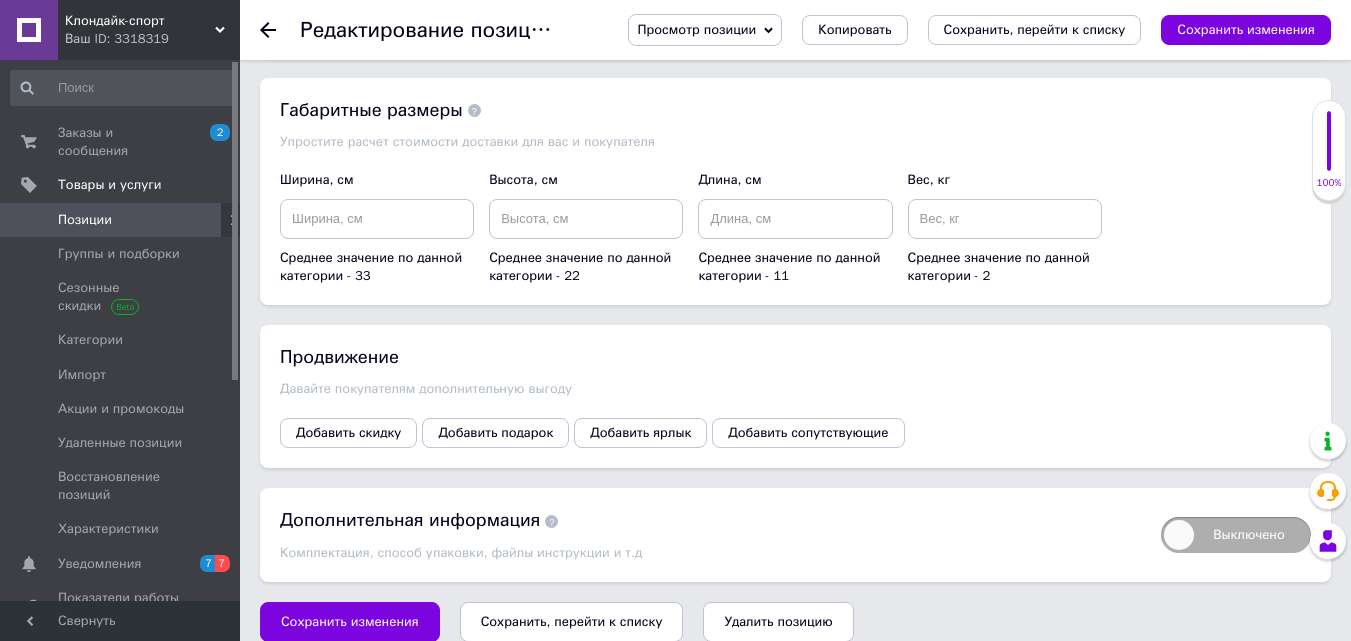 scroll, scrollTop: 0, scrollLeft: 0, axis: both 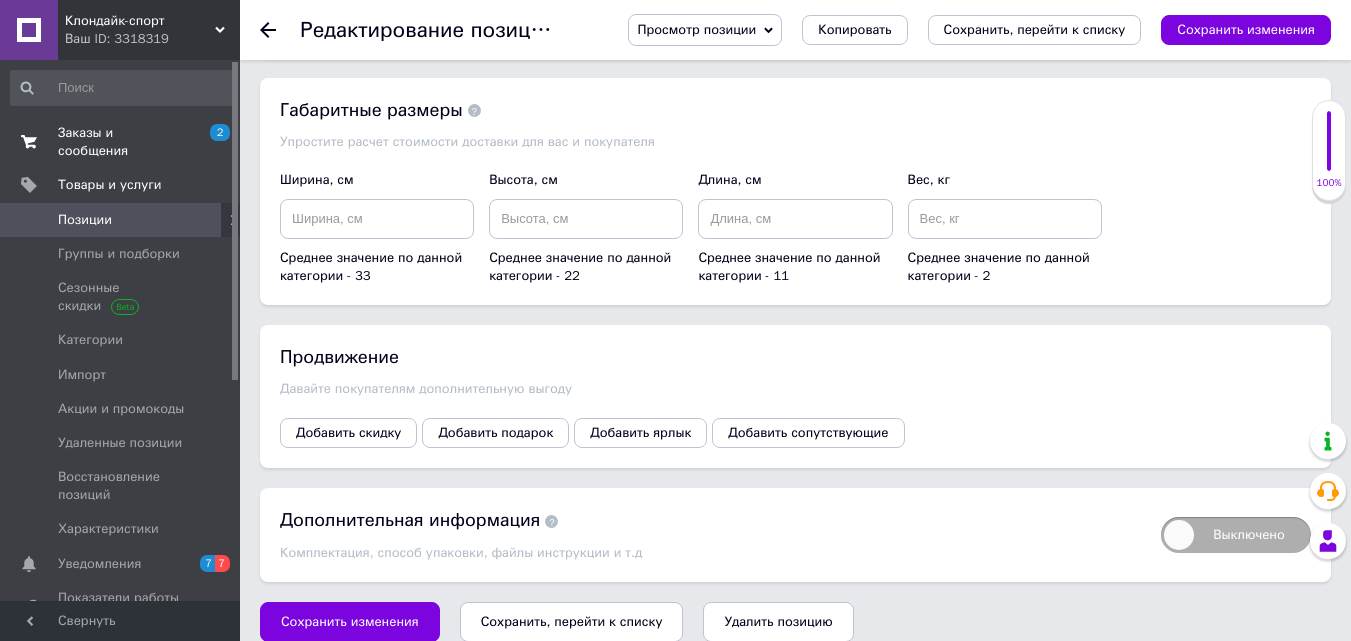 click on "Заказы и сообщения" at bounding box center (121, 142) 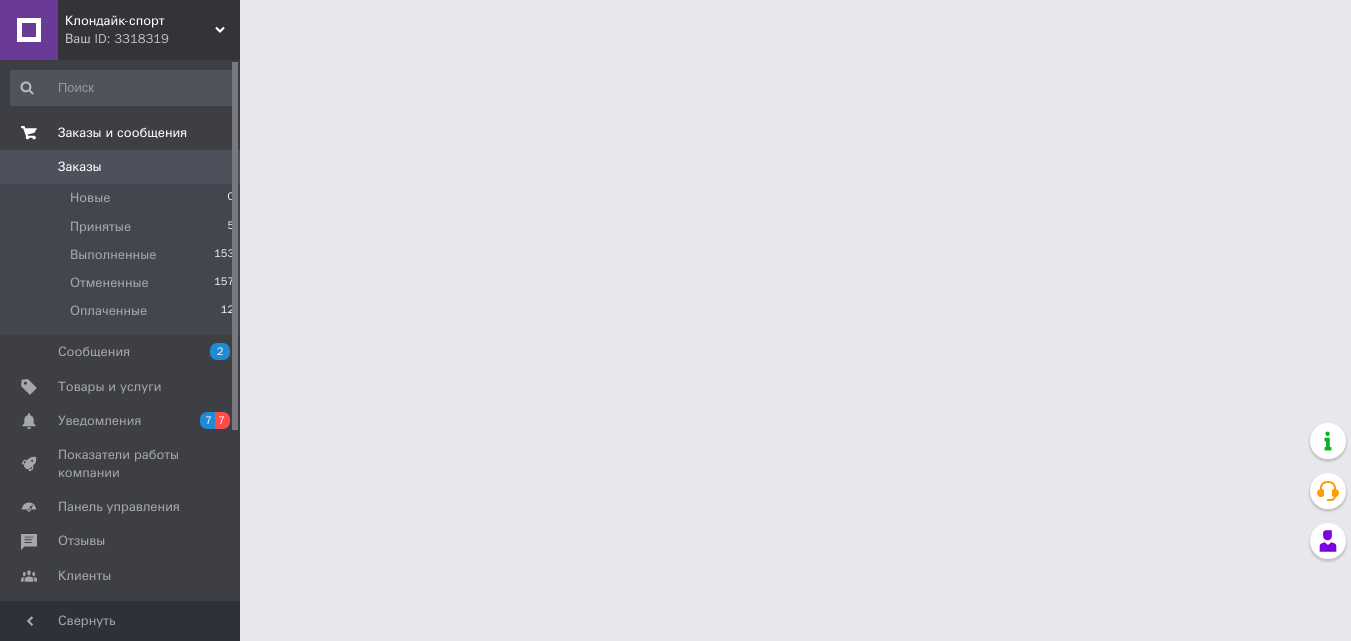 scroll, scrollTop: 0, scrollLeft: 0, axis: both 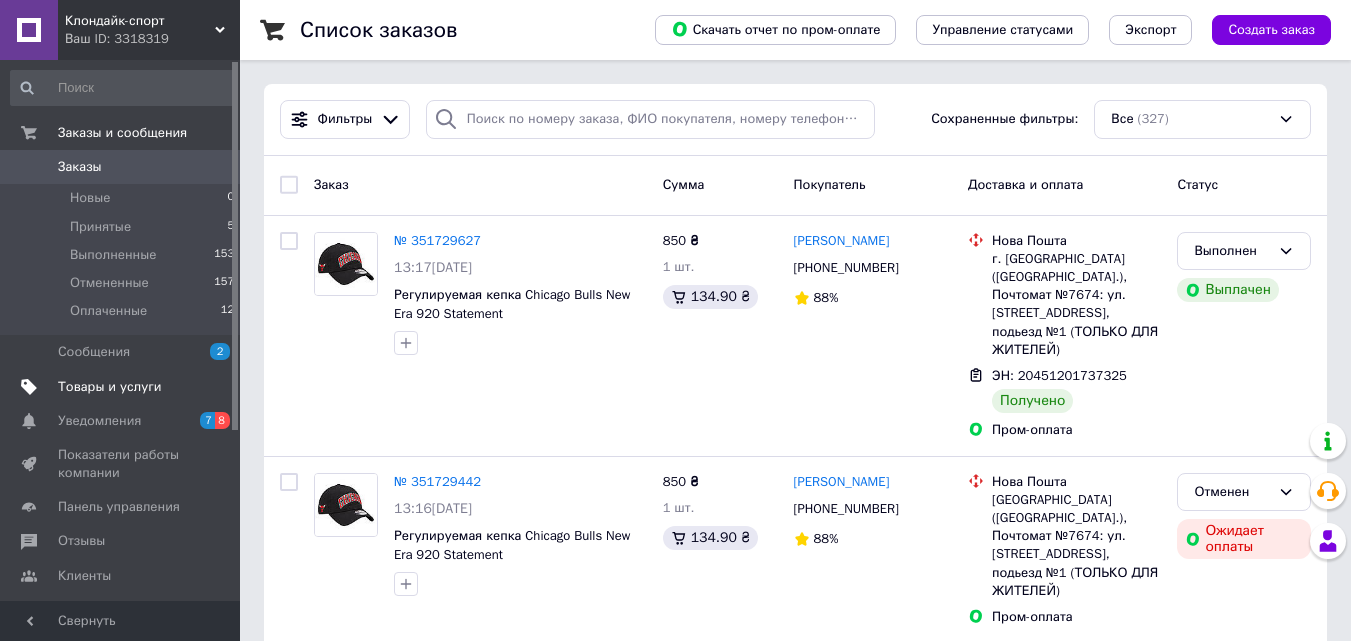 click on "Товары и услуги" at bounding box center (110, 387) 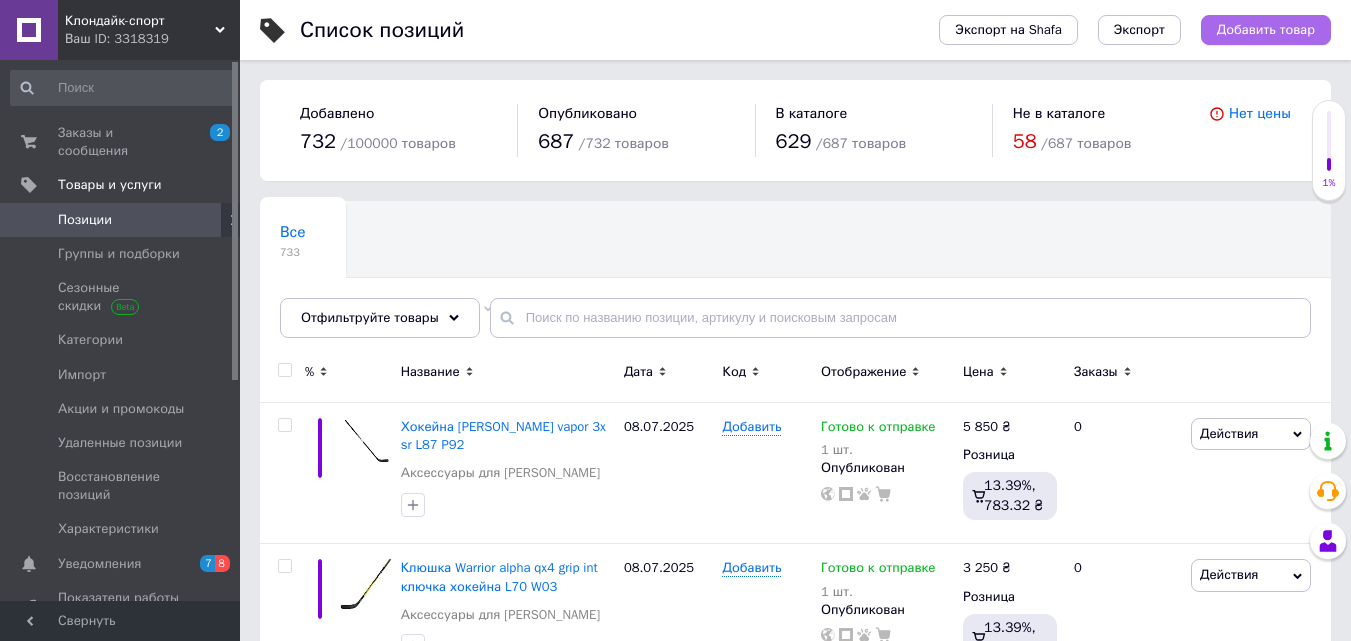 click on "Добавить товар" at bounding box center (1266, 30) 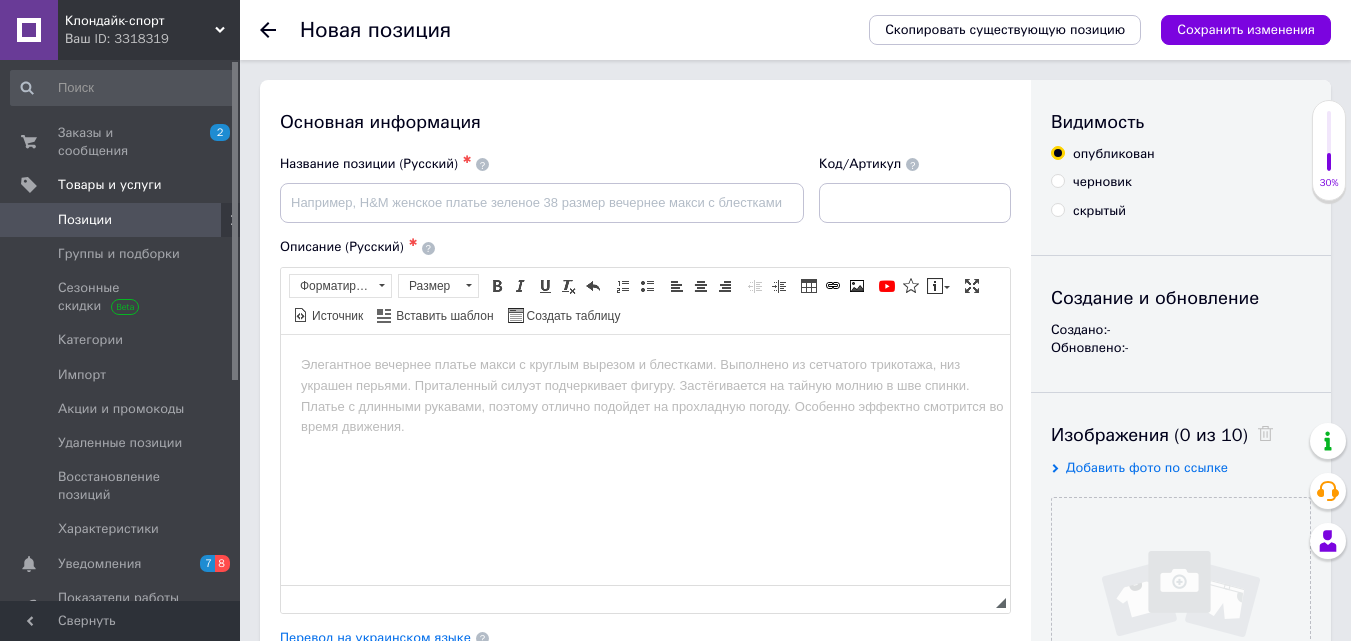 scroll, scrollTop: 0, scrollLeft: 0, axis: both 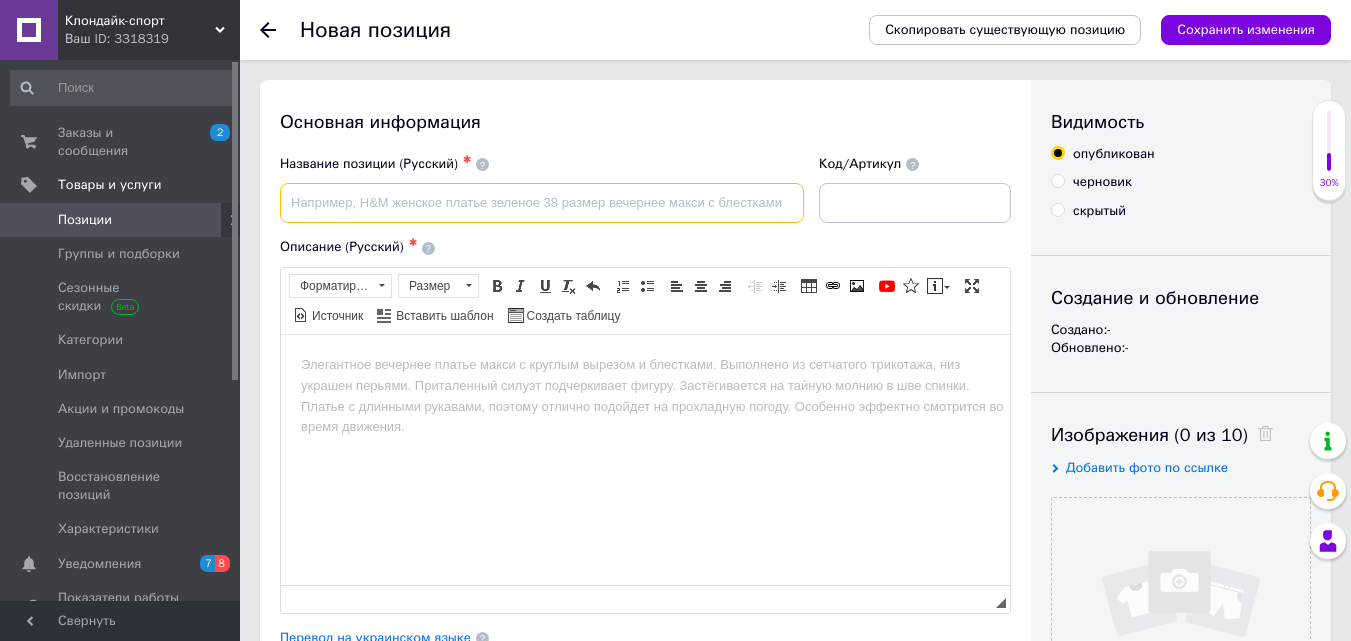 click at bounding box center [542, 203] 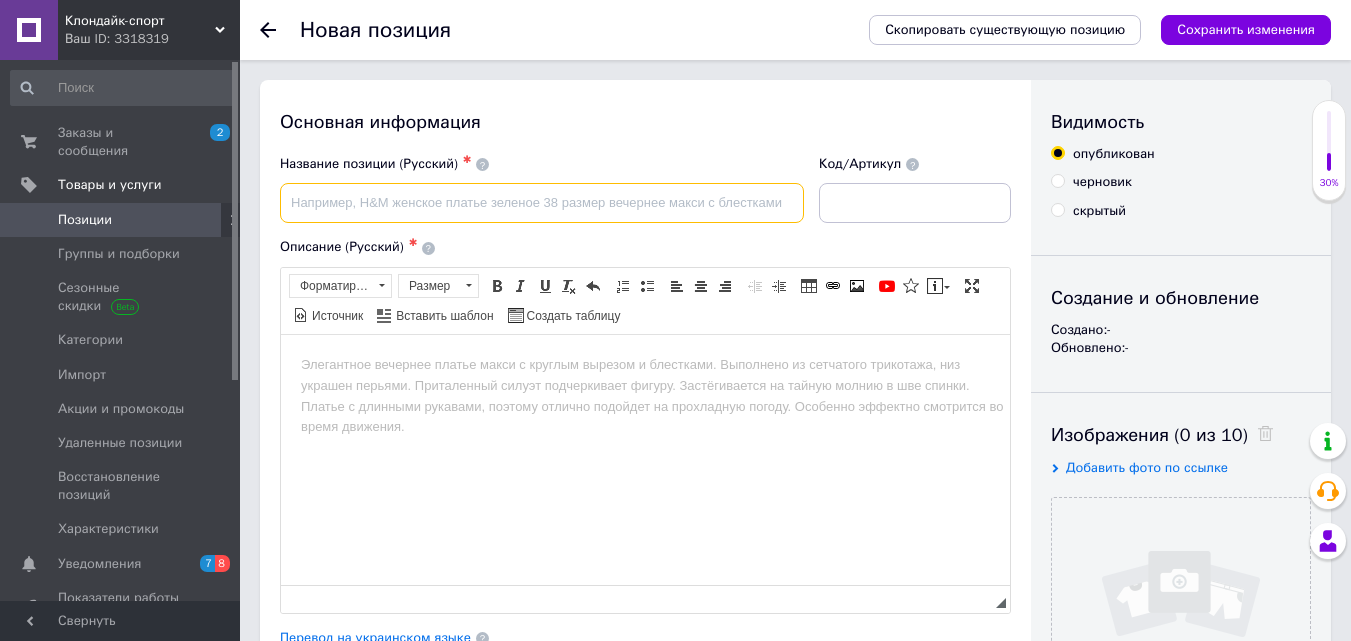 paste on "Футболка [PERSON_NAME] - The Wall, размер S, белая" 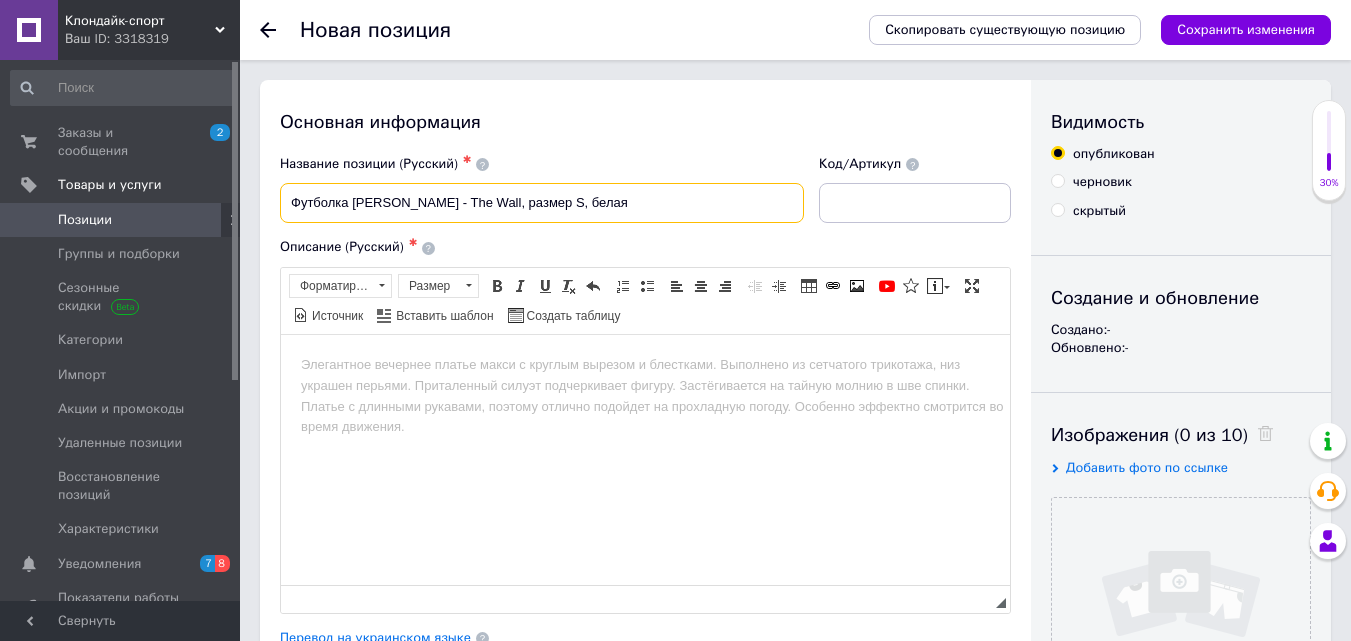 click on "Футболка [PERSON_NAME] - The Wall, размер S, белая" at bounding box center (542, 203) 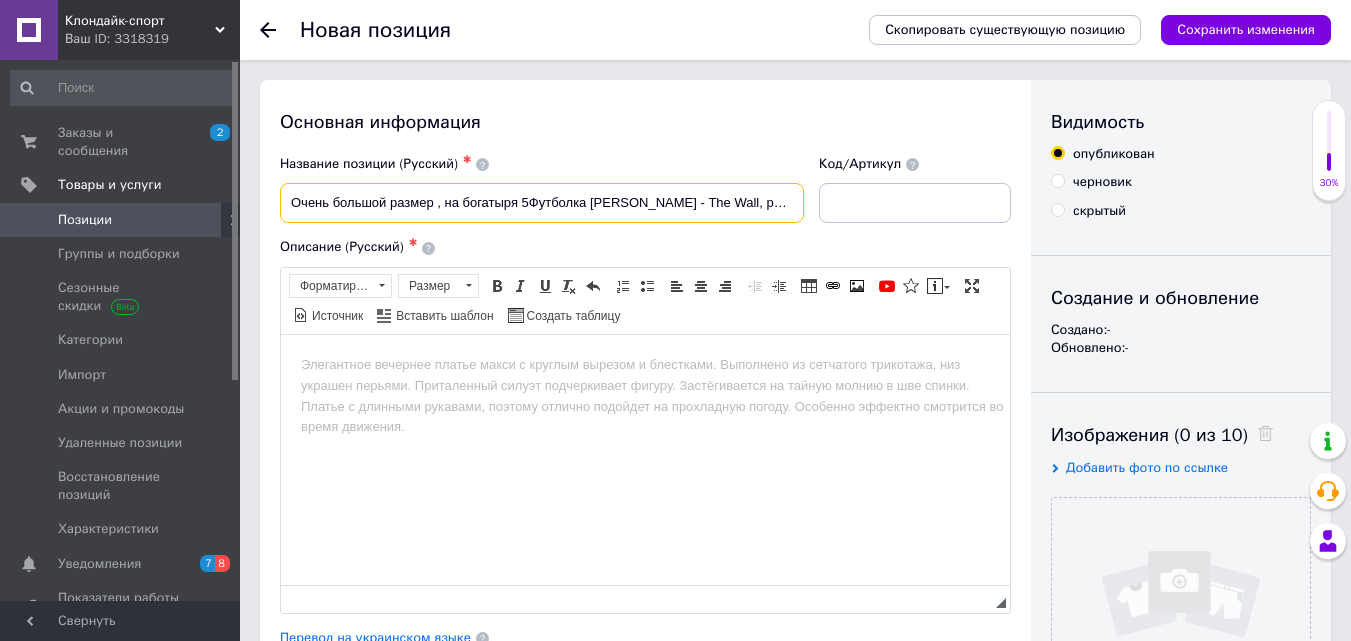 click on "Очень большой размер , на богатыря 5Футболка [PERSON_NAME] - The Wall, размер S, белая" at bounding box center (542, 203) 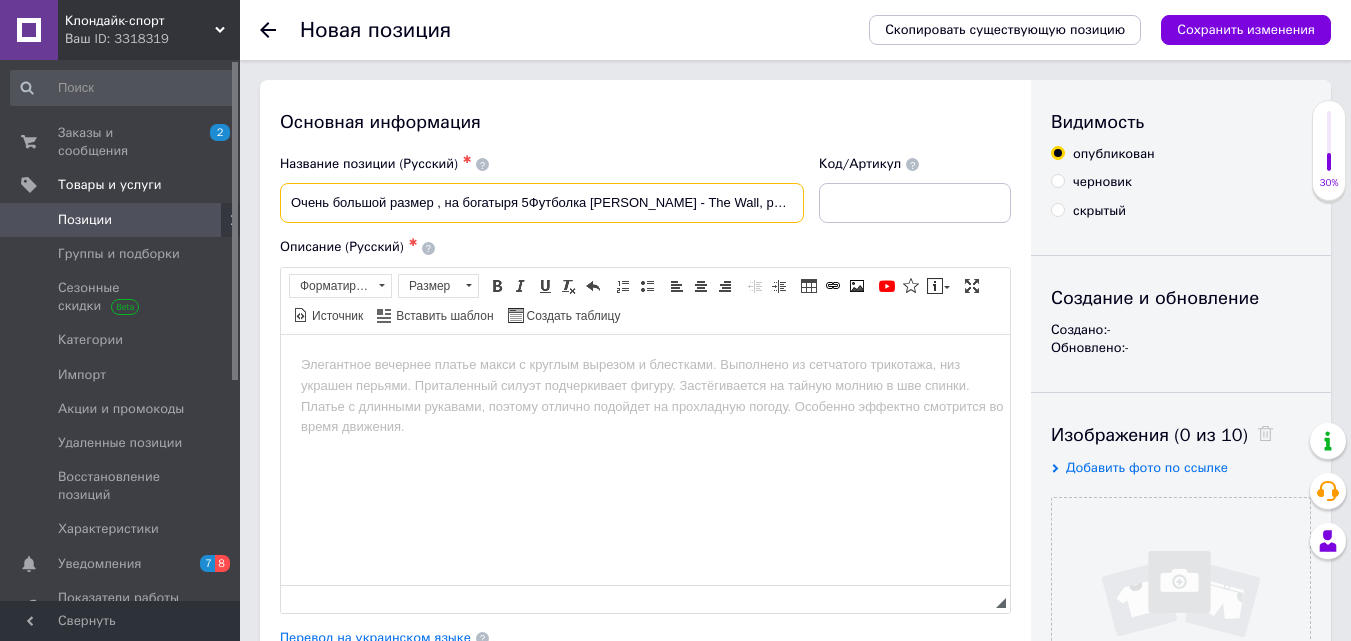 click on "Очень большой размер , на богатыря 5Футболка [PERSON_NAME] - The Wall, размер , белая" at bounding box center (542, 203) 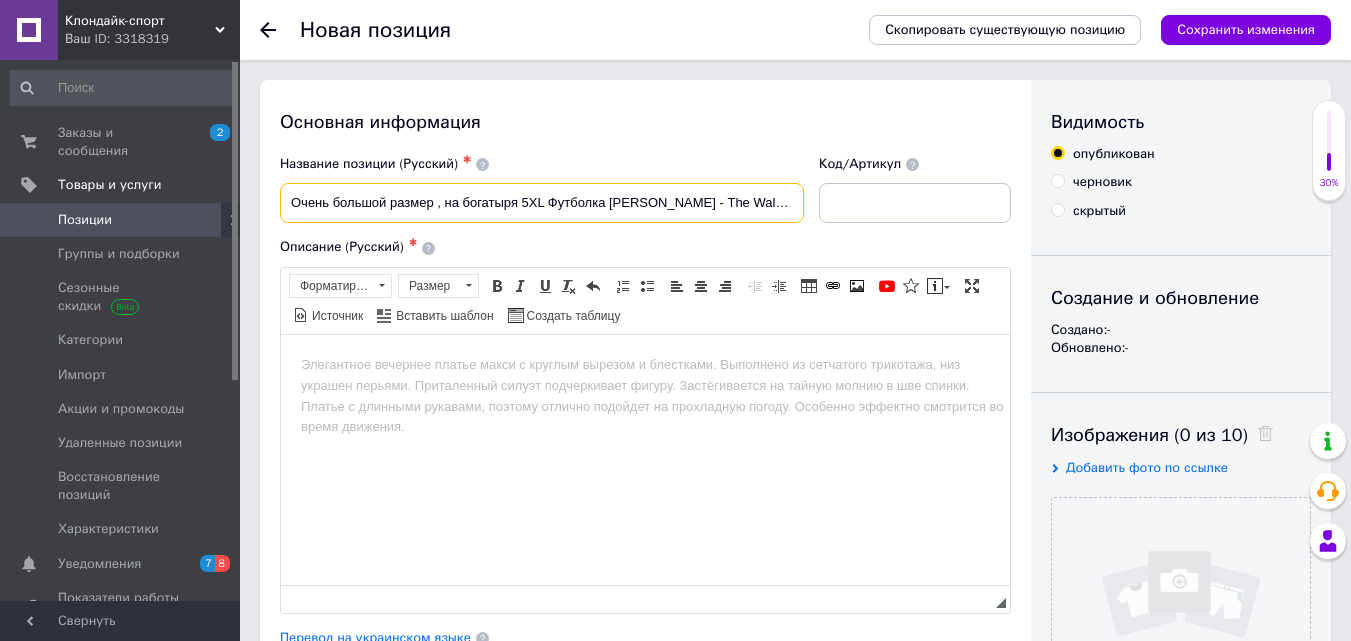 click on "Очень большой размер , на богатыря 5XL Футболка [PERSON_NAME] - The Wall, размер , белая" at bounding box center (542, 203) 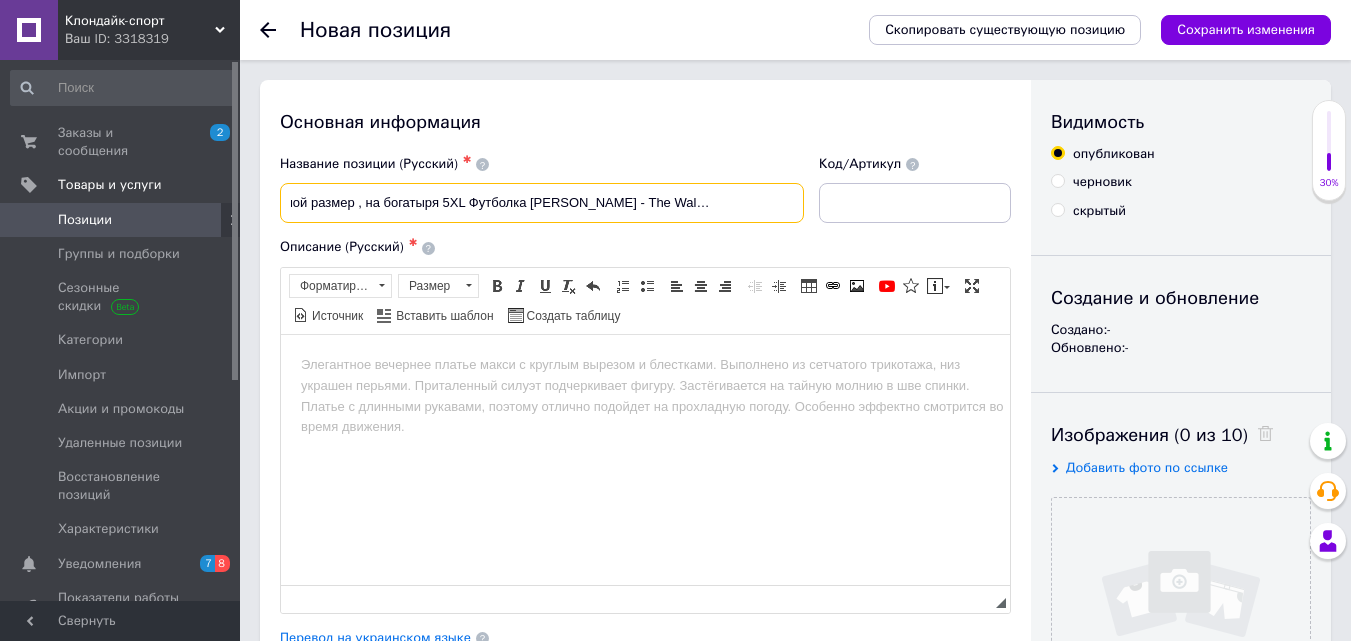 scroll, scrollTop: 0, scrollLeft: 91, axis: horizontal 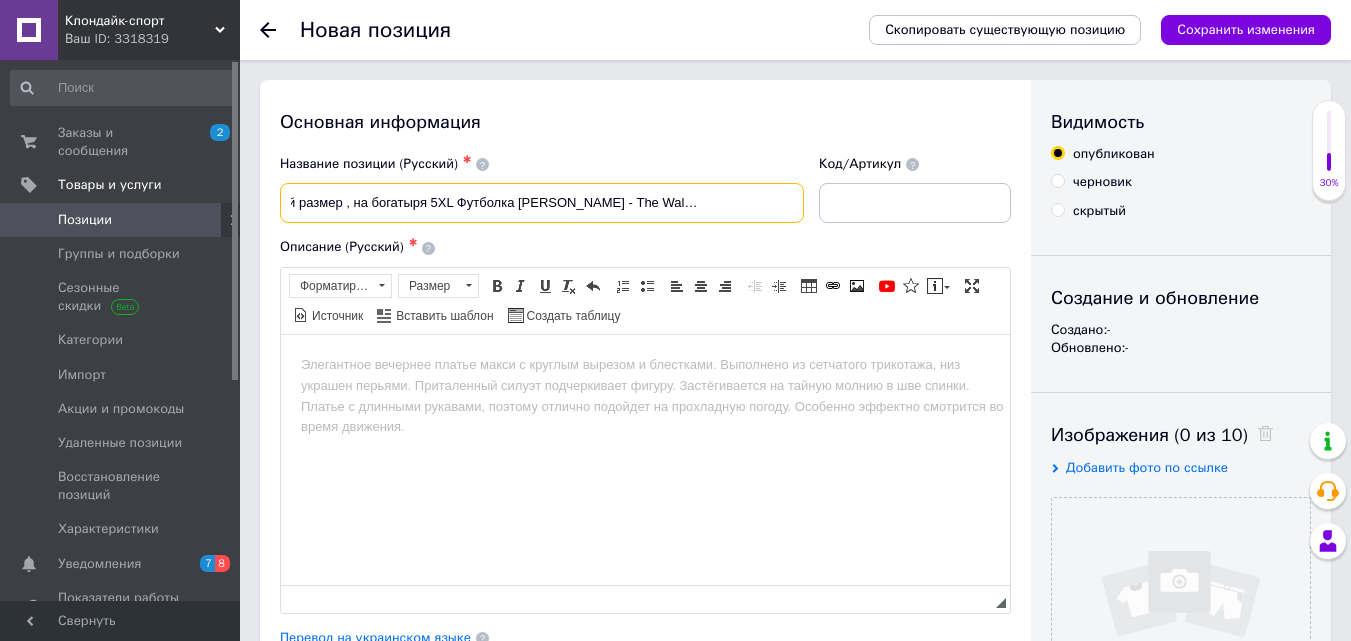click on "Очень большой размер , на богатыря 5XL Футболка [PERSON_NAME] - The Wall , белая  ,оригинал 200%" at bounding box center [542, 203] 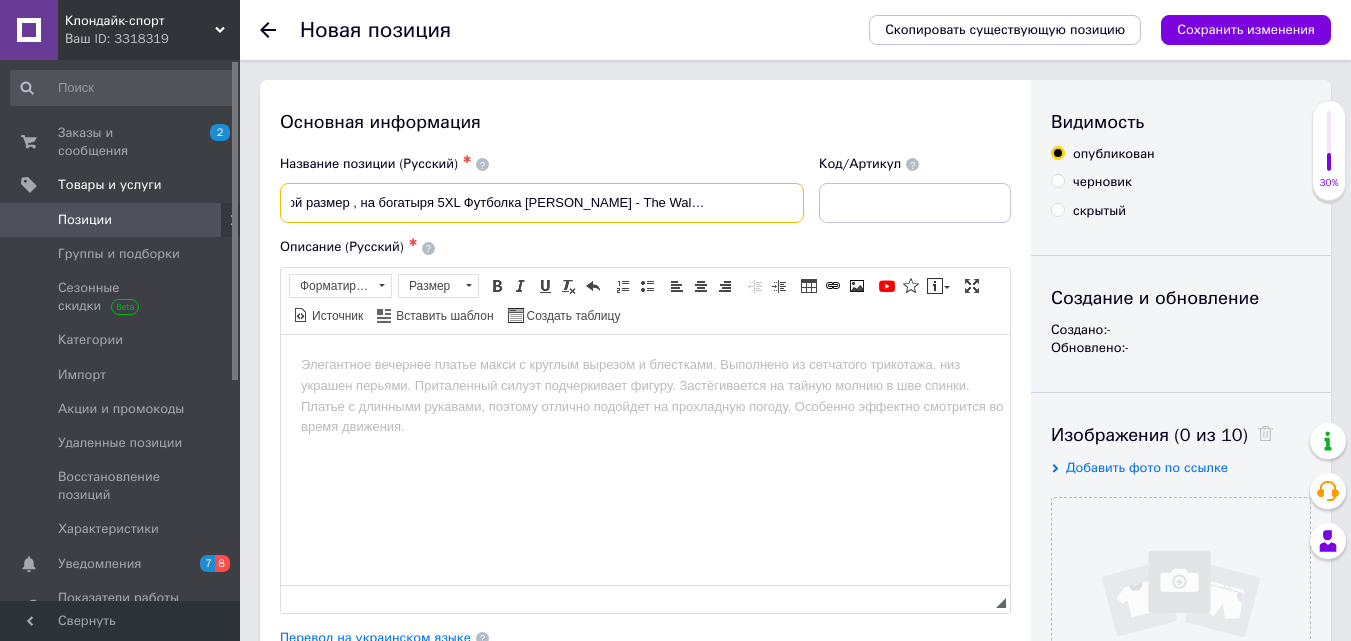 click on "Очень большой размер , на богатыря 5XL Футболка [PERSON_NAME] - The Wall , белая  ,оригинал 100%" at bounding box center (542, 203) 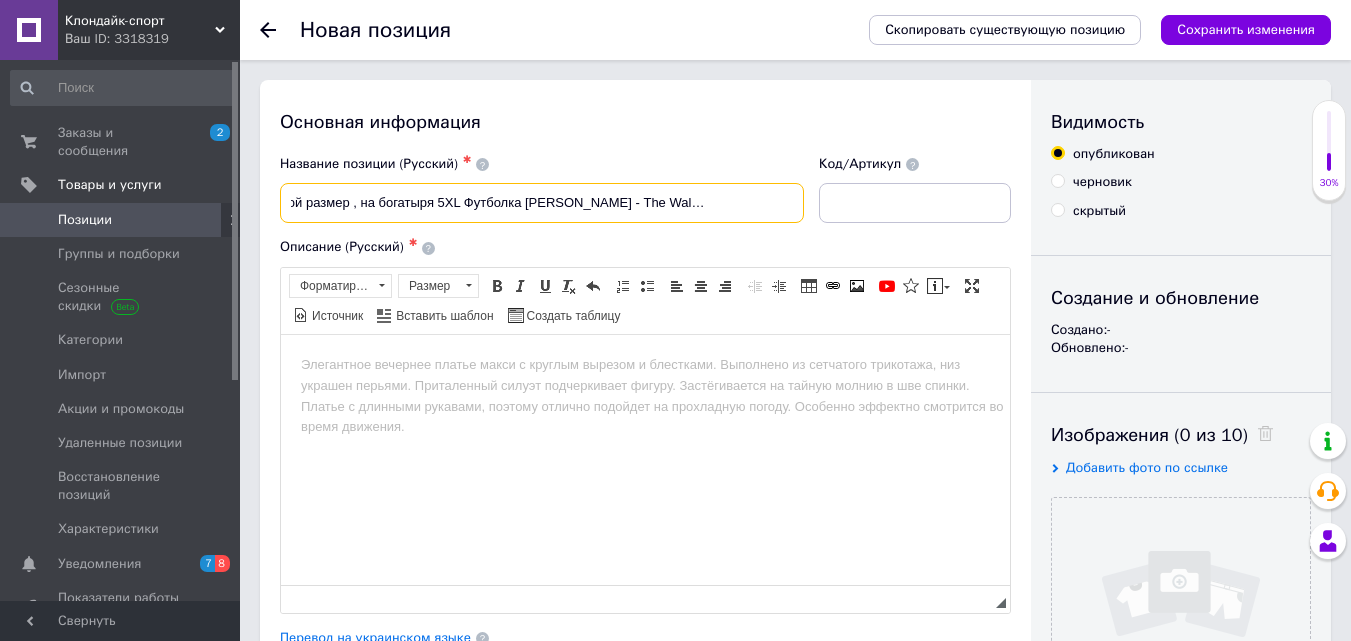 type on "Очень большой размер , на богатыря 5XL Футболка [PERSON_NAME] - The Wall , белая  ,оригинал 100%" 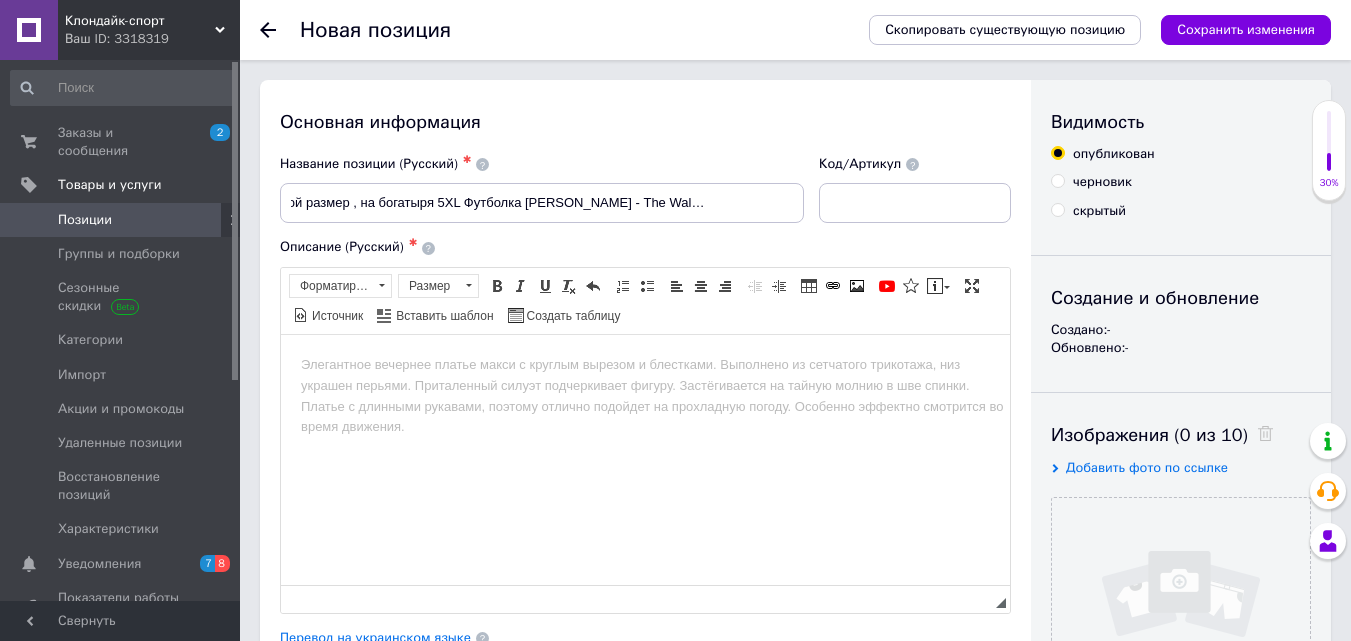 scroll, scrollTop: 0, scrollLeft: 0, axis: both 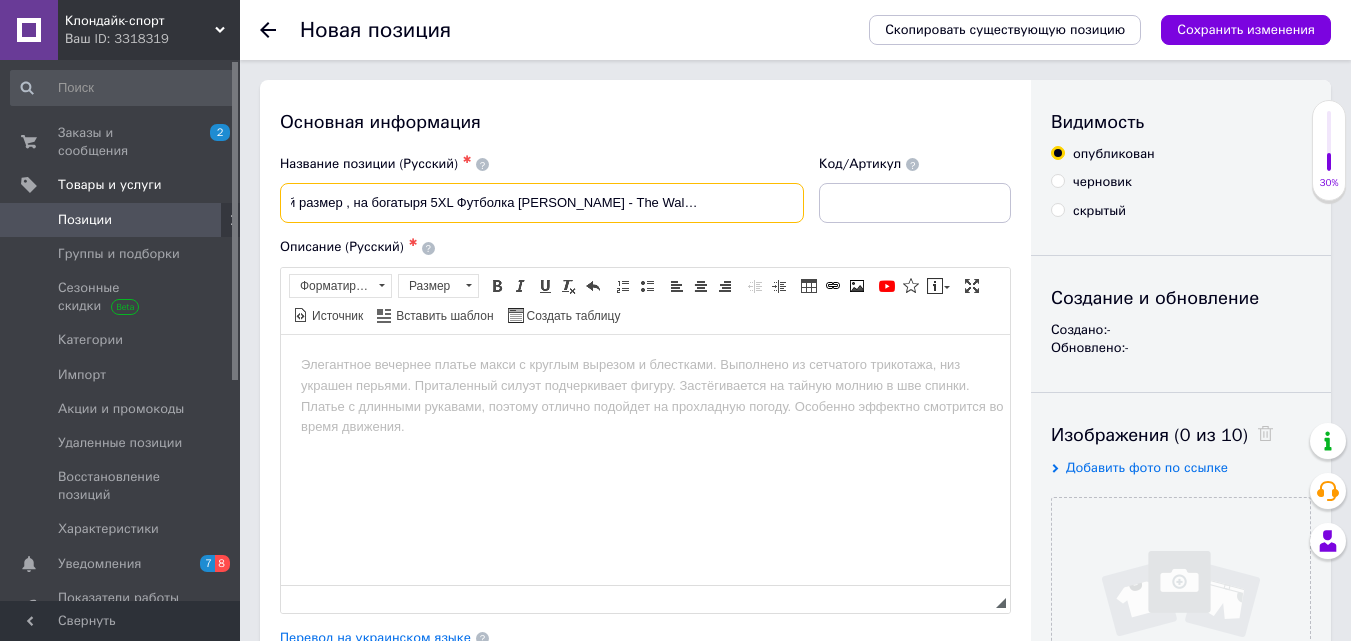 drag, startPoint x: 284, startPoint y: 196, endPoint x: 814, endPoint y: 225, distance: 530.7928 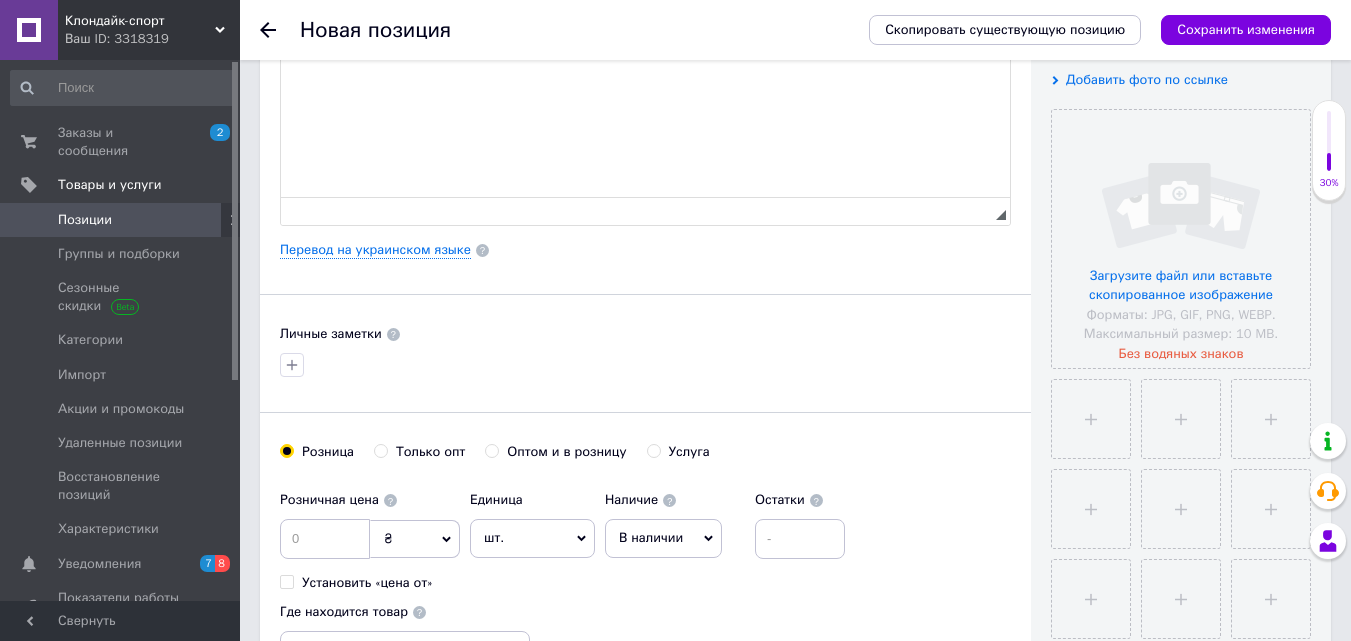 scroll, scrollTop: 400, scrollLeft: 0, axis: vertical 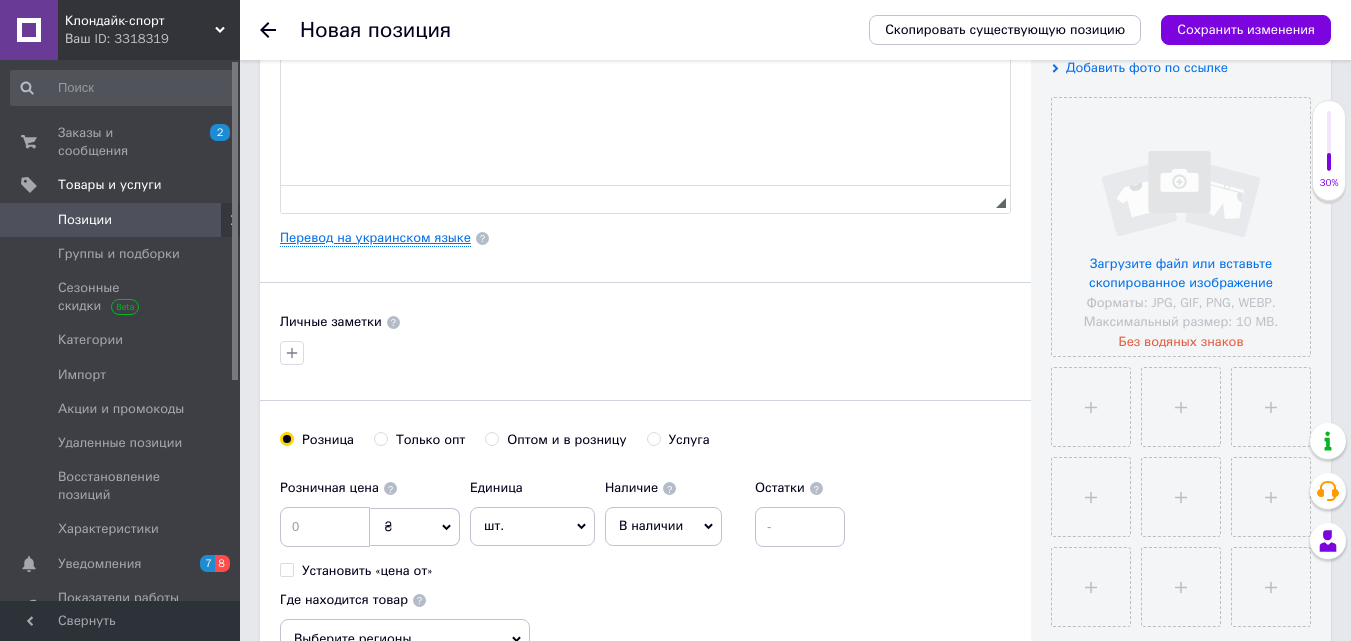 click on "Перевод на украинском языке" at bounding box center [375, 238] 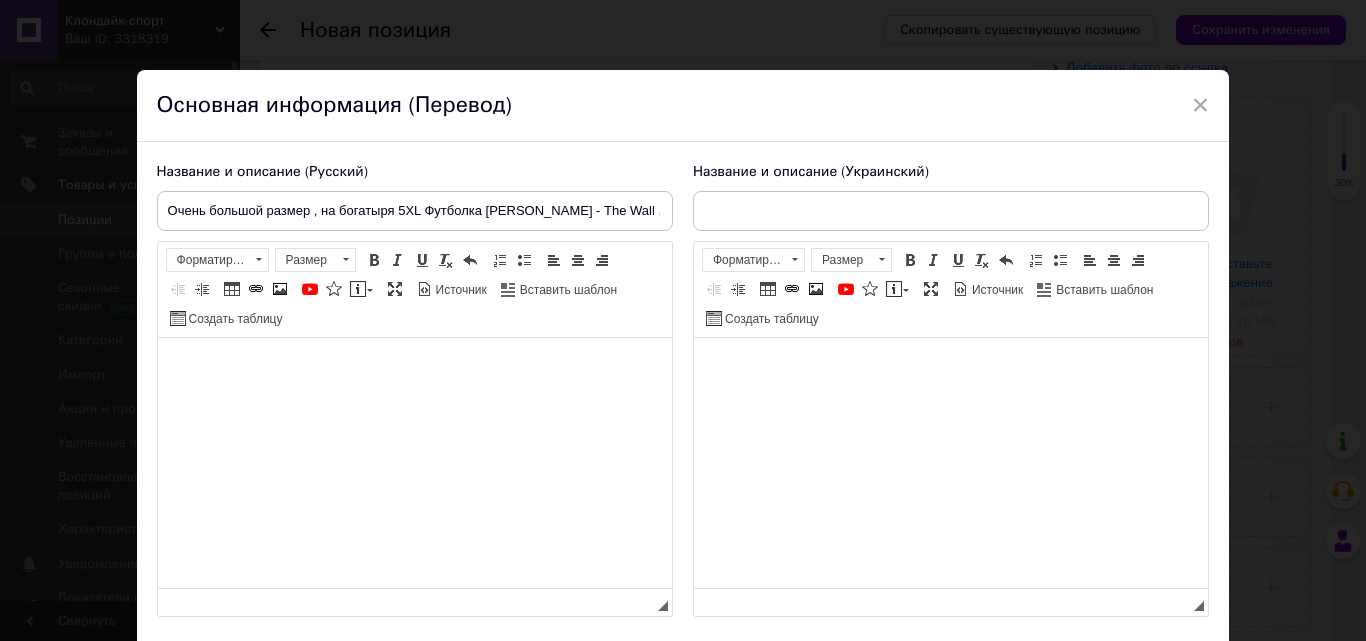 scroll, scrollTop: 0, scrollLeft: 0, axis: both 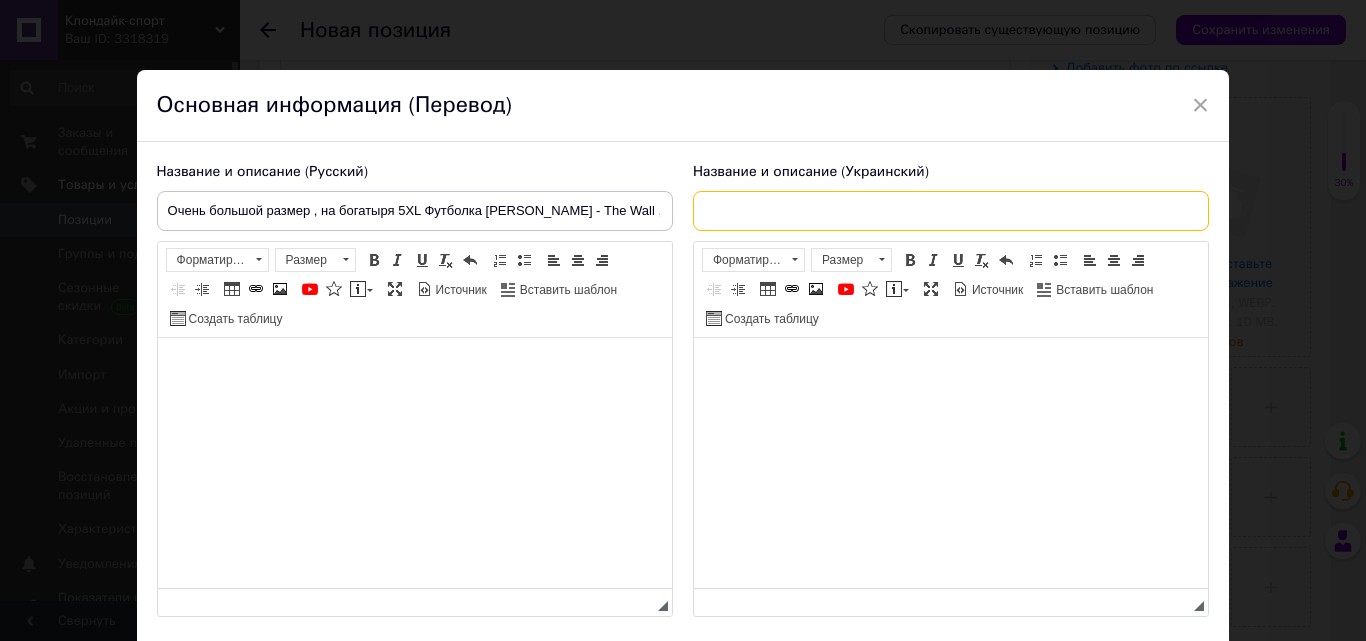 click at bounding box center [951, 211] 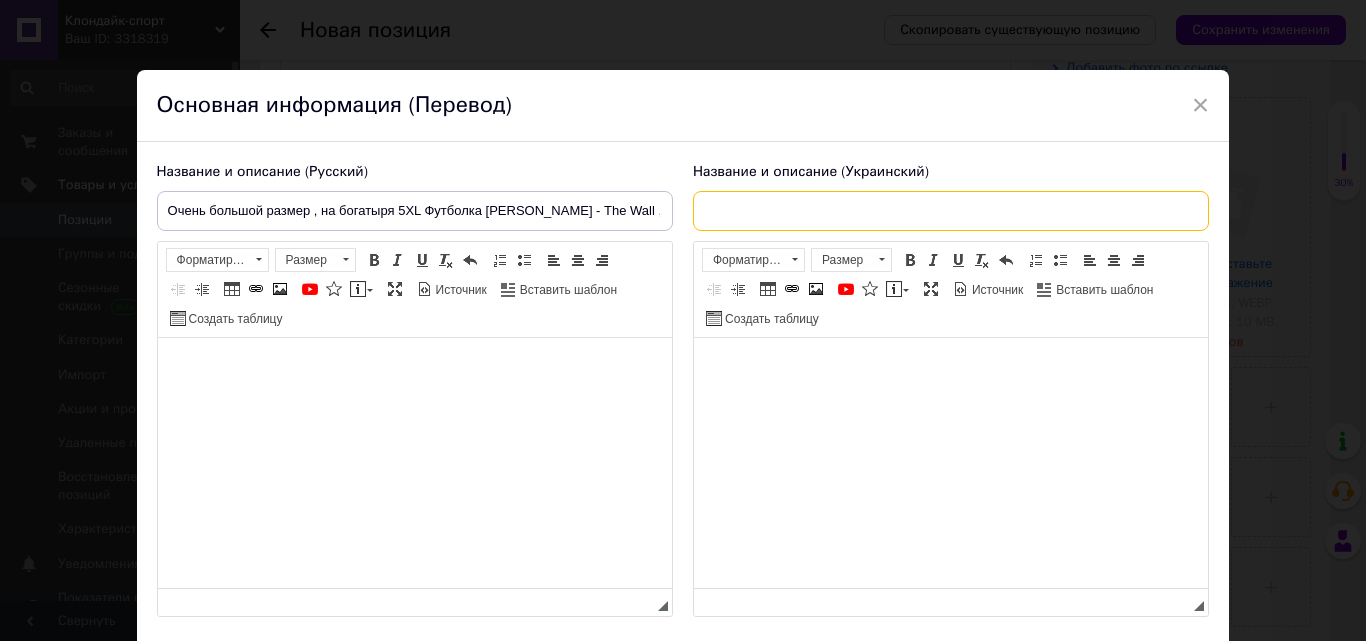 paste on "Дуже великий розмір, на богатиря 5XL Футболка [PERSON_NAME] - The Wall, біла, оригінал 100%" 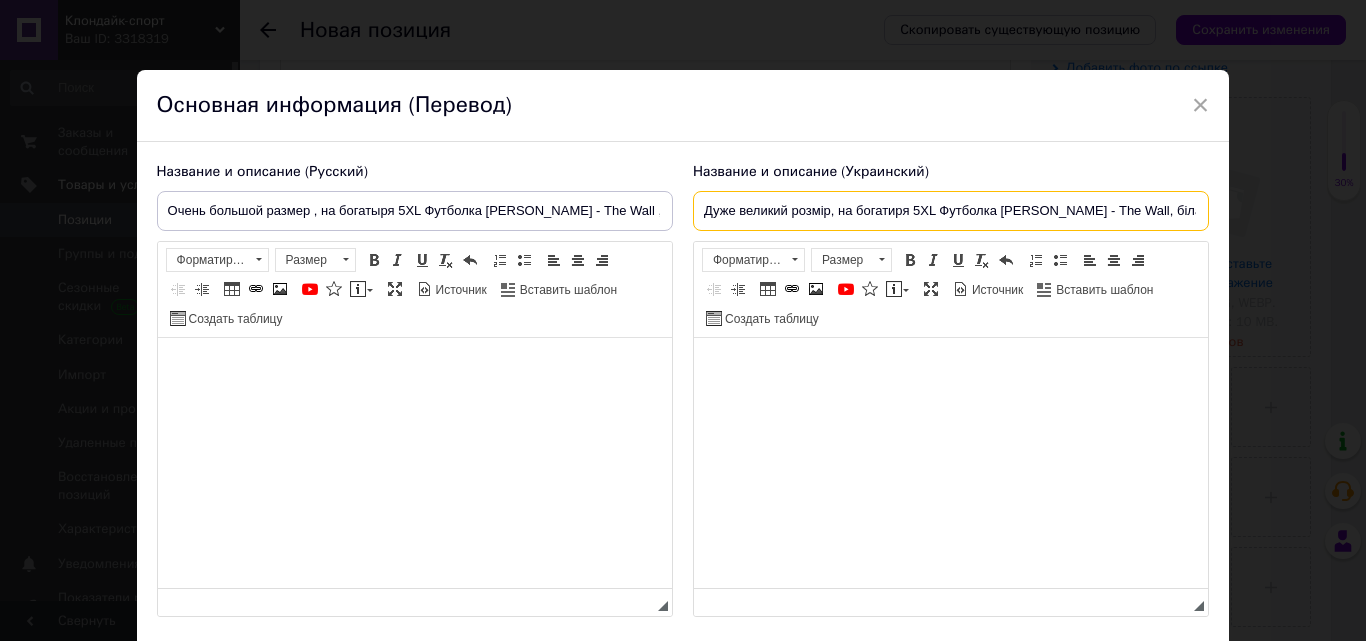 scroll, scrollTop: 0, scrollLeft: 57, axis: horizontal 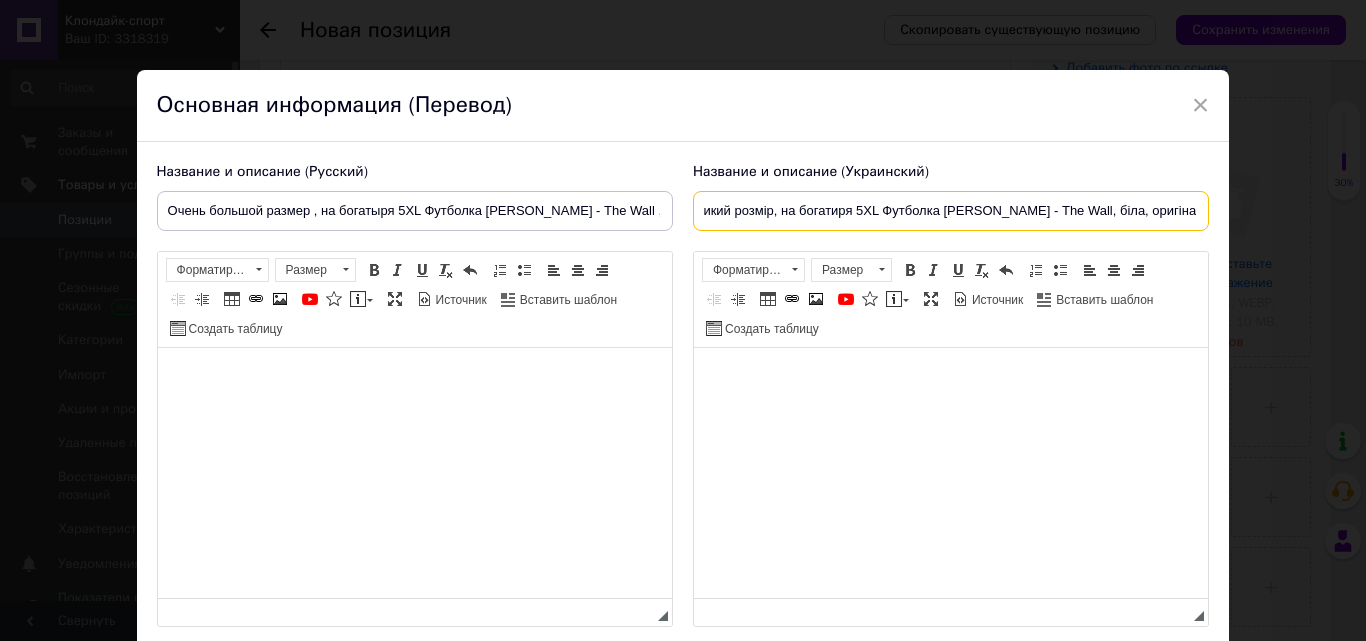 type on "Дуже великий розмір, на богатиря 5XL Футболка [PERSON_NAME] - The Wall, біла, оригінал 100%" 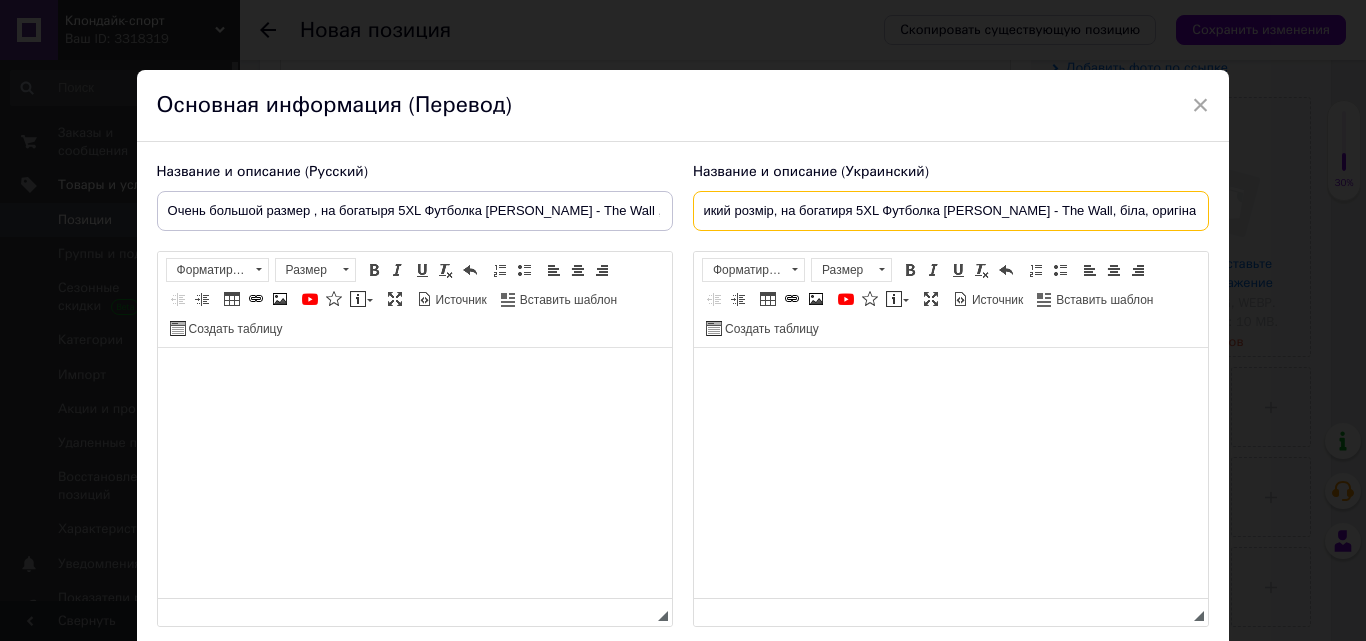 scroll, scrollTop: 0, scrollLeft: 0, axis: both 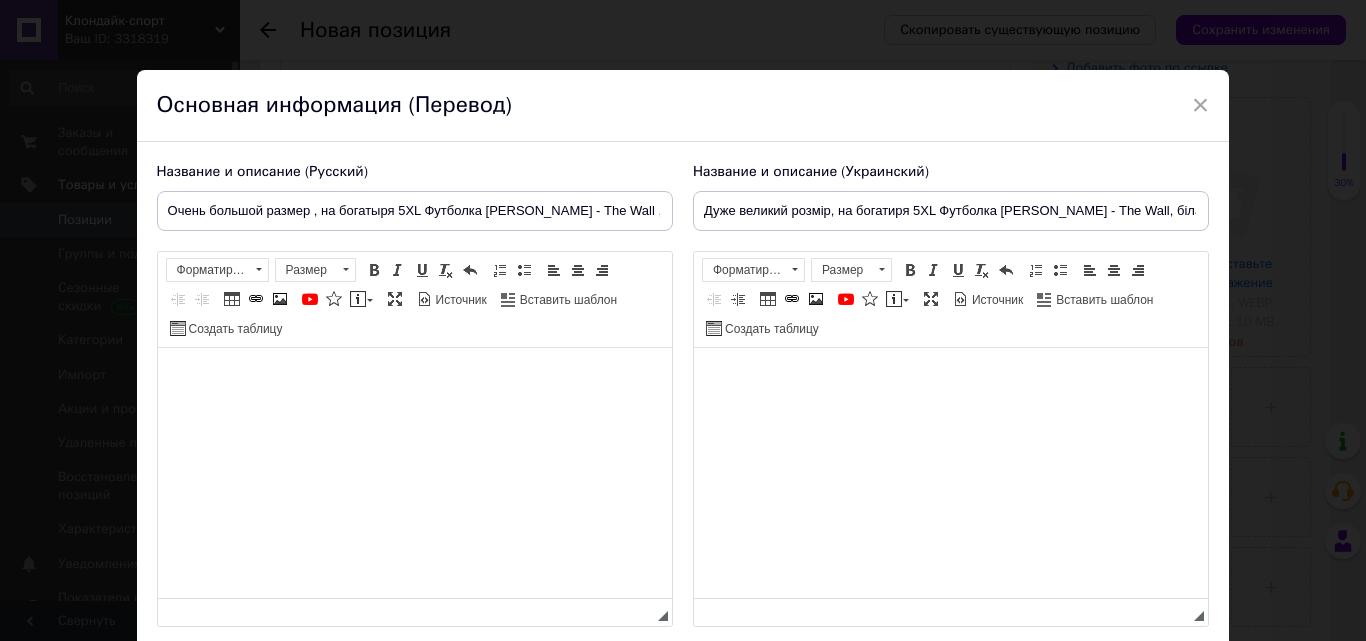 click at bounding box center [414, 378] 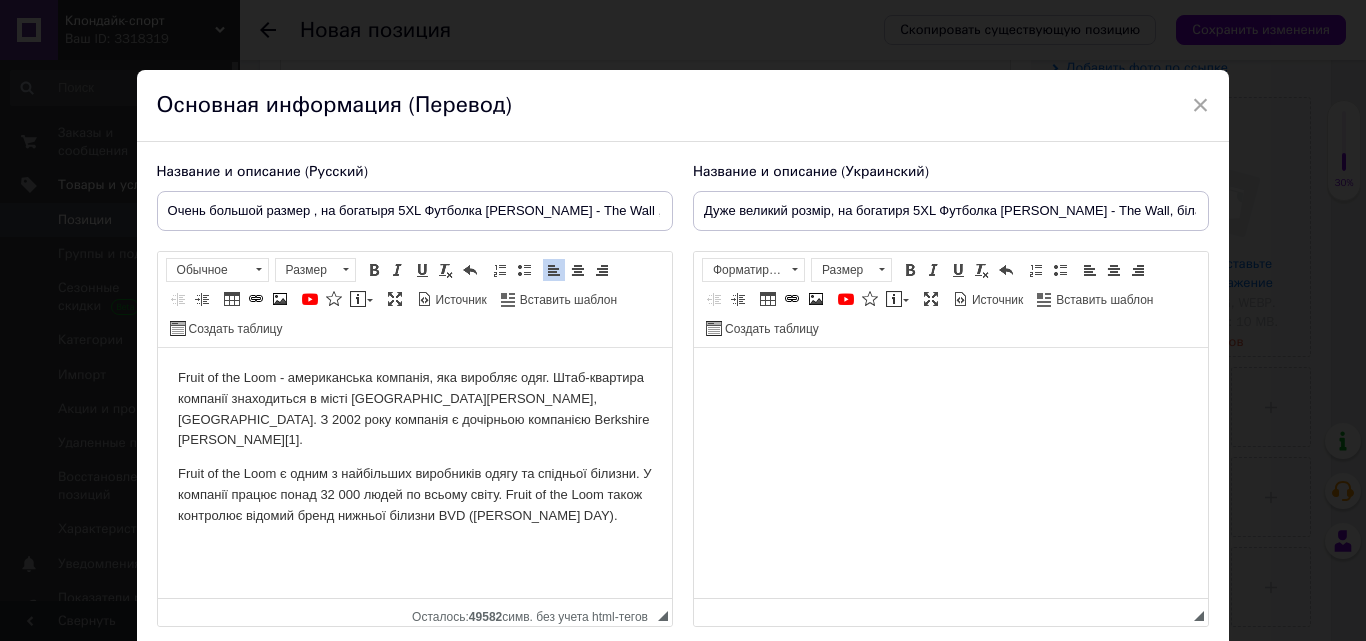 click on "Fruit of the Loom - американська компанія, яка виробляє одяг. Штаб-квартира компанії знаходиться в місті [GEOGRAPHIC_DATA][PERSON_NAME], [GEOGRAPHIC_DATA]. З 2002 року компанія є дочірньою компанією Berkshire [PERSON_NAME][1]. Fruit of the Loom є одним з найбільших виробників одягу та спідньої білизни. У компанії працює понад 32 000 людей по всьому світу. Fruit of the Loom також контролює відомий бренд нижньої білизни BVD ([PERSON_NAME] DAY)." at bounding box center [414, 447] 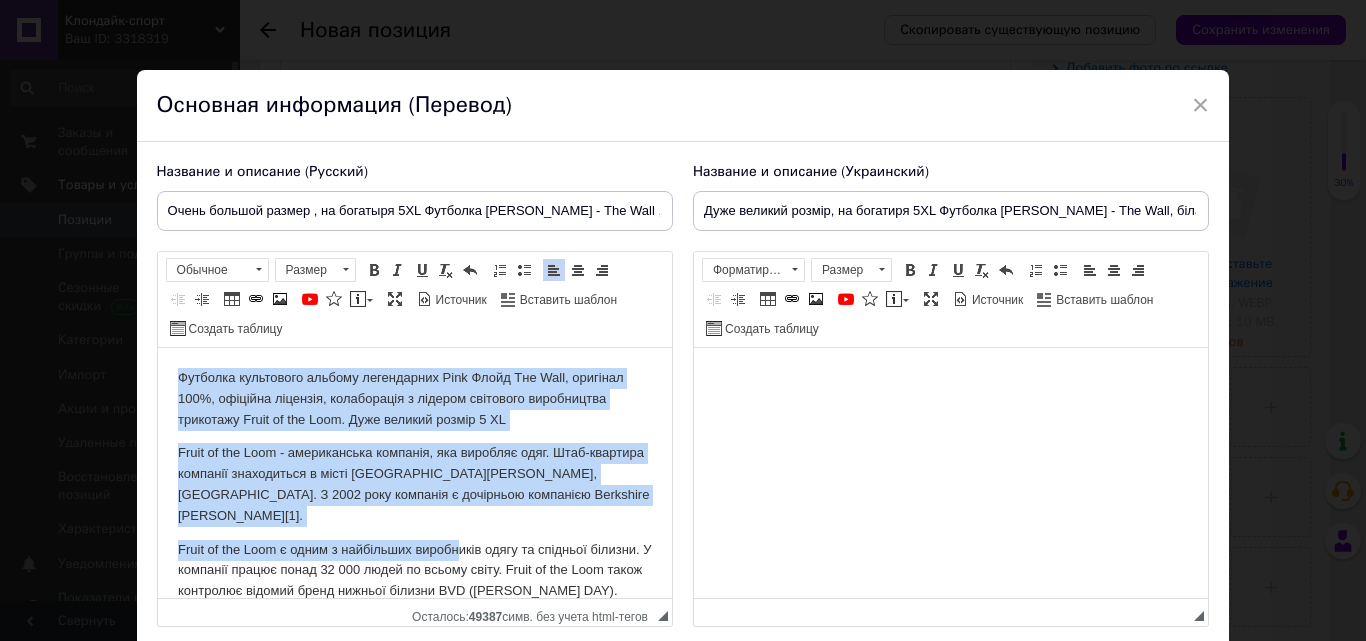 drag, startPoint x: 174, startPoint y: 367, endPoint x: 449, endPoint y: 504, distance: 307.23605 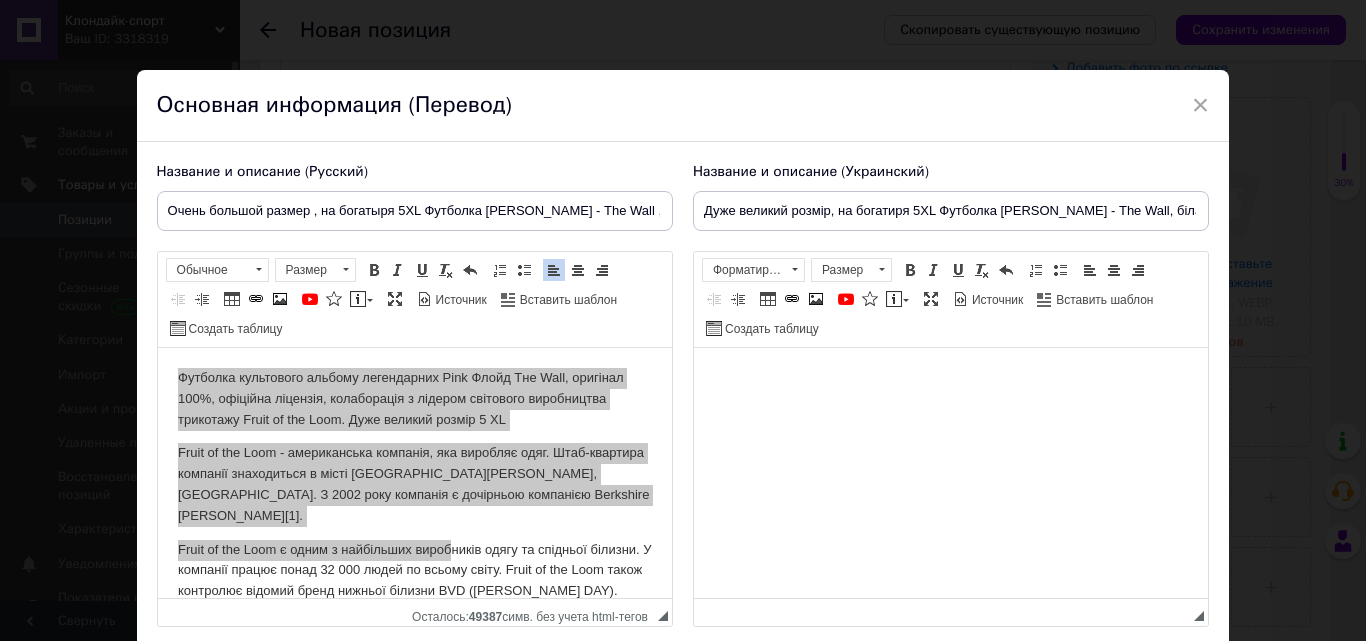 click on "Основная информация (Перевод)" at bounding box center [683, 106] 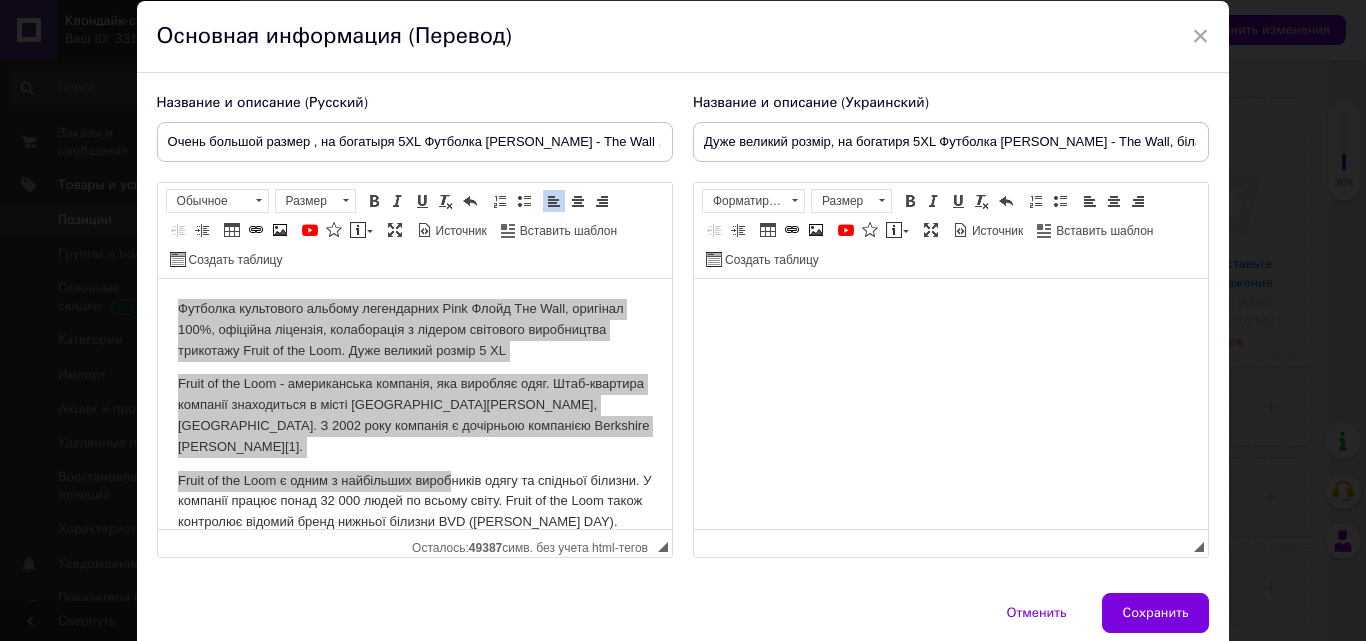 scroll, scrollTop: 100, scrollLeft: 0, axis: vertical 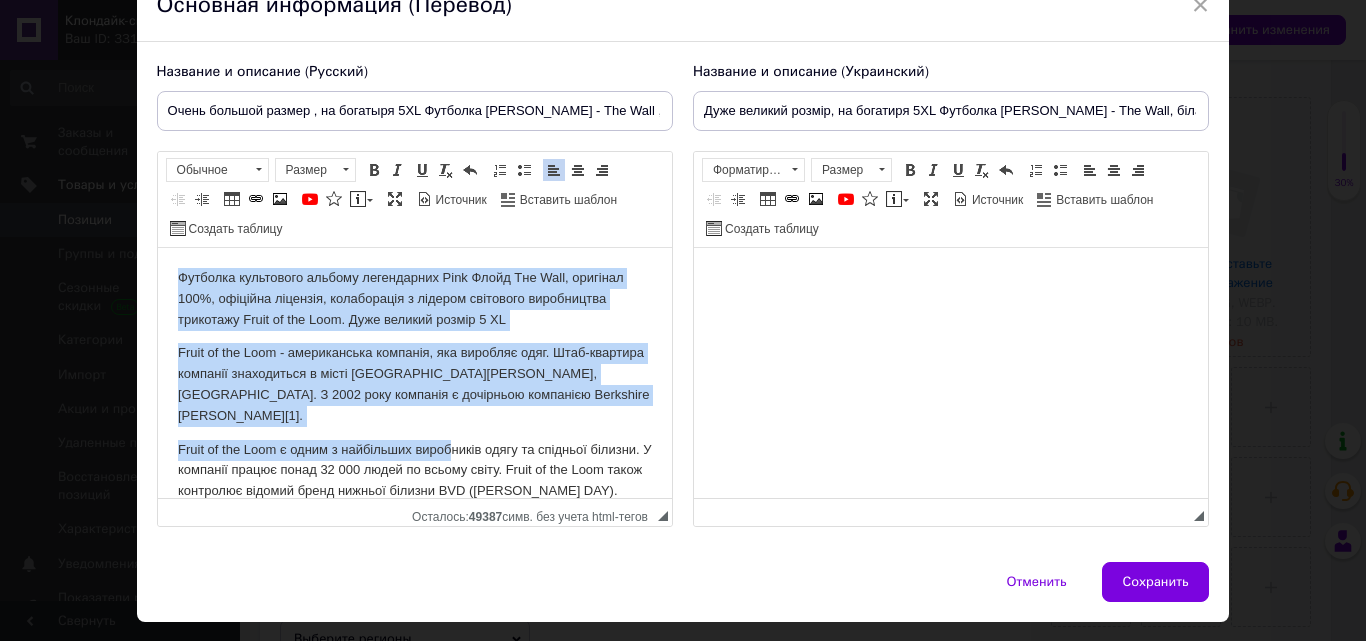 click on "Fruit of the Loom - американська компанія, яка виробляє одяг. Штаб-квартира компанії знаходиться в місті [GEOGRAPHIC_DATA][PERSON_NAME], [GEOGRAPHIC_DATA]. З 2002 року компанія є дочірньою компанією Berkshire [PERSON_NAME][1]." at bounding box center (414, 384) 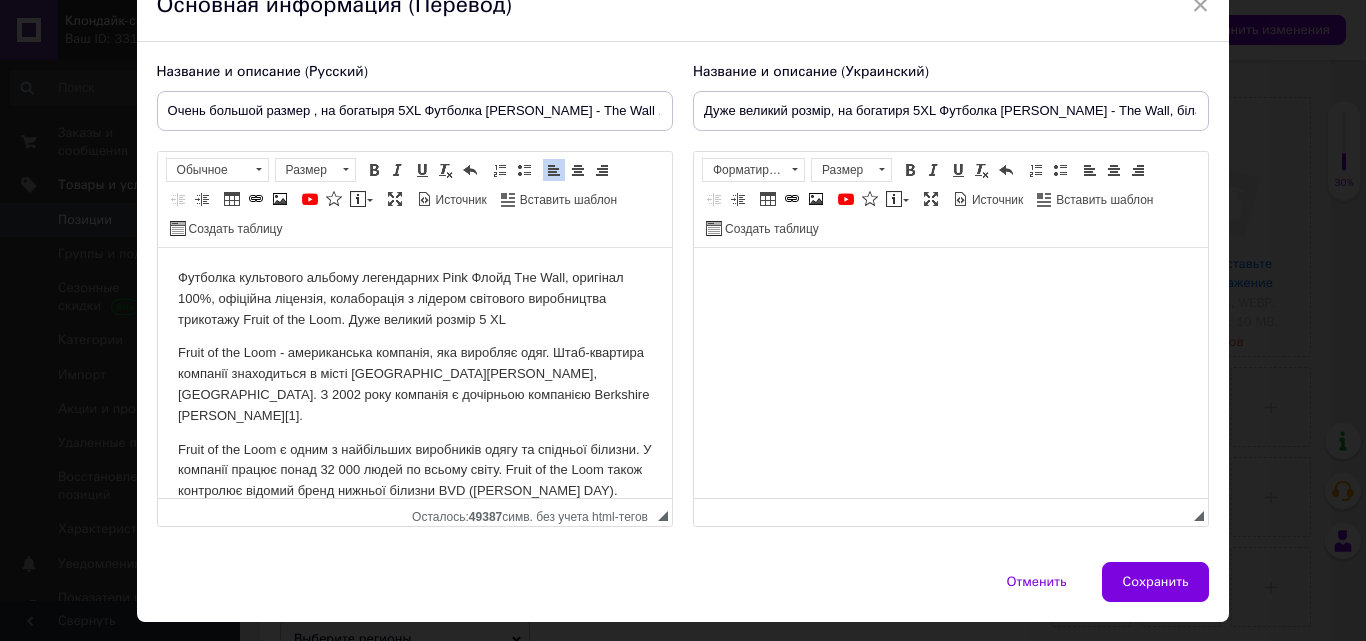 click on "Fruit of the Loom - американська компанія, яка виробляє одяг. Штаб-квартира компанії знаходиться в місті [GEOGRAPHIC_DATA][PERSON_NAME], [GEOGRAPHIC_DATA]. З 2002 року компанія є дочірньою компанією Berkshire [PERSON_NAME][1]." at bounding box center (414, 384) 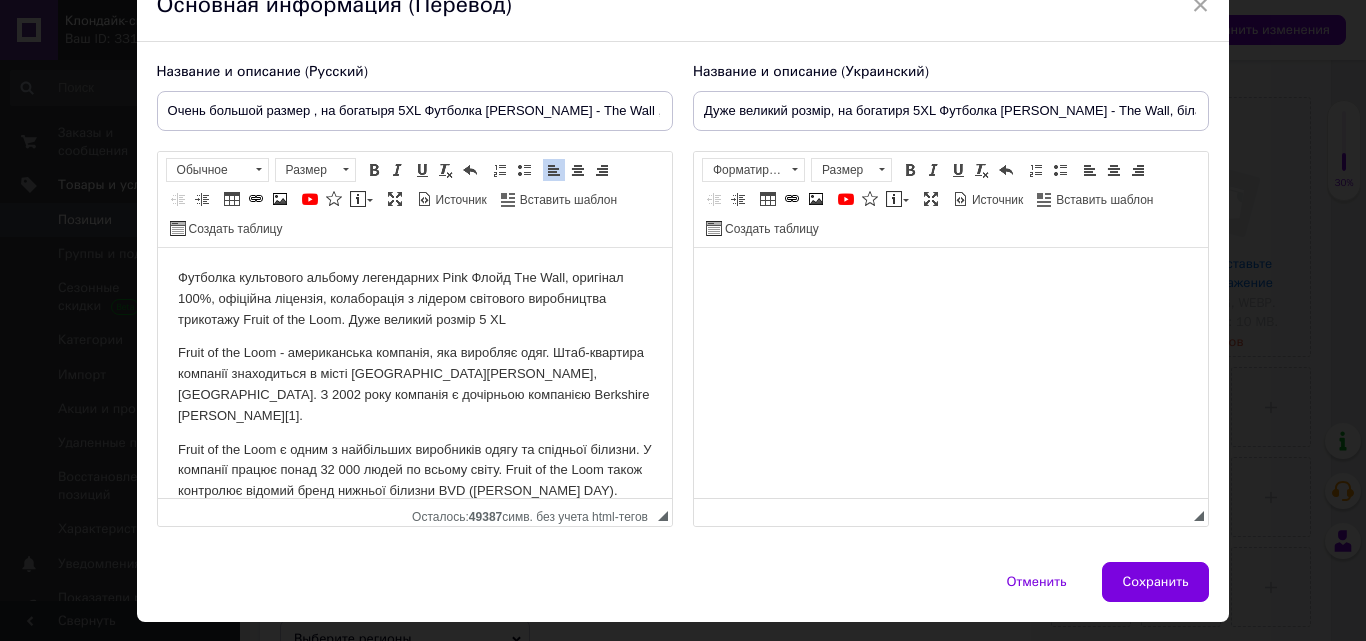 type 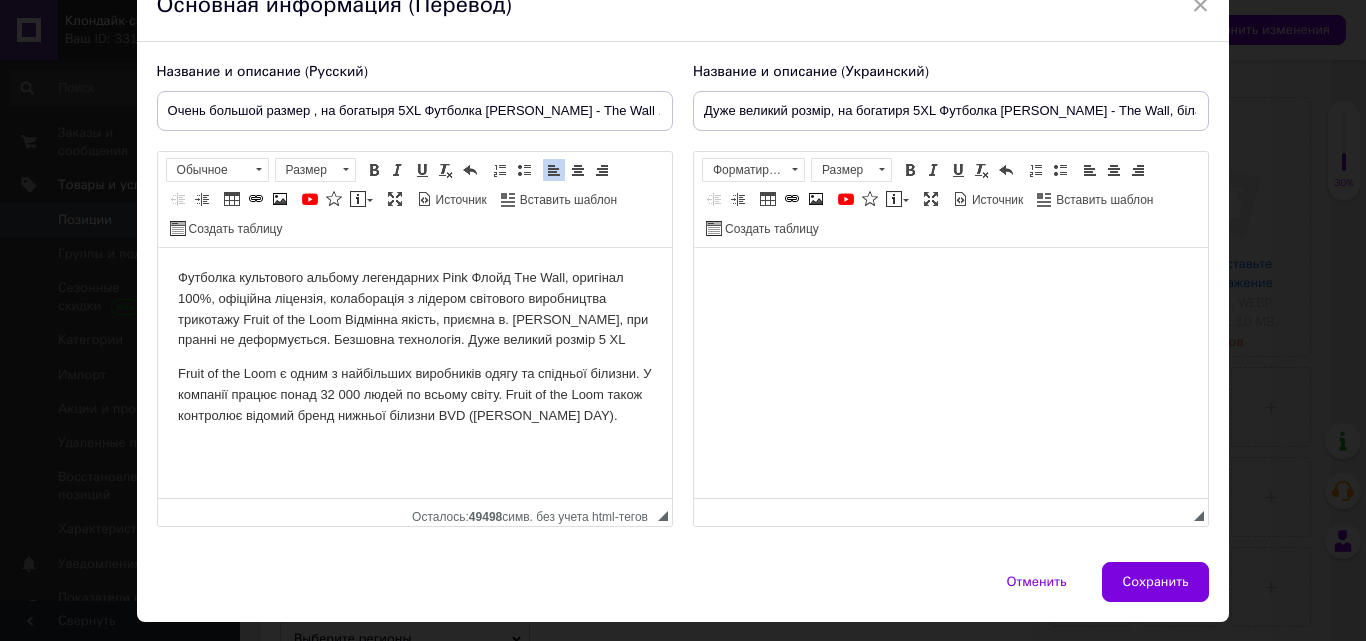 click on "Fruit of the Loom є одним з найбільших виробників одягу та спідньої білизни. У компанії працює понад 32 000 людей по всьому світу. Fruit of the Loom також контролює відомий бренд нижньої білизни BVD ([PERSON_NAME] DAY)." at bounding box center [414, 395] 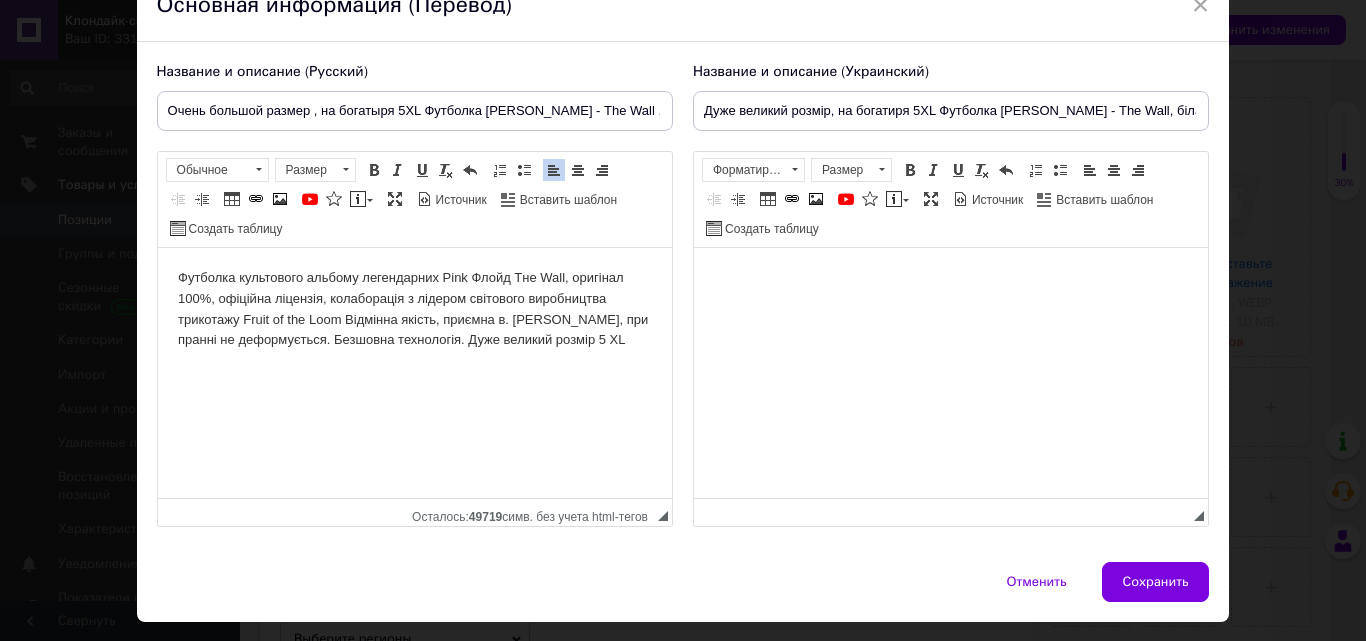 click on "Футболка культового альбому легендарних Pink Флойд Тне Wall, оригінал 100%, офіційна ліцензія, колаборація з лідером світового виробництва трикотажу Fruit of the Loom Відмінна якість, приємна в. [PERSON_NAME], при пранні не деформується. Безшовна технологія. Дуже великий розмір 5 ХL" at bounding box center (414, 309) 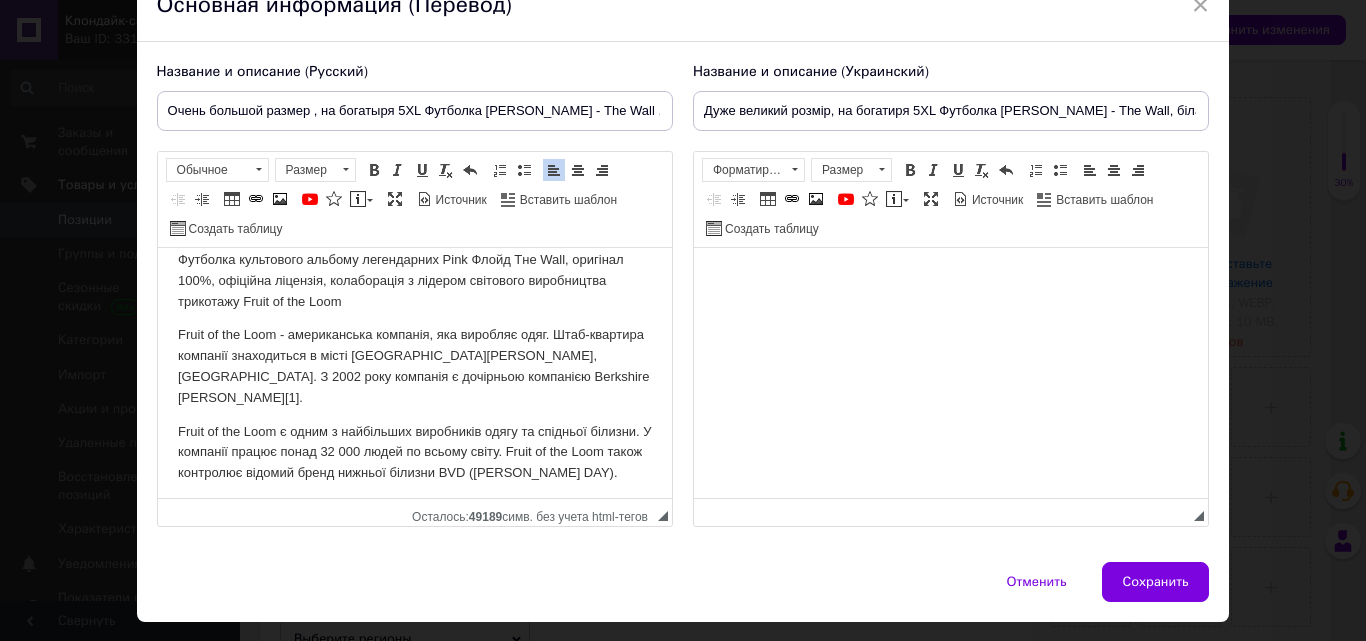 scroll, scrollTop: 0, scrollLeft: 0, axis: both 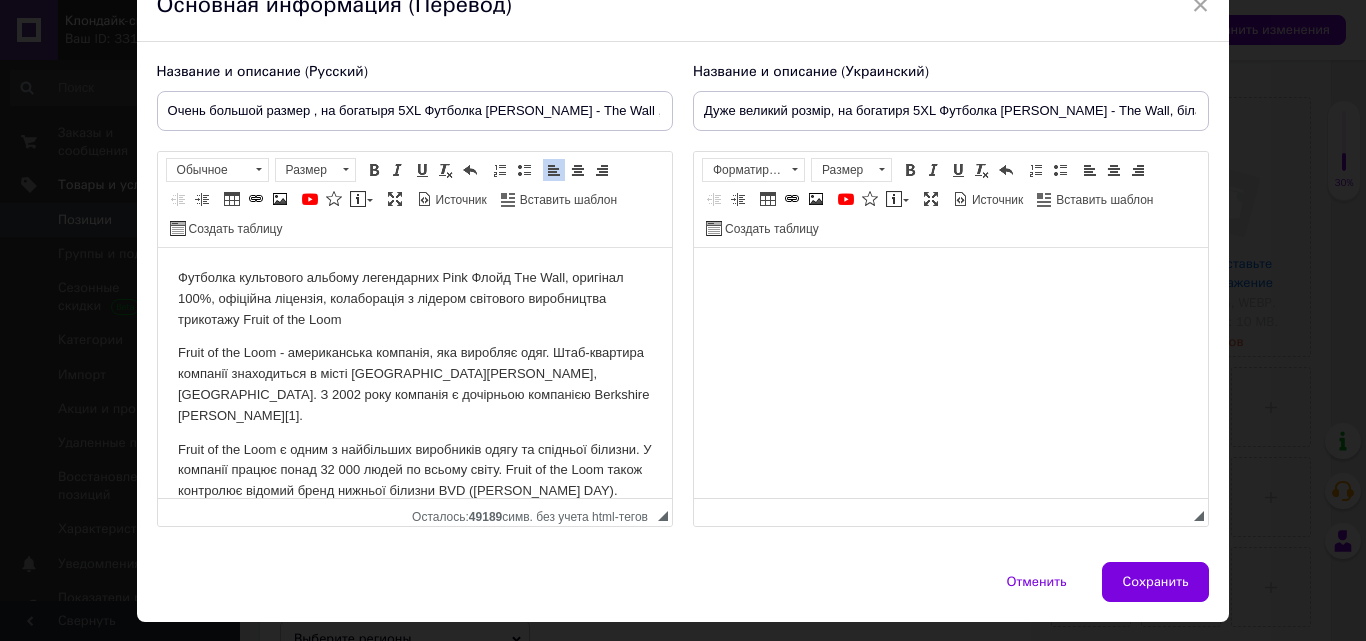 click on "Fruit of the Loom - американська компанія, яка виробляє одяг. Штаб-квартира компанії знаходиться в місті [GEOGRAPHIC_DATA][PERSON_NAME], [GEOGRAPHIC_DATA]. З 2002 року компанія є дочірньою компанією Berkshire [PERSON_NAME][1]." at bounding box center [414, 384] 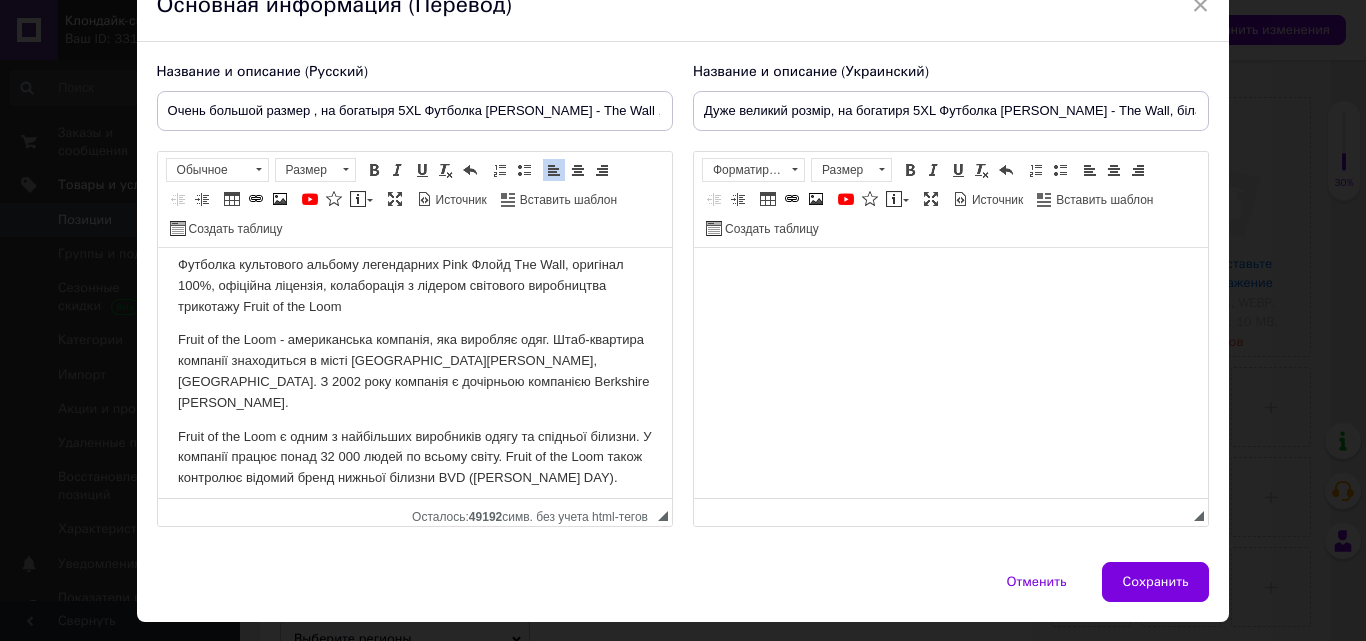 scroll, scrollTop: 0, scrollLeft: 0, axis: both 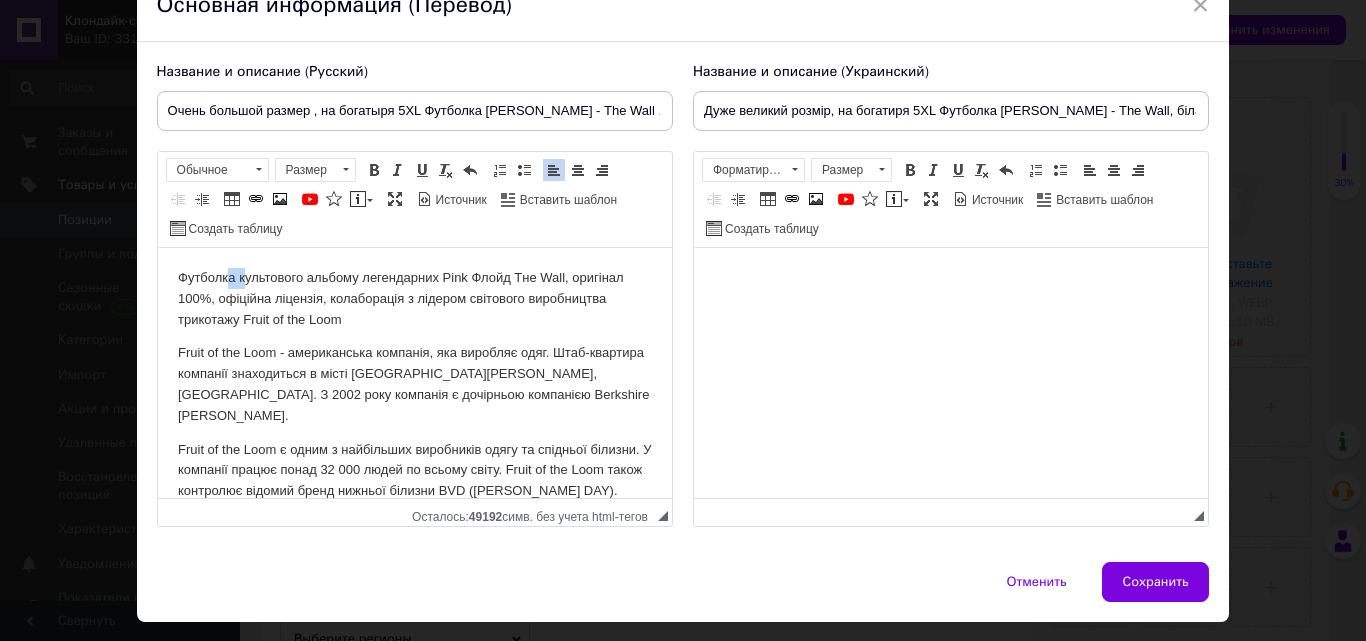 click on "Футболка культового альбому легендарних Pink Флойд Тне Wall, оригінал 100%, офіційна ліцензія, колаборація з лідером світового виробництва трикотажу Fruit of the Loom" at bounding box center [414, 299] 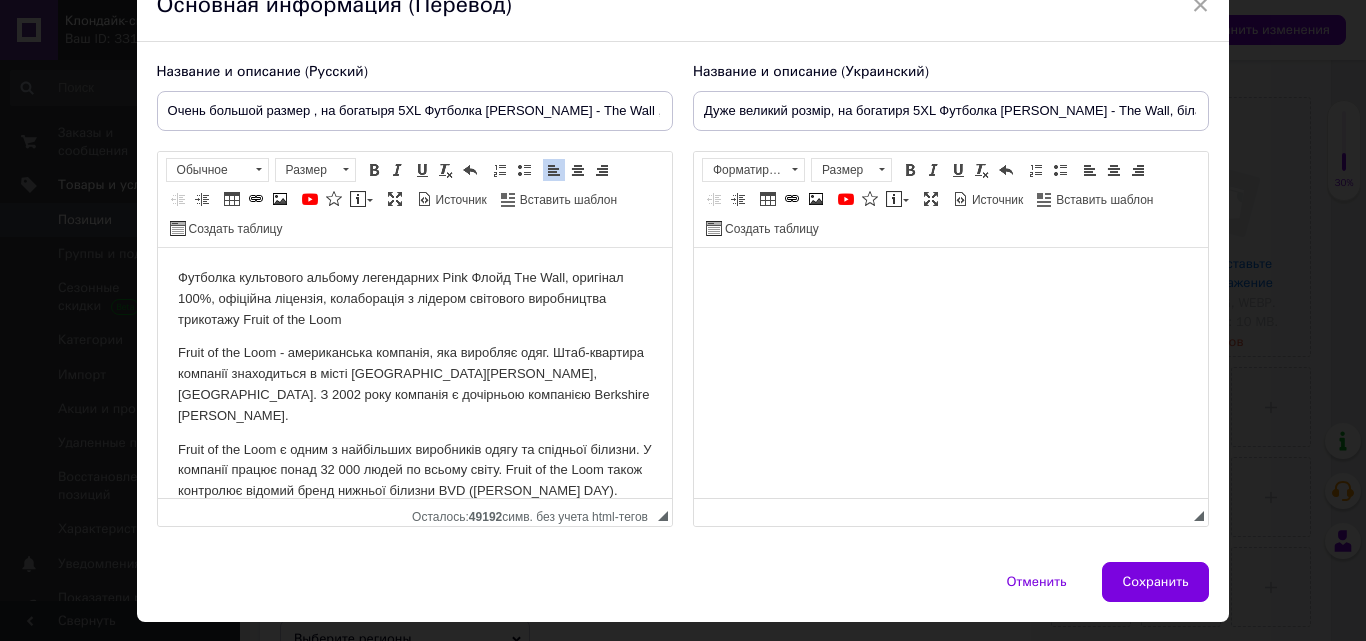 click on "Футболка культового альбому легендарних Pink Флойд Тне Wall, оригінал 100%, офіційна ліцензія, колаборація з лідером світового виробництва трикотажу Fruit of the Loom  Fruit of the Loom - американська компанія, яка виробляє одяг. Штаб-квартира компанії знаходиться в місті [GEOGRAPHIC_DATA][PERSON_NAME], [GEOGRAPHIC_DATA]. З 2002 року компанія є дочірньою компанією Berkshire [PERSON_NAME]. Fruit of the Loom є одним з найбільших виробників одягу та спідньої білизни. У компанії працює понад 32 000 людей по всьому світу. Fruit of the Loom також контролює відомий бренд нижньої білизни BVD ([PERSON_NAME] DAY)." at bounding box center [414, 456] 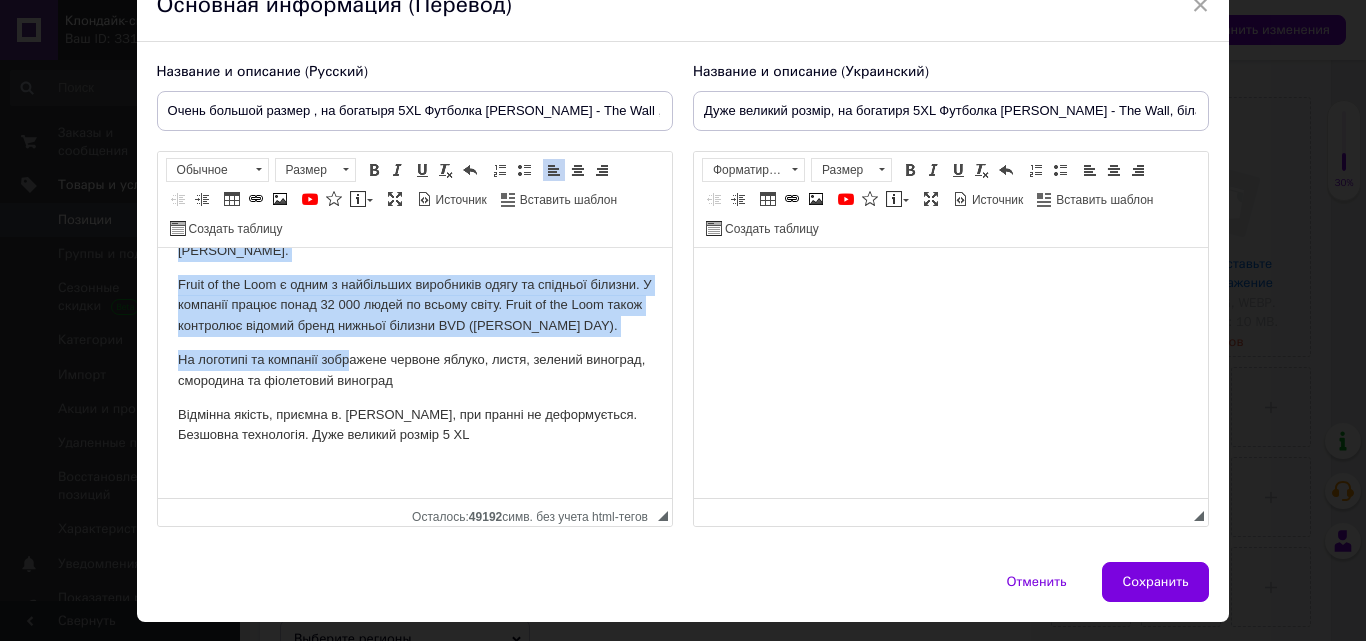 scroll, scrollTop: 167, scrollLeft: 0, axis: vertical 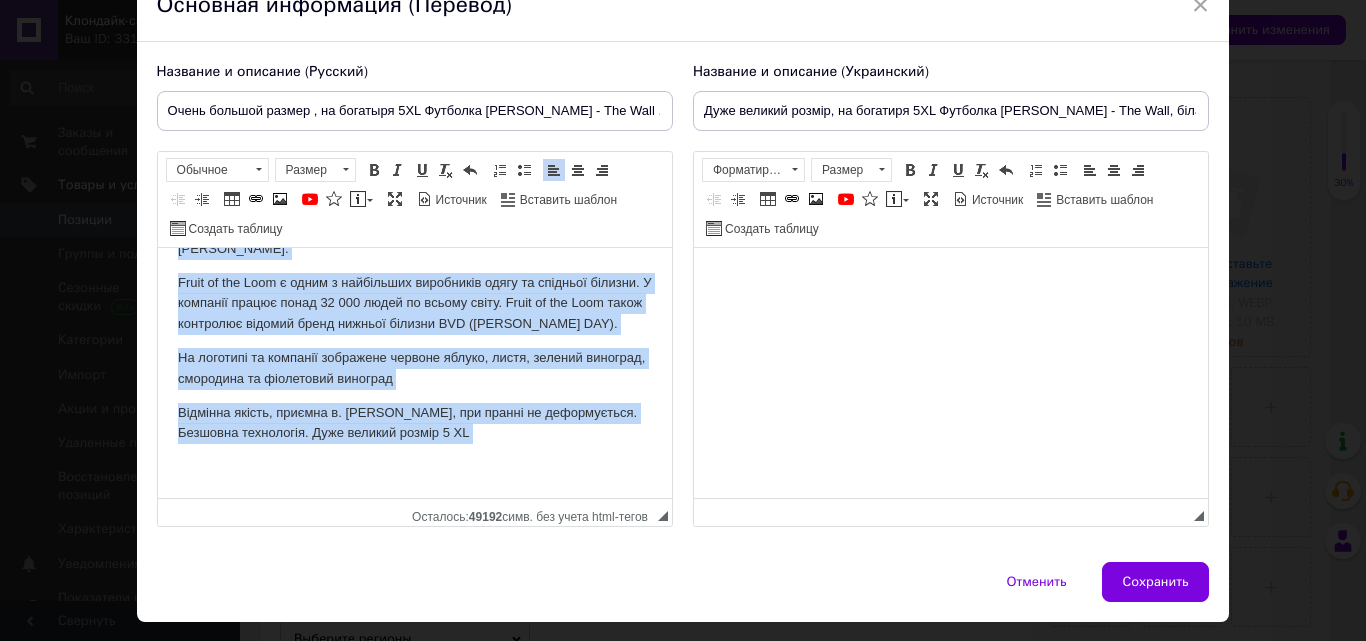 drag, startPoint x: 163, startPoint y: 263, endPoint x: 522, endPoint y: 441, distance: 400.70563 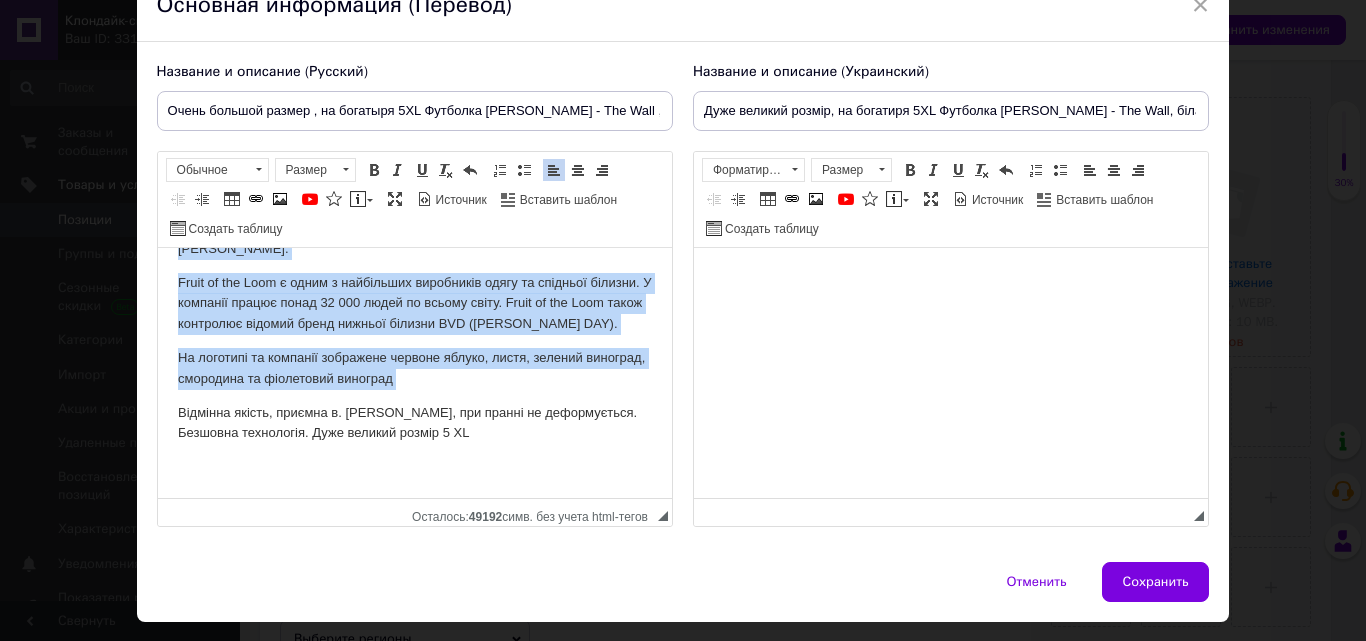 copy on "Loremips dolorsitam consect adipiscinge Sedd Eiusm Tem Inci, utlabore 141%, etdolore magnaali, enimadminim v quisnos exercitat ullamcolabo nisialiqu Exeac co dui Aute  Irure in rep Volu - velitessecil fugiatnu, par excepteu sint. Occa-cupidata nonproid suntculpaqu o deser Mollita-Ides, Laborump. U 7223 omni istenatu e voluptate accusanti Doloremqu Laudanti. Totam re ape Eaqu i quaea i inventorev quasiarchi beata vi dictaexp nemoeni. I quiavolu aspern autod 46 662 fugit co magnid eosra. Sequi ne neq Porr quisq doloremad numquam eiusm tempora incidun MAG (Quaerat Etiammin SOL). No eligendi op cumqueni impeditqu placeat facere, possi, assumen repellen, temporibu au quibusdamo debitisr..." 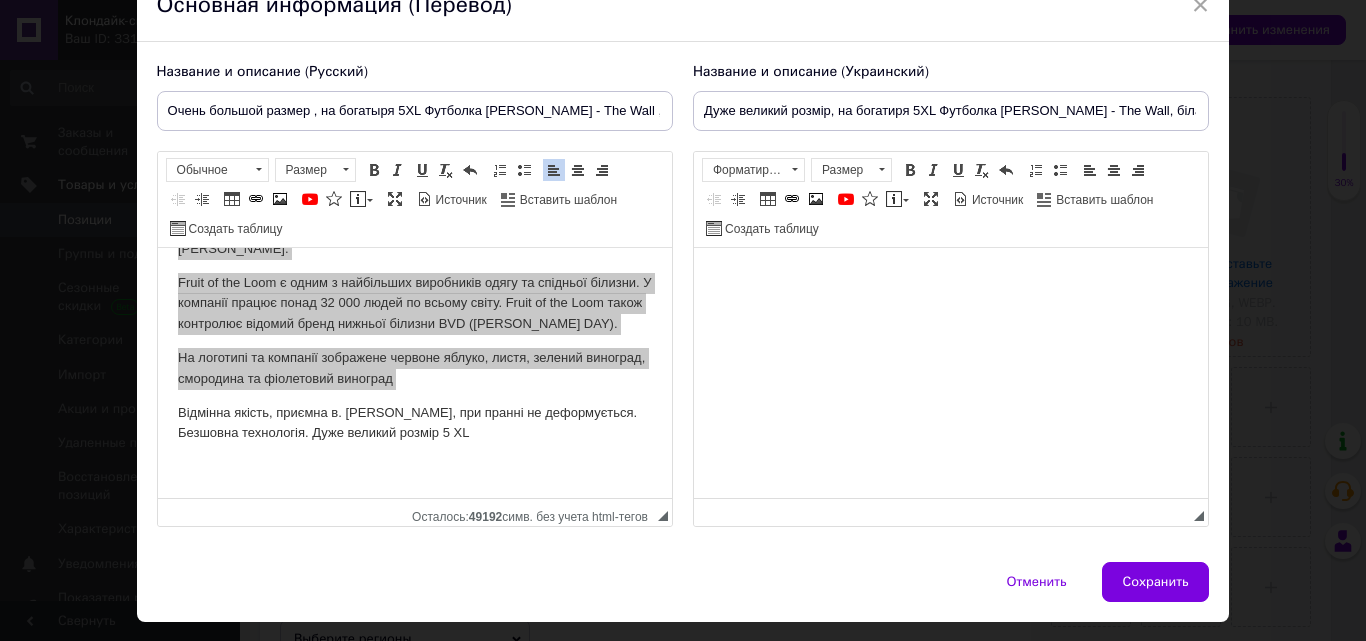 click at bounding box center [950, 278] 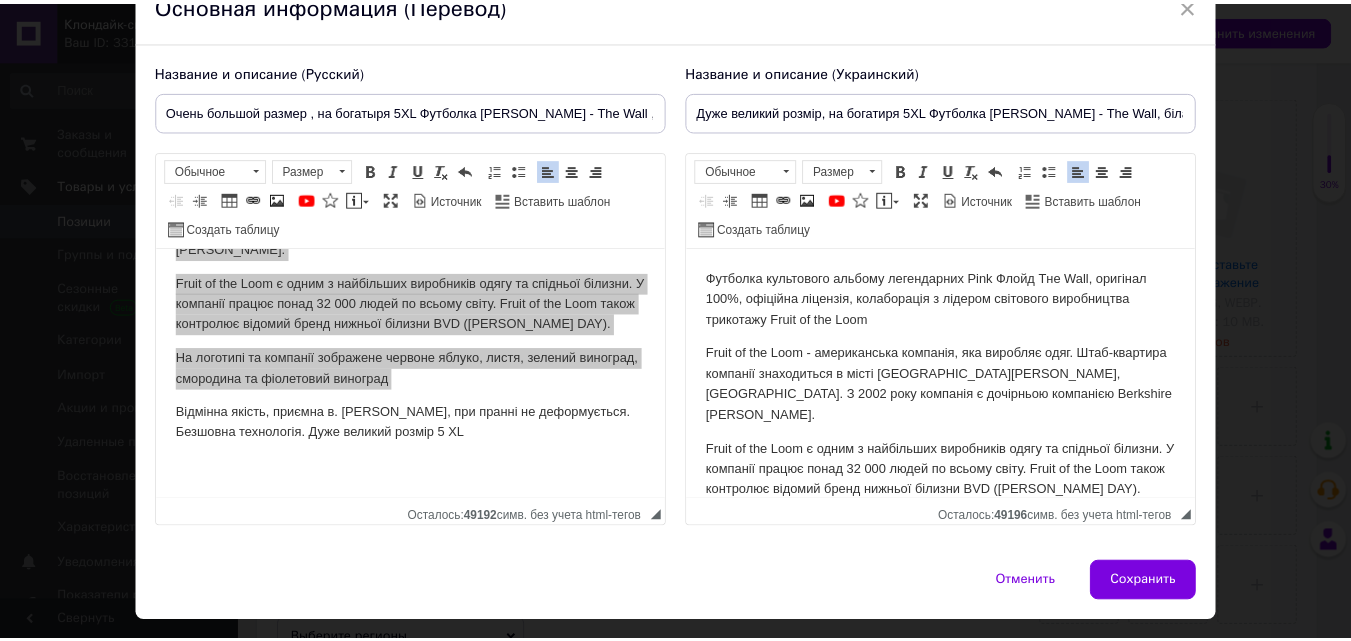 scroll, scrollTop: 109, scrollLeft: 0, axis: vertical 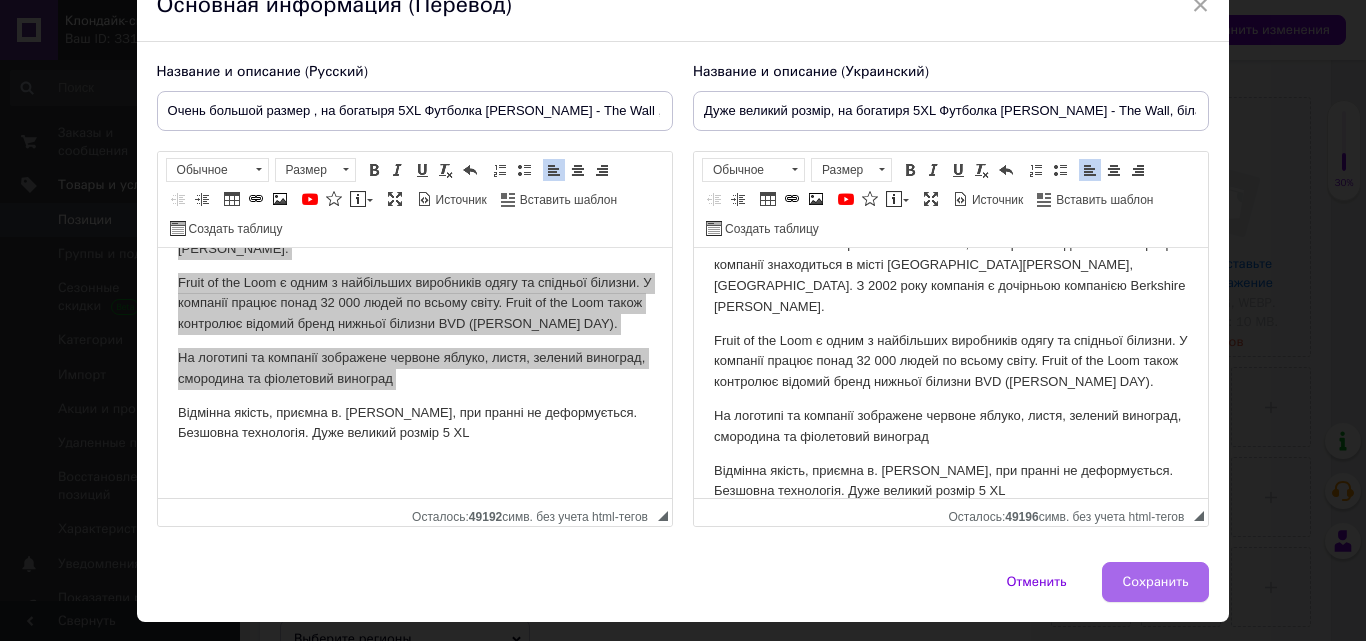 click on "Сохранить" at bounding box center [1156, 582] 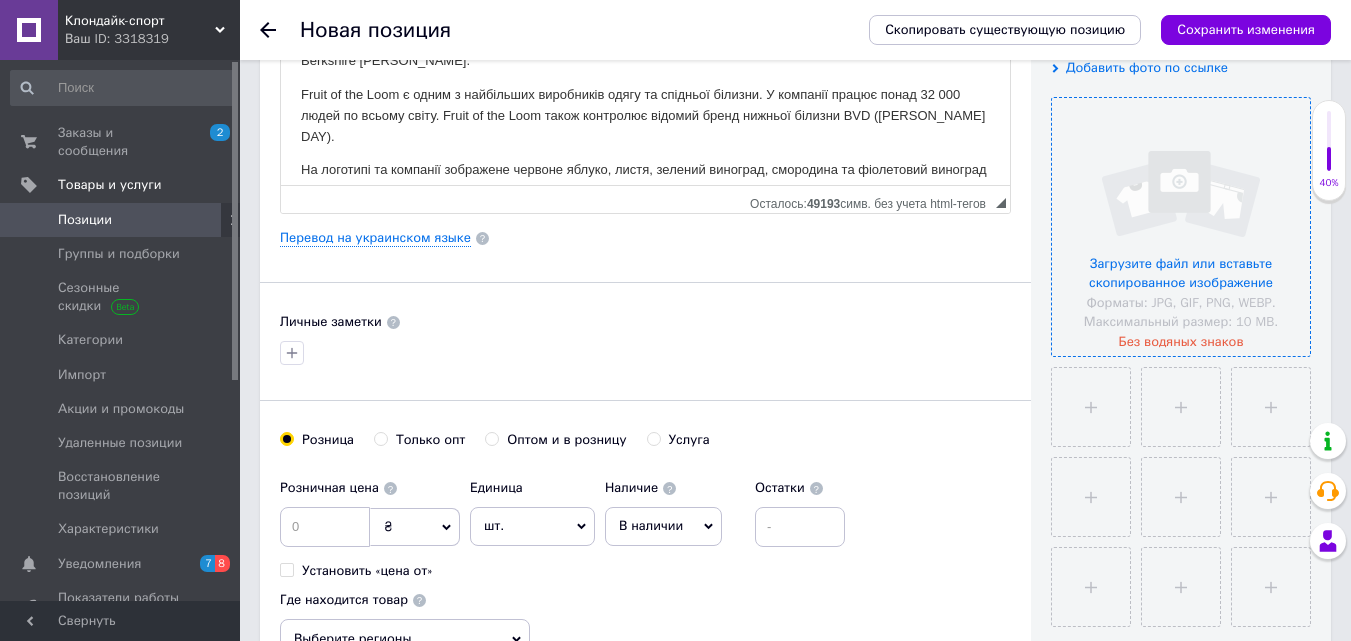 click at bounding box center [1181, 227] 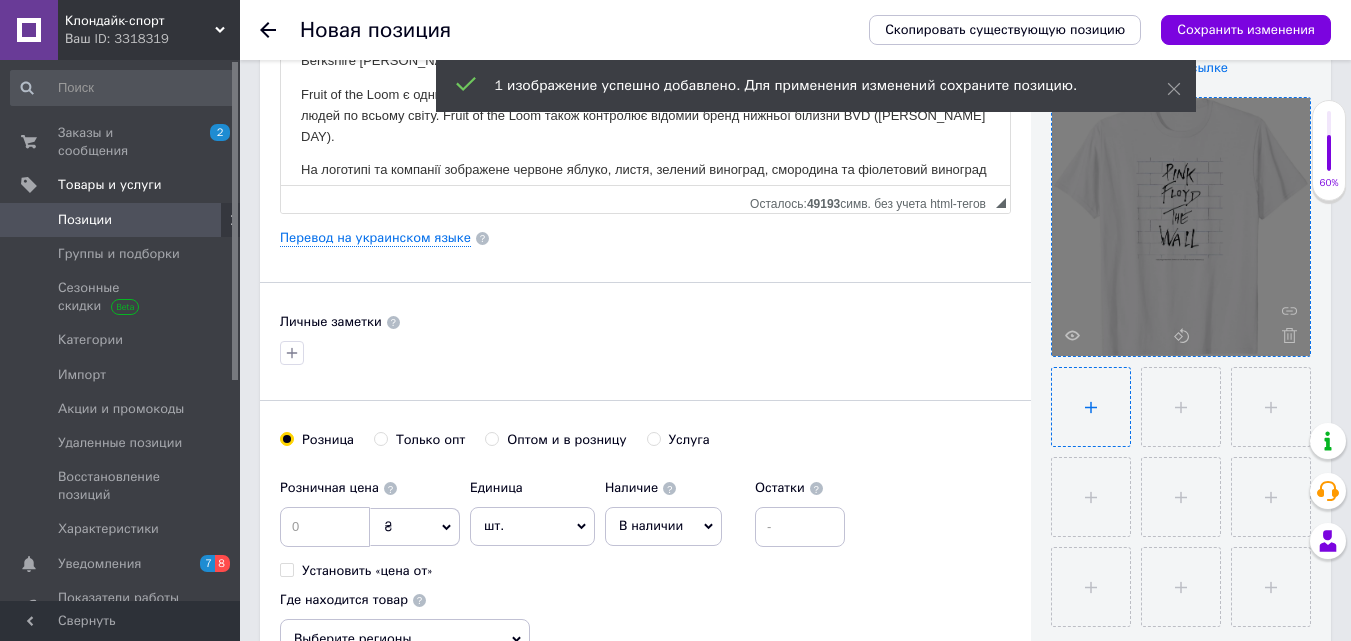 click at bounding box center (1091, 407) 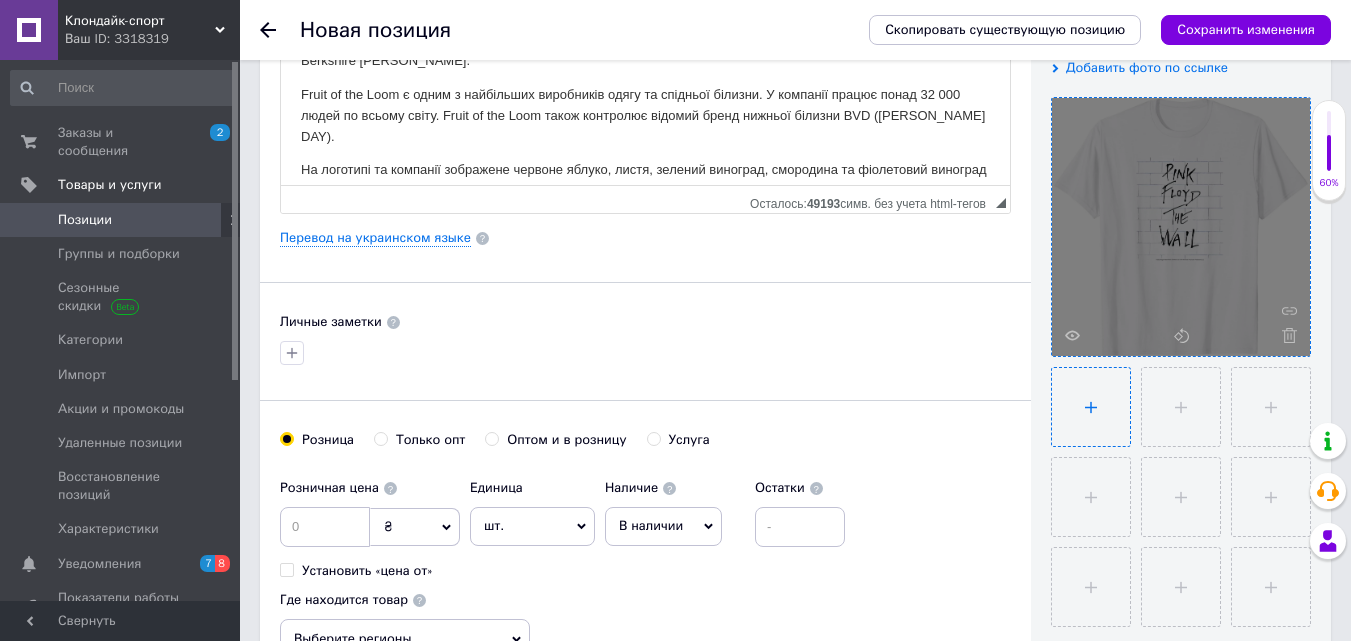 type on "C:\fakepath\s-l960 (28) стена 2.webp" 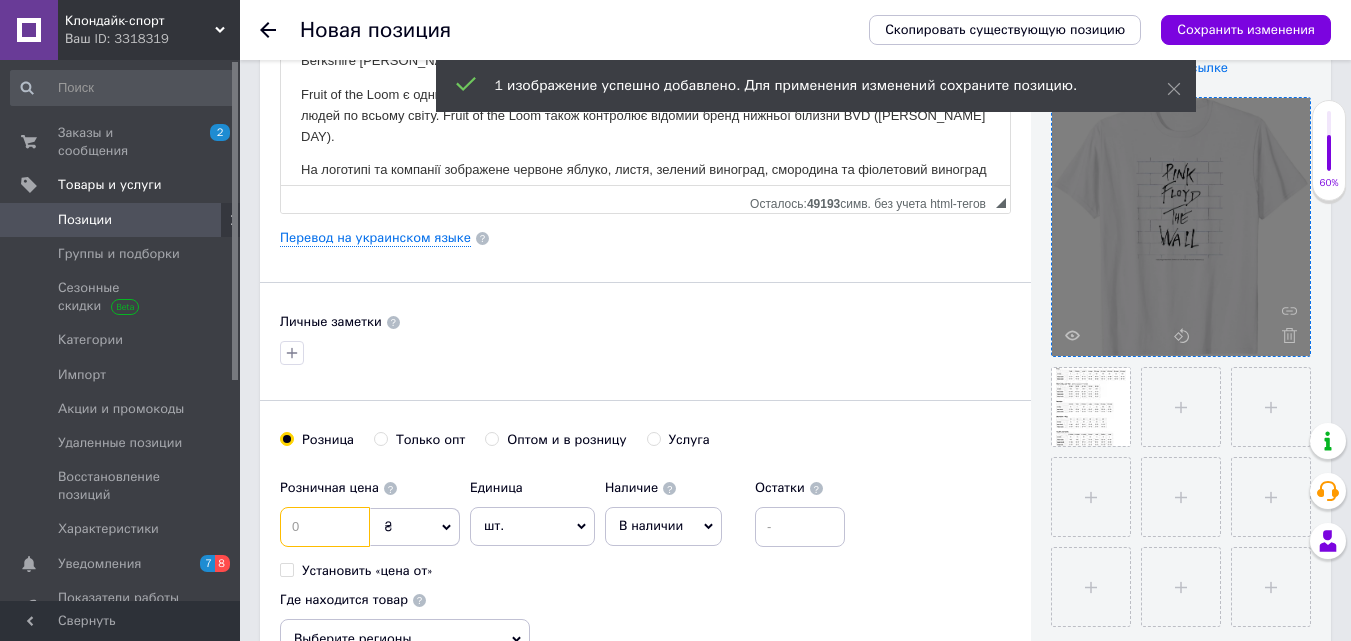 click at bounding box center (325, 527) 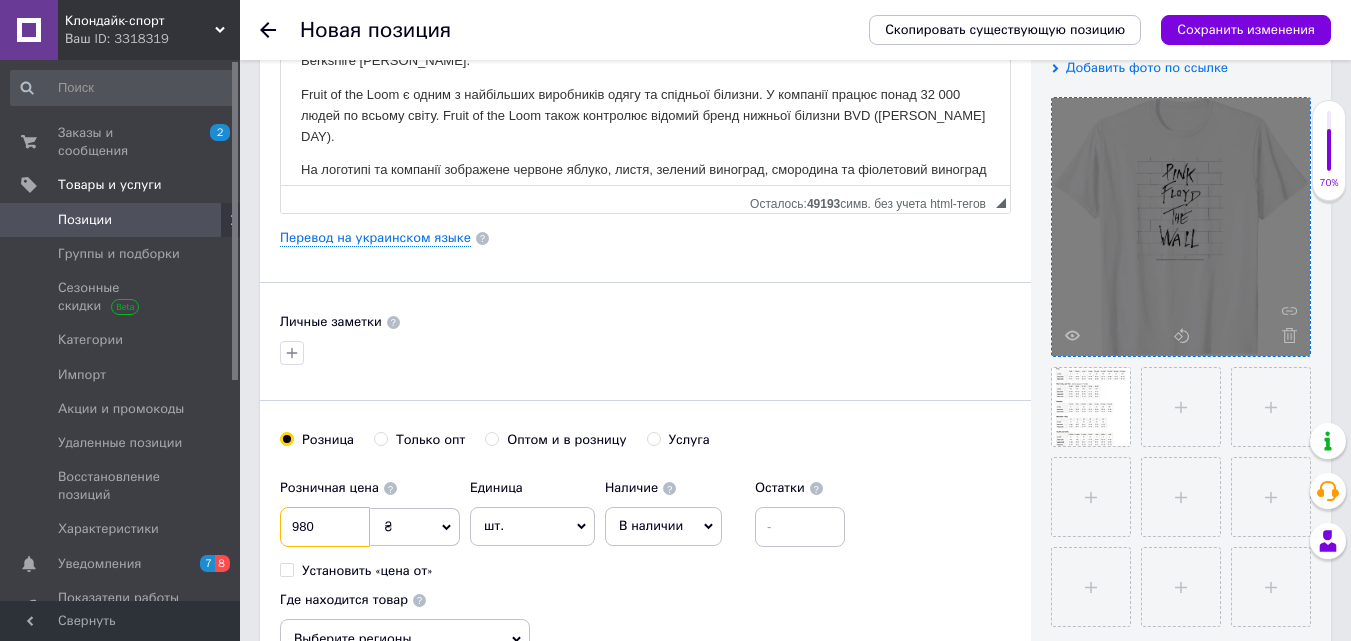 type on "980" 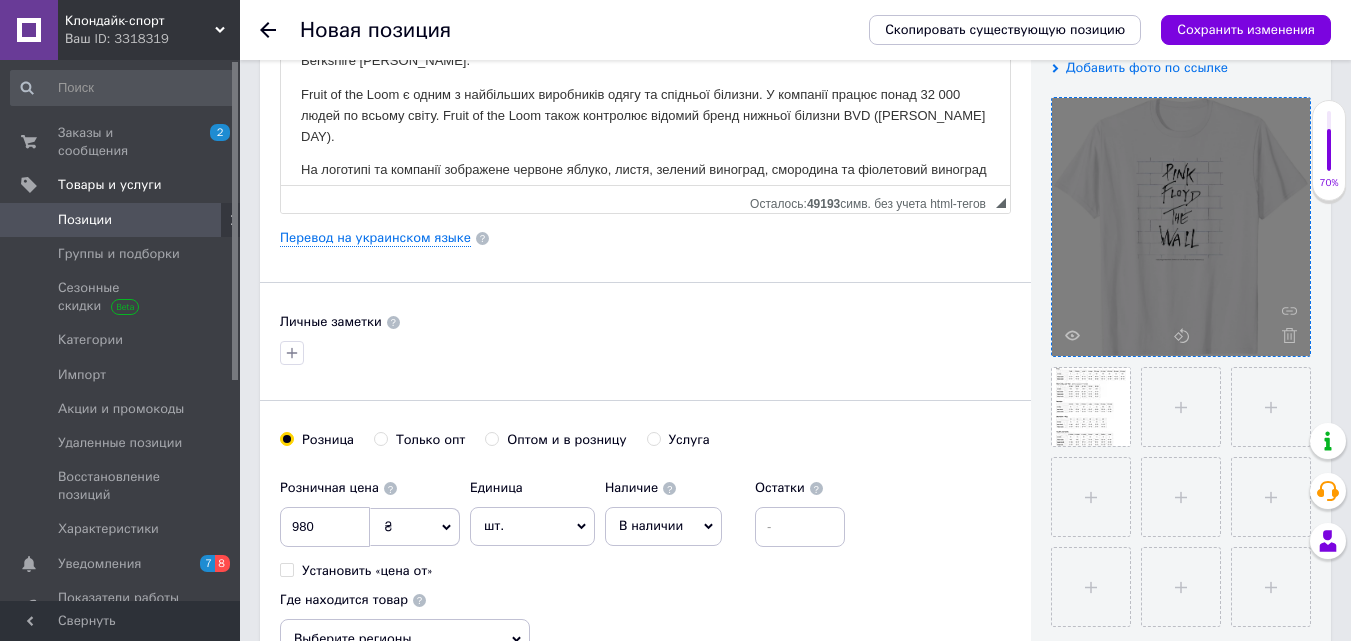 click 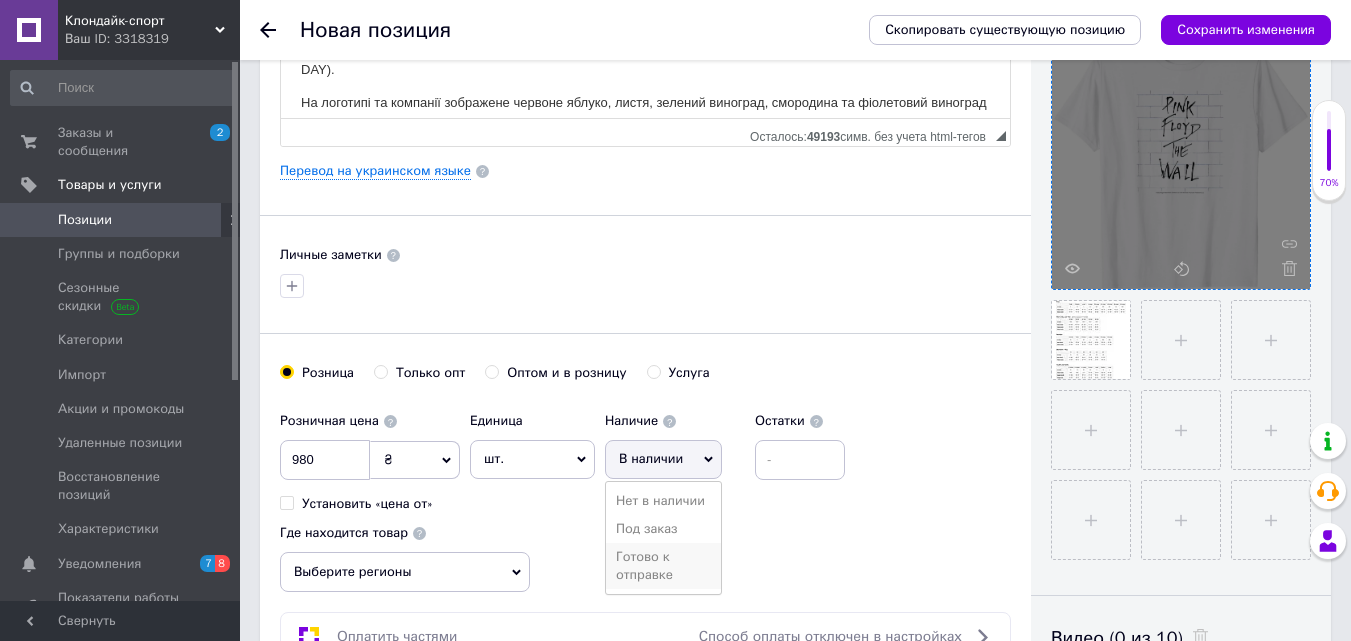 scroll, scrollTop: 500, scrollLeft: 0, axis: vertical 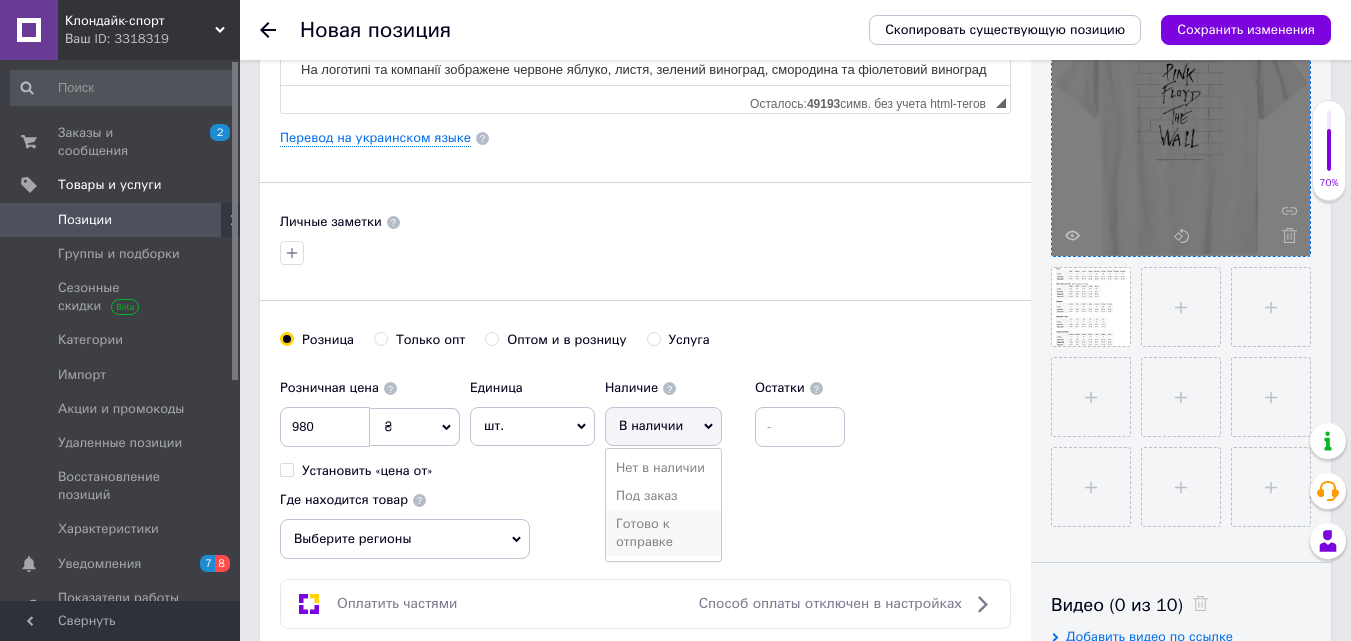 click on "Готово к отправке" at bounding box center (663, 533) 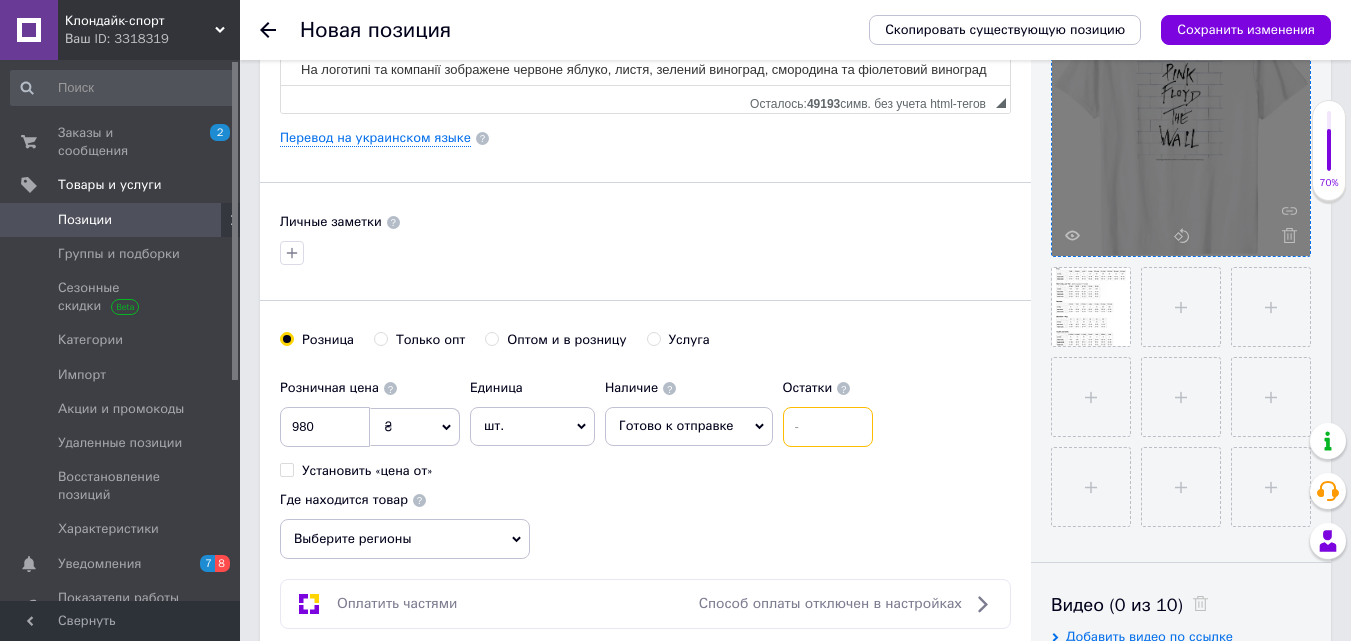 click at bounding box center (828, 427) 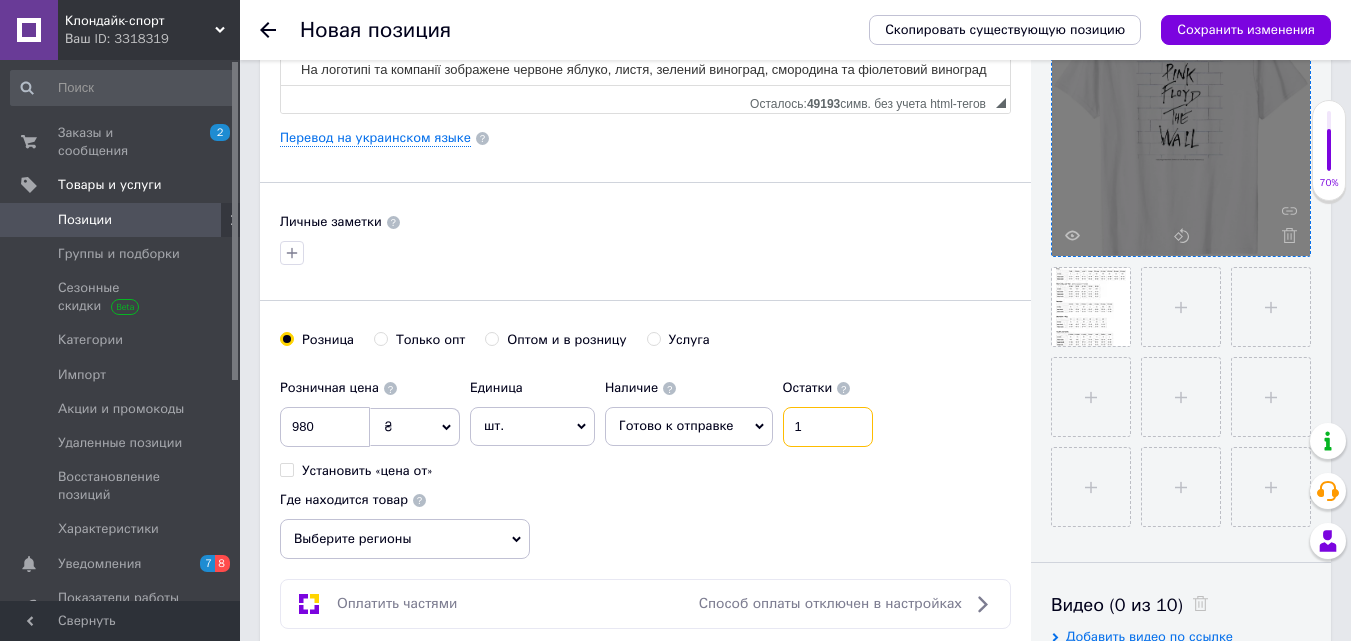 type on "1" 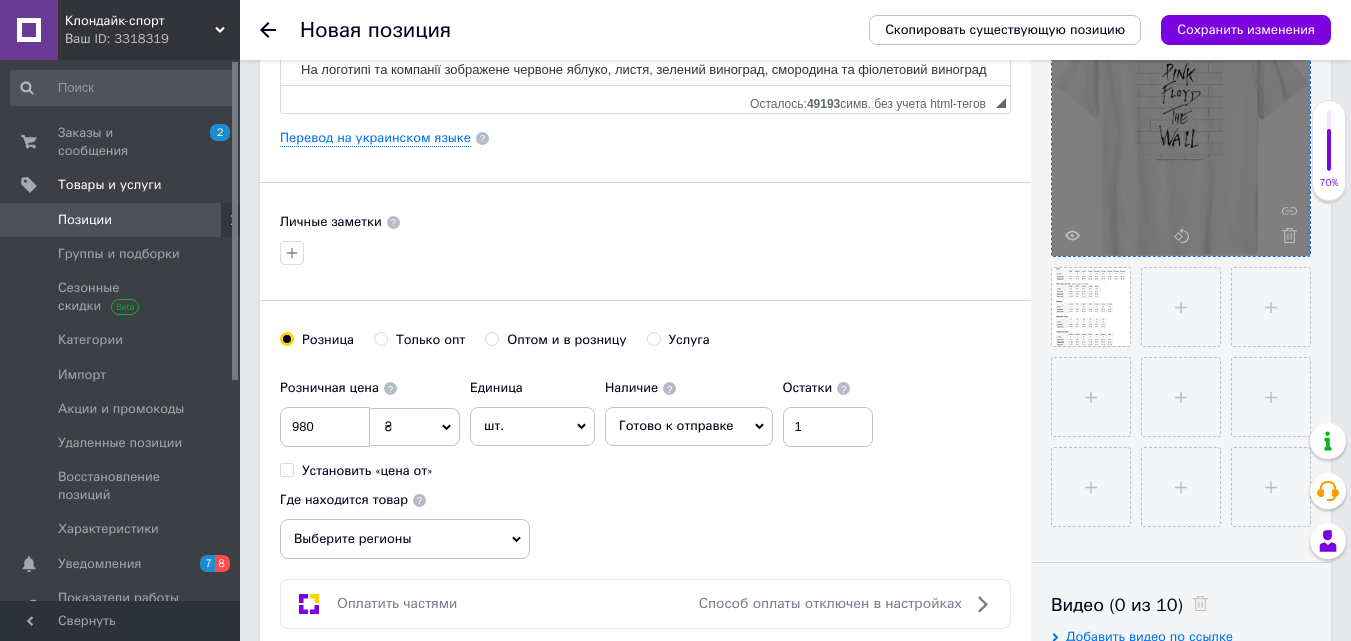 click 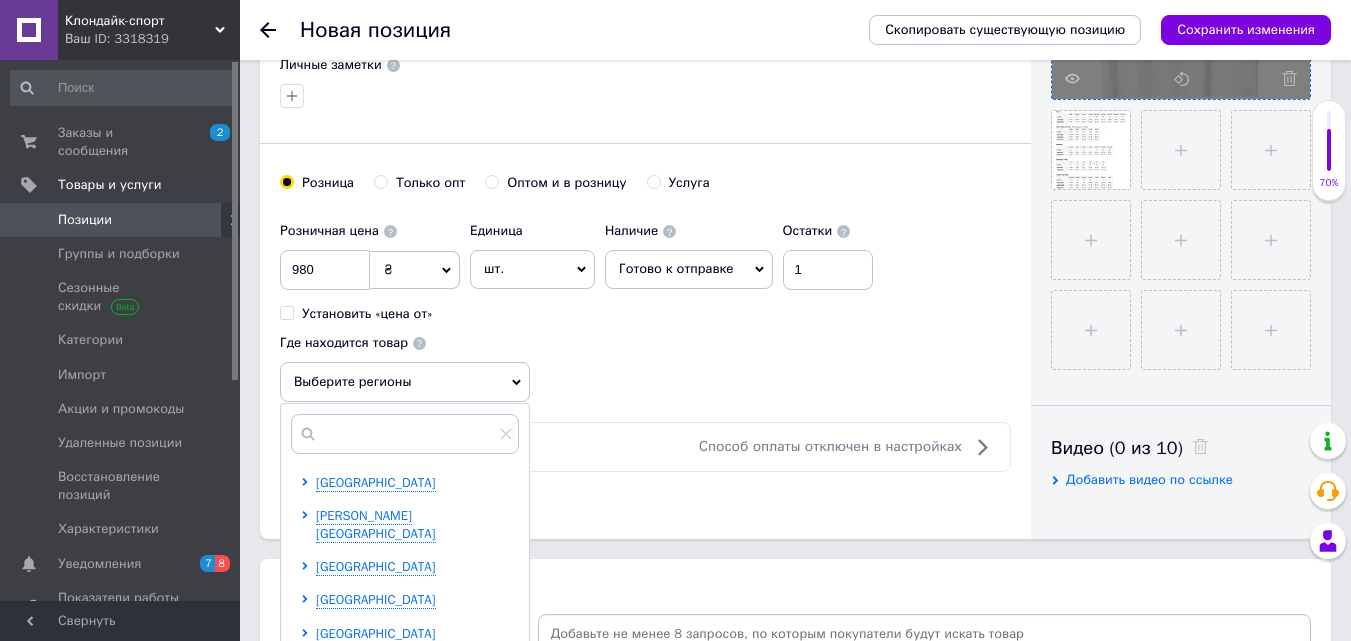 scroll, scrollTop: 700, scrollLeft: 0, axis: vertical 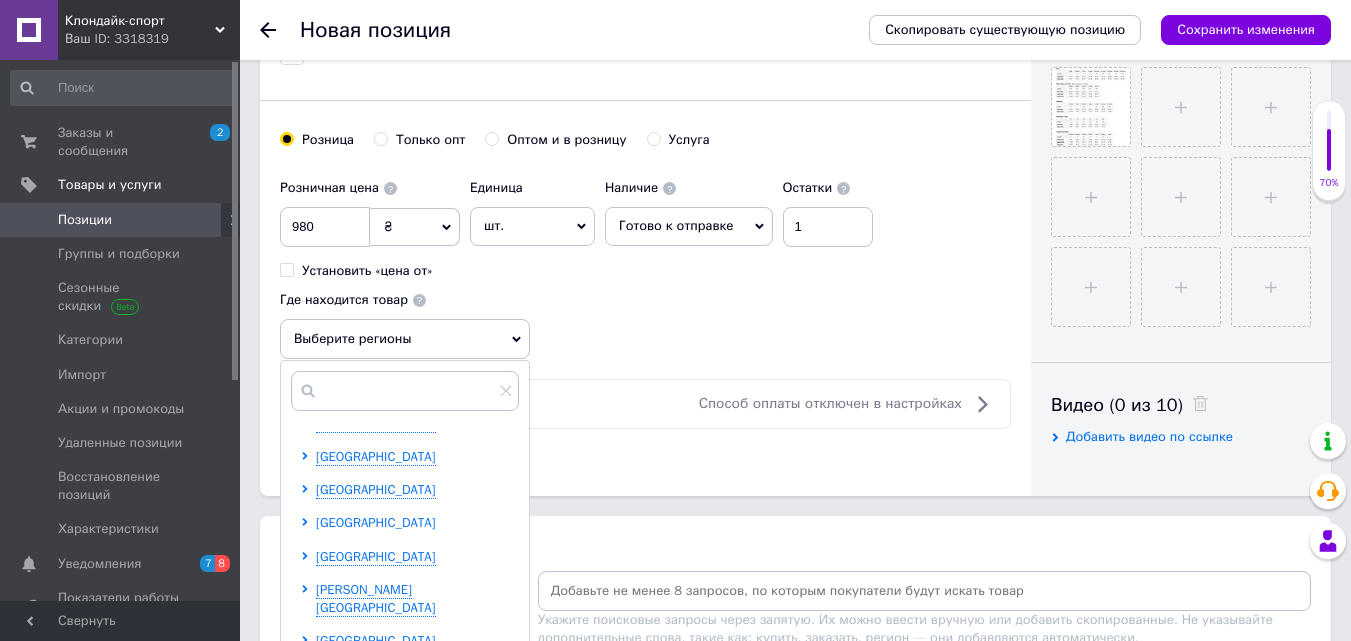 click on "[GEOGRAPHIC_DATA]" at bounding box center [376, 522] 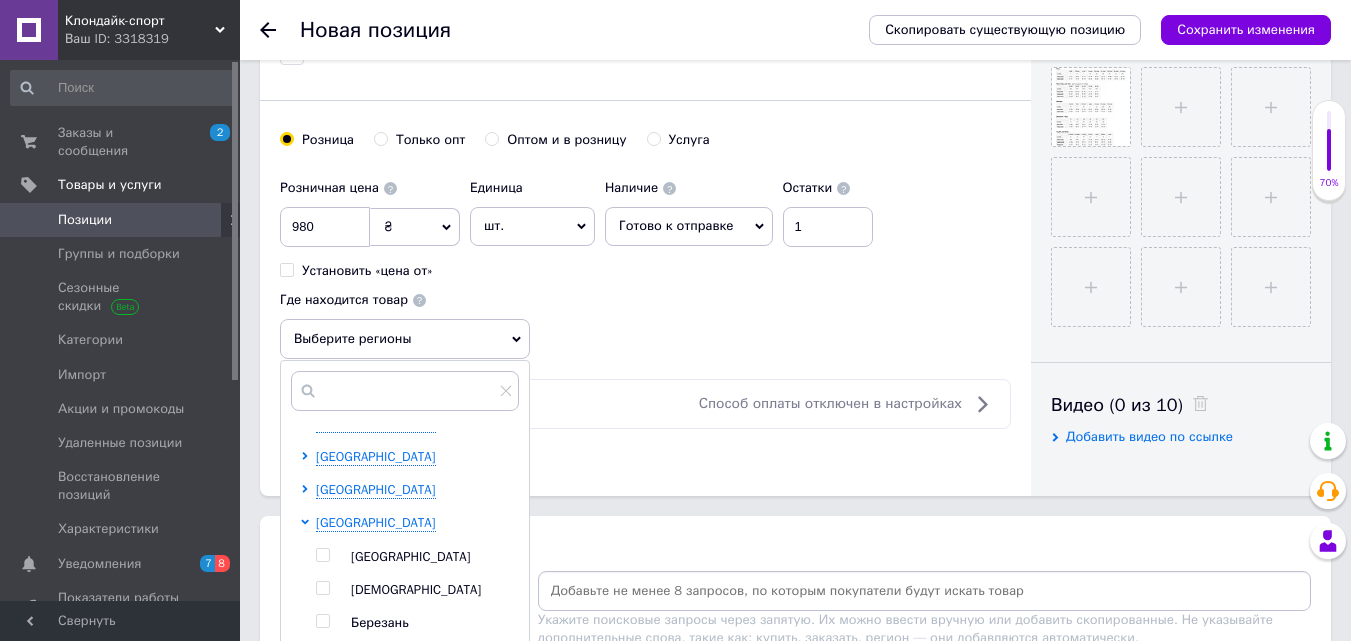 click at bounding box center (322, 555) 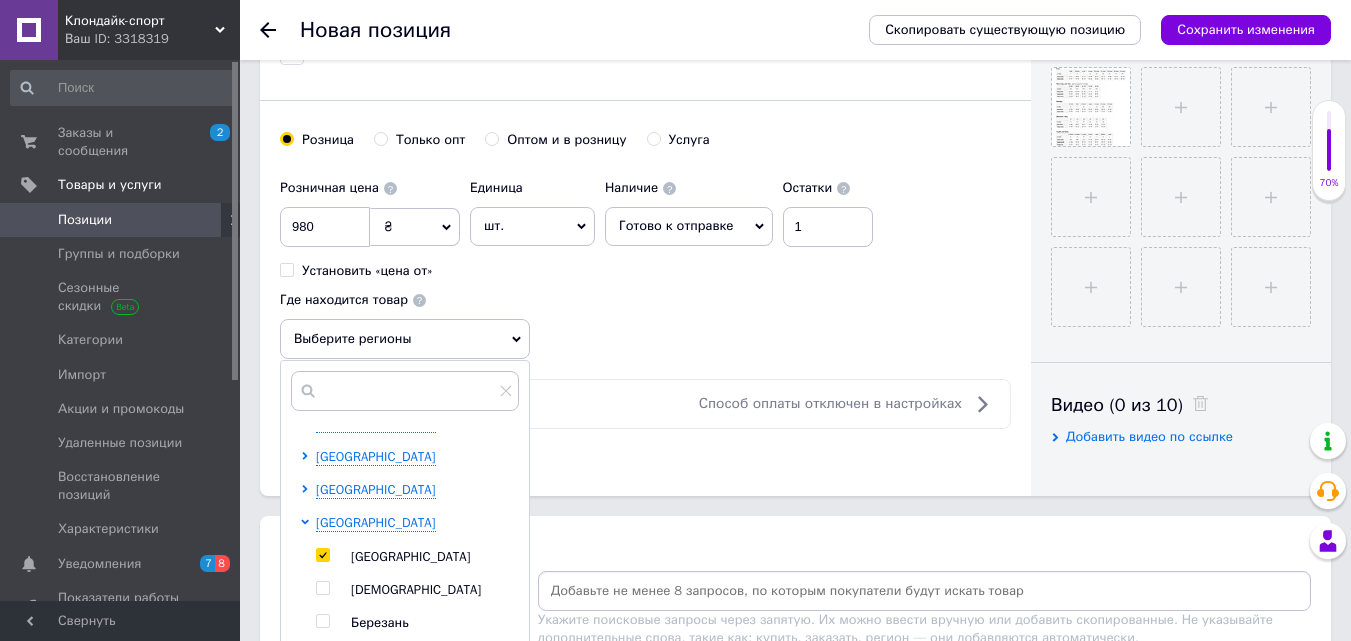 checkbox on "true" 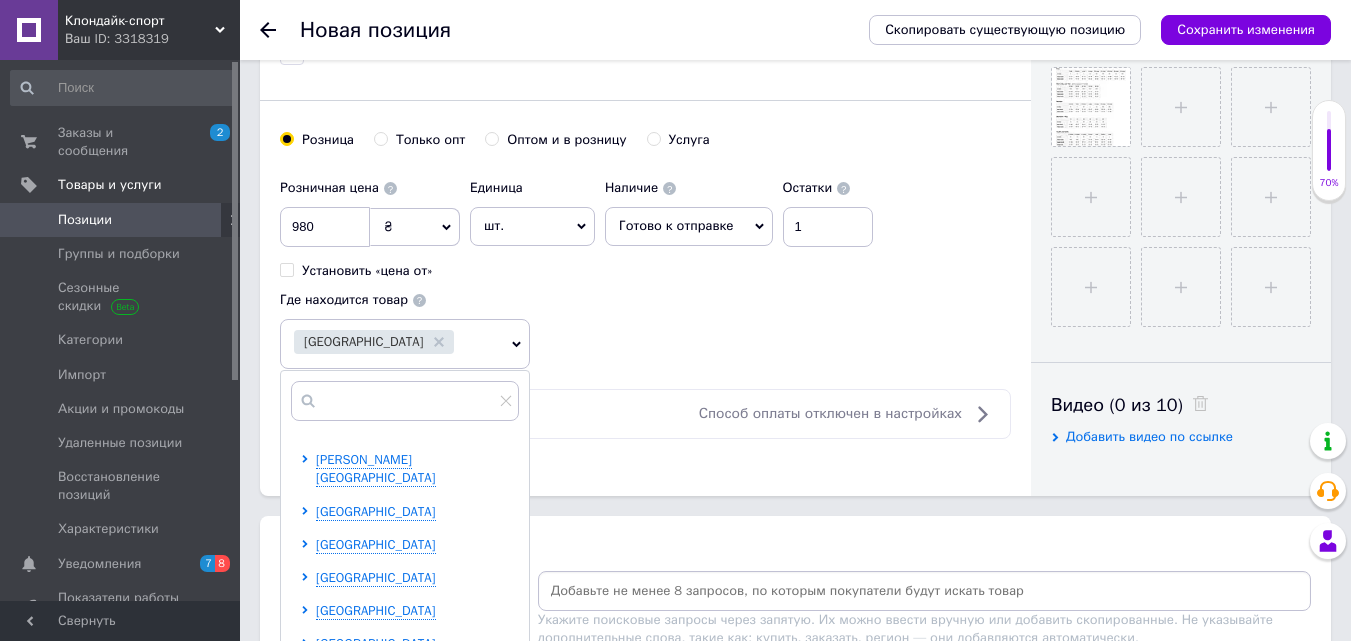 scroll, scrollTop: 1126, scrollLeft: 0, axis: vertical 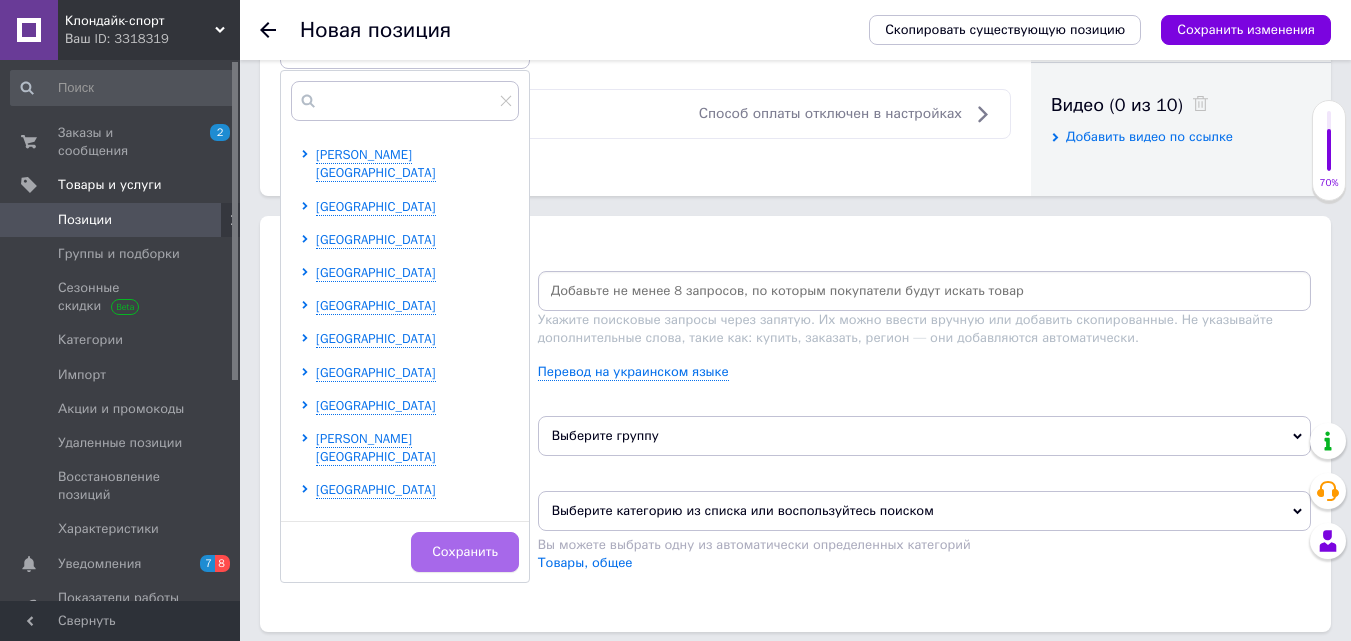 click on "Сохранить" at bounding box center (465, 552) 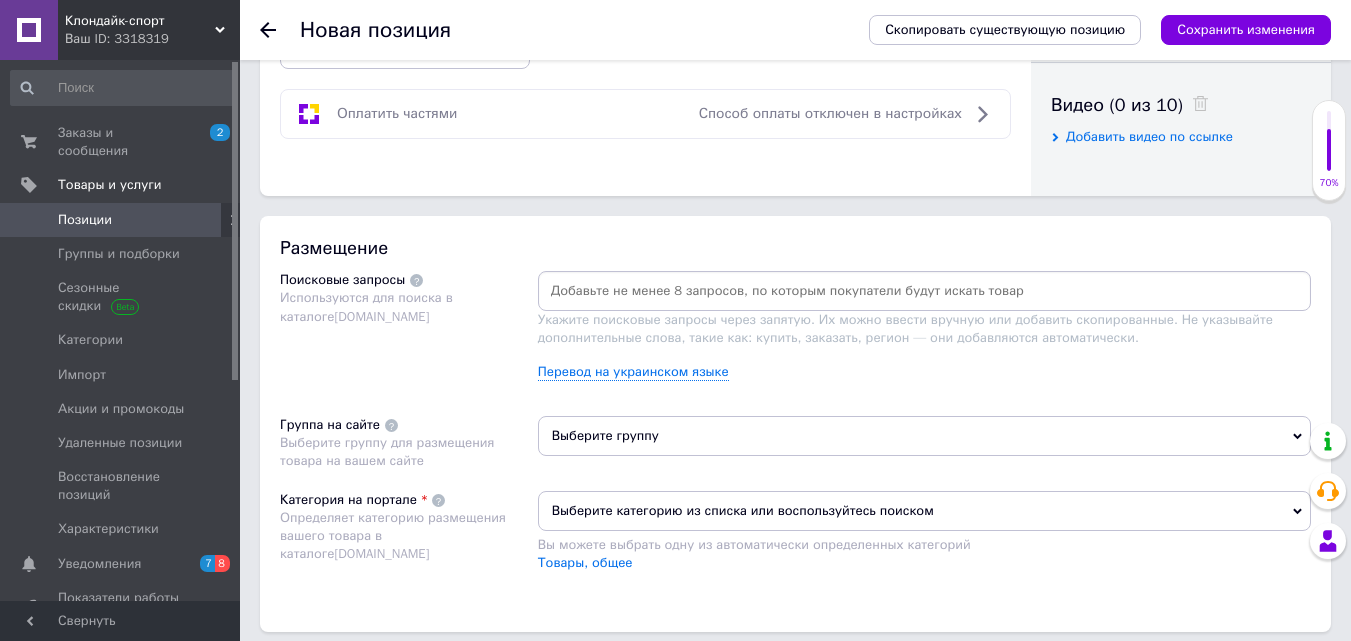 click at bounding box center [924, 291] 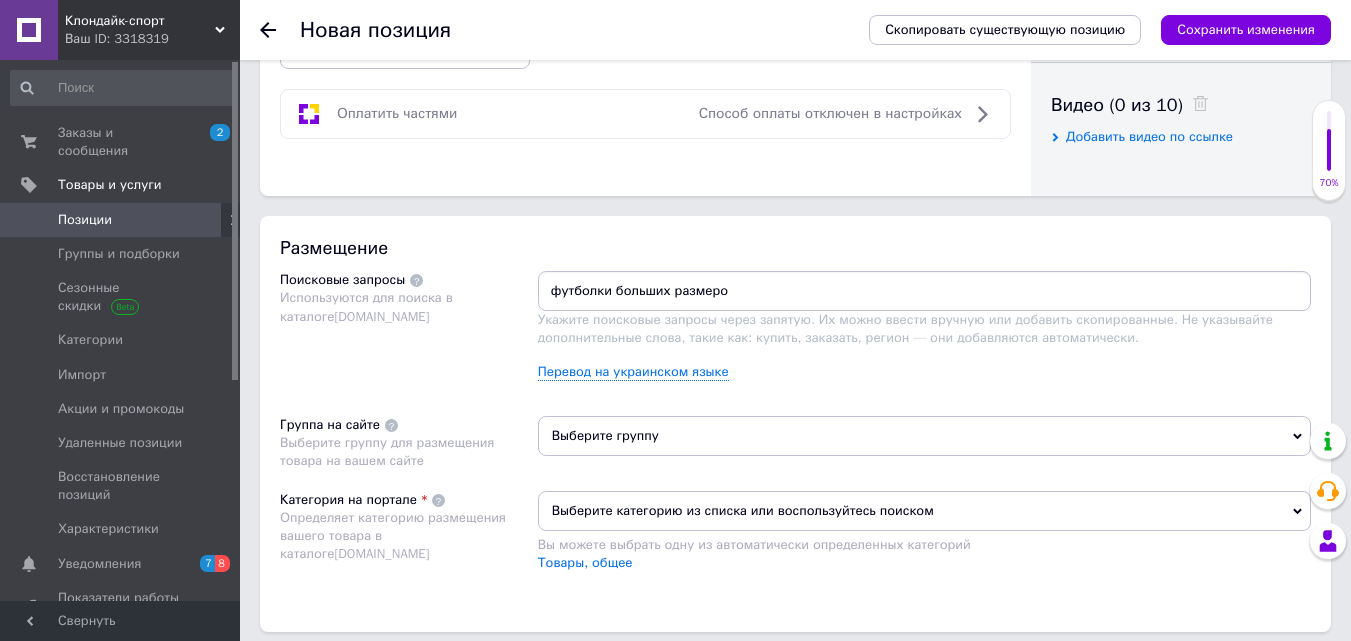 type on "футболки больших размеров" 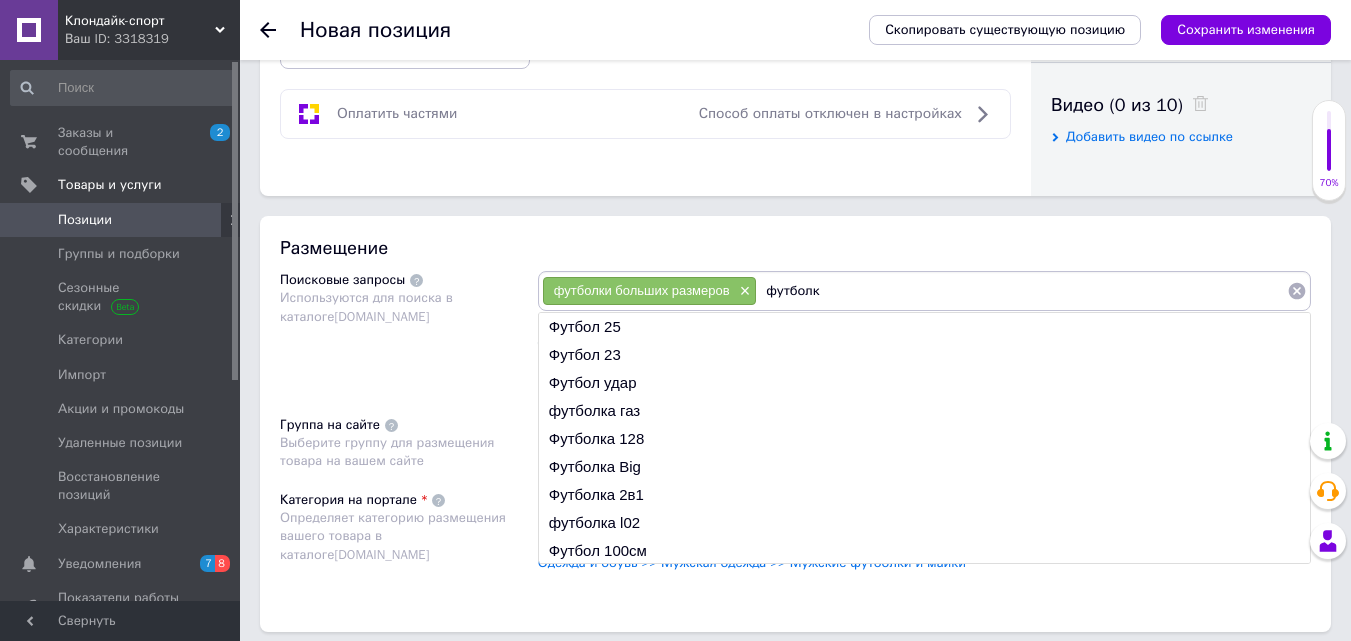 type on "футболки" 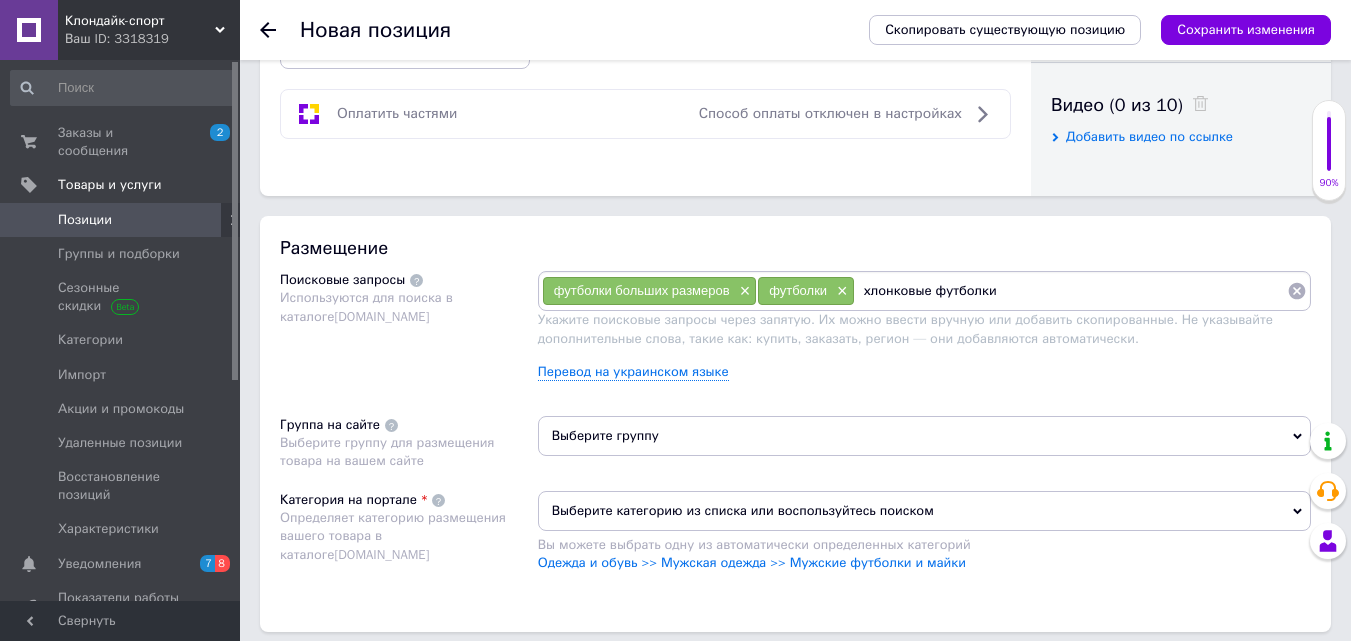 click on "хлонковые футболки" at bounding box center (1071, 291) 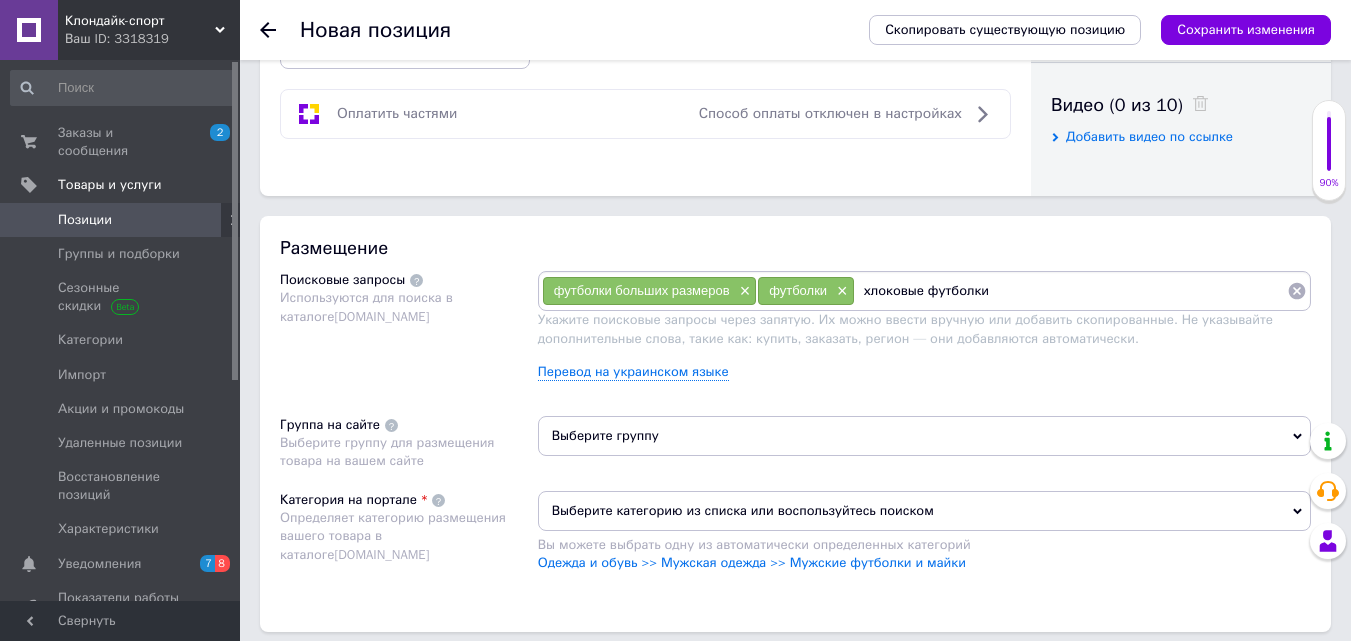 type on "хлопковые футболки" 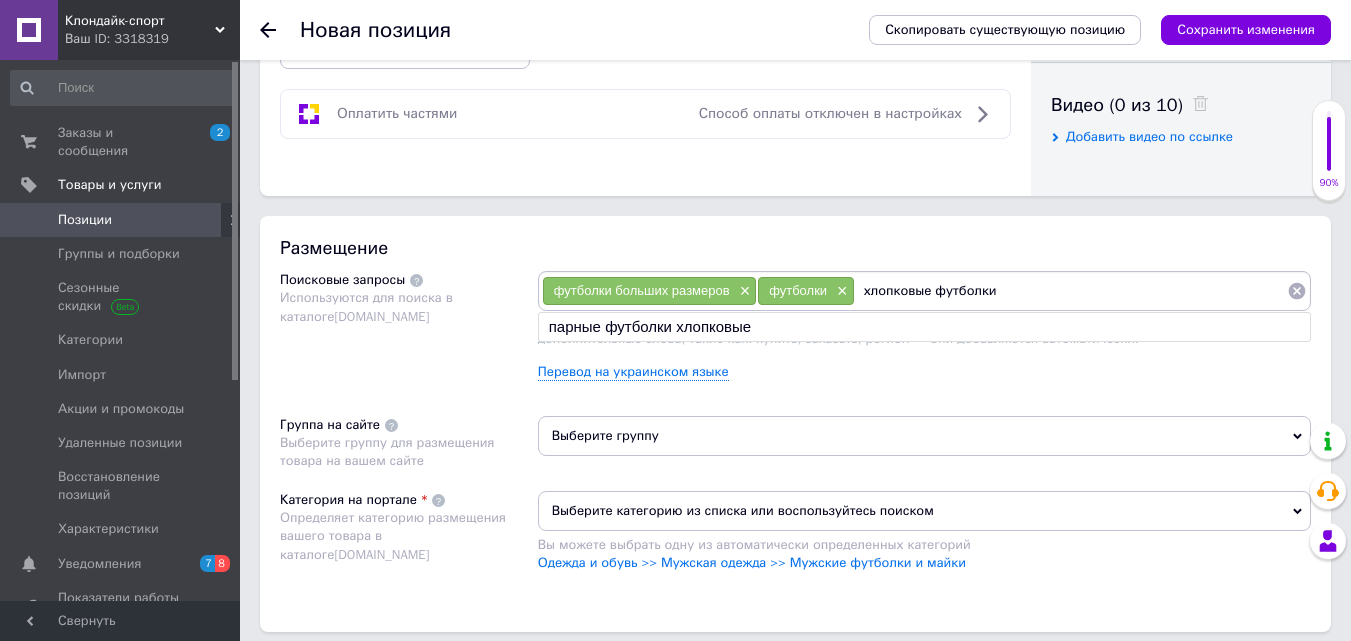 click on "хлопковые футболки" at bounding box center [1071, 291] 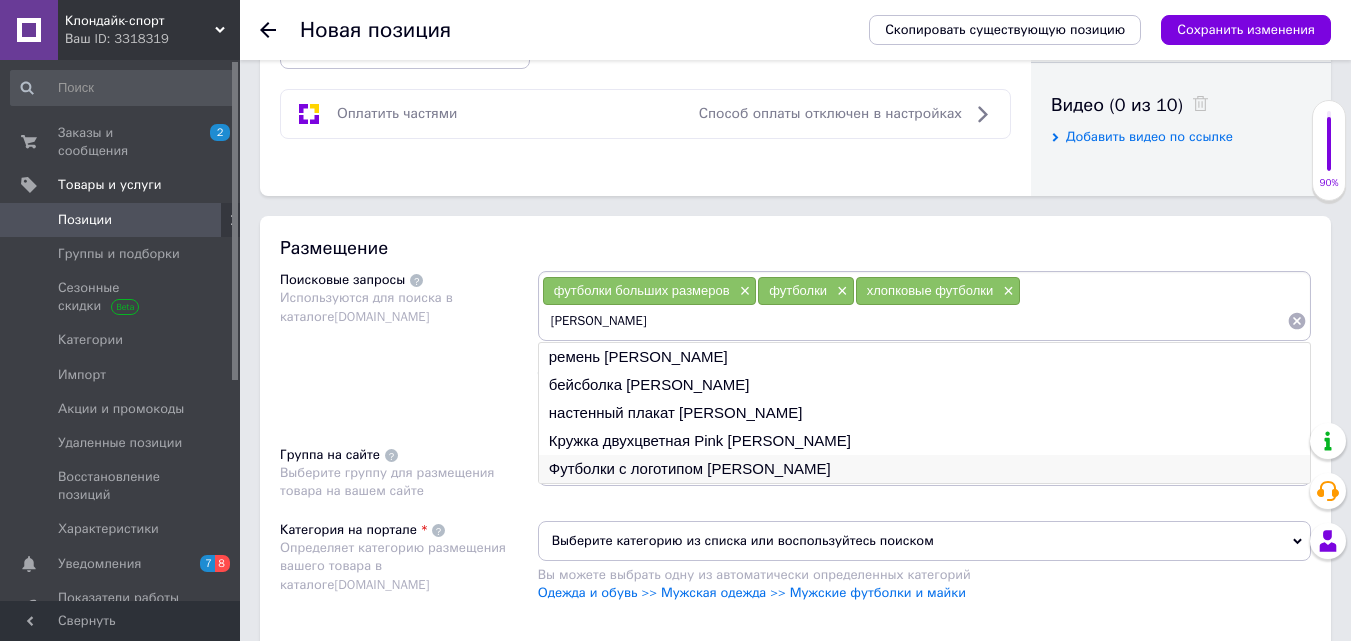 type on "[PERSON_NAME]" 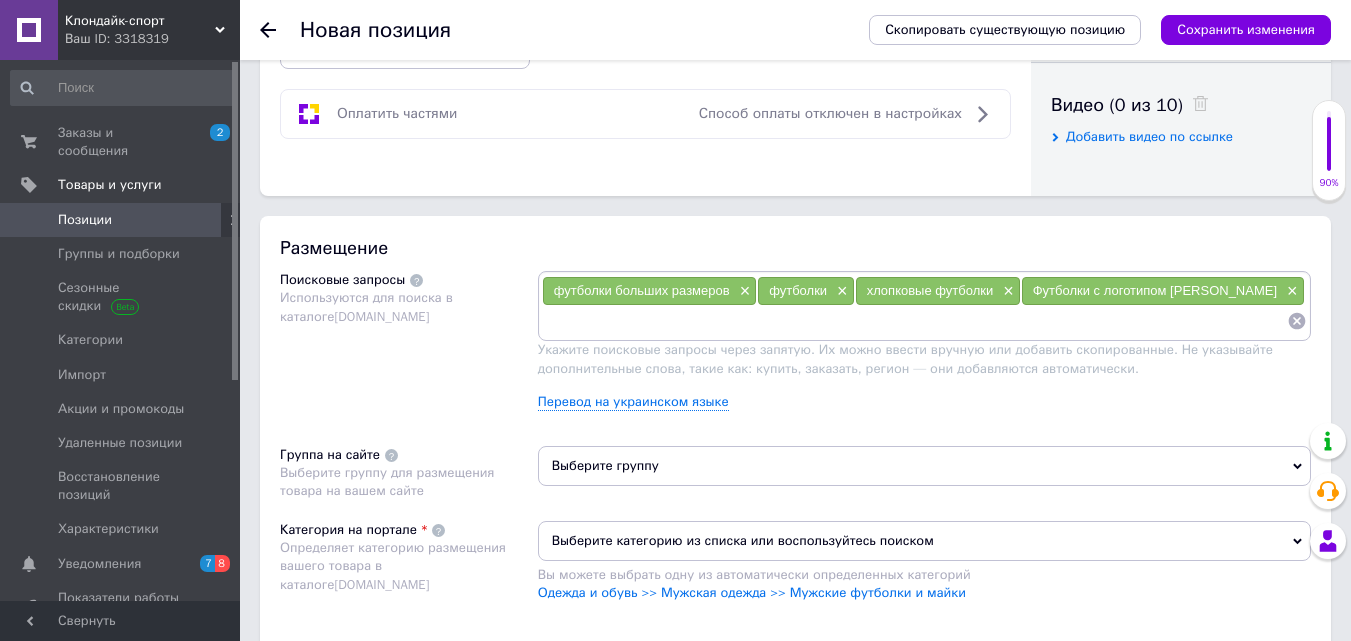 click at bounding box center [914, 321] 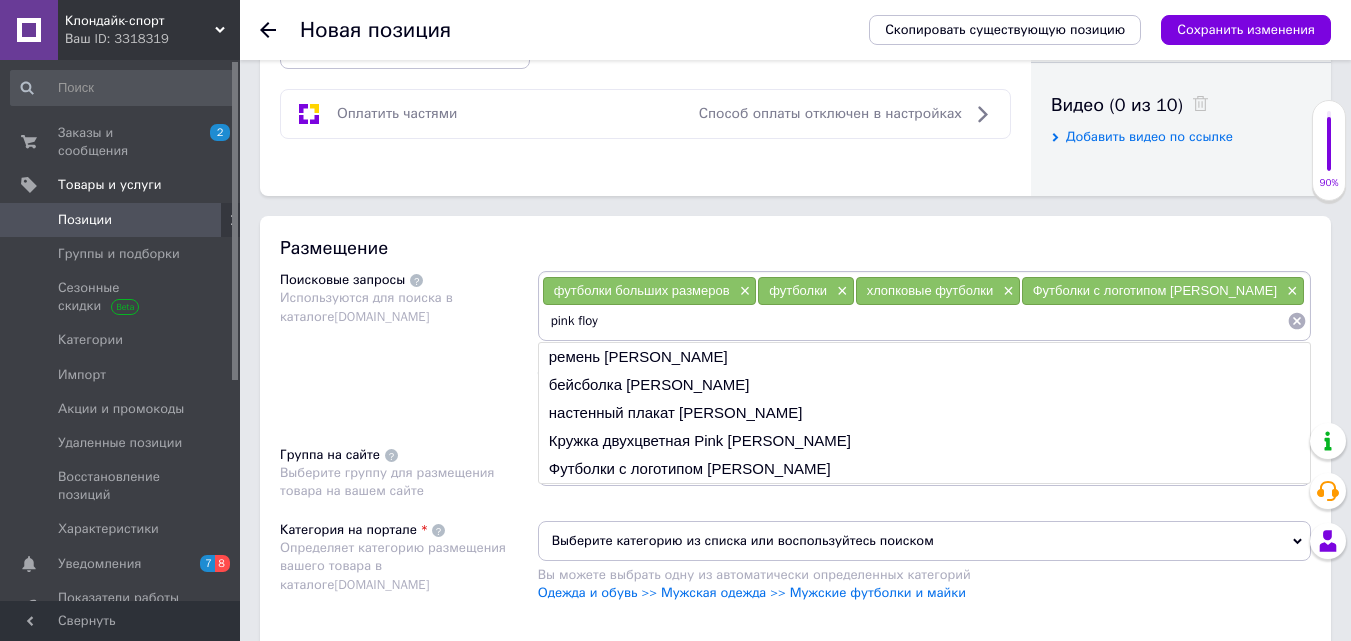 type on "[PERSON_NAME]" 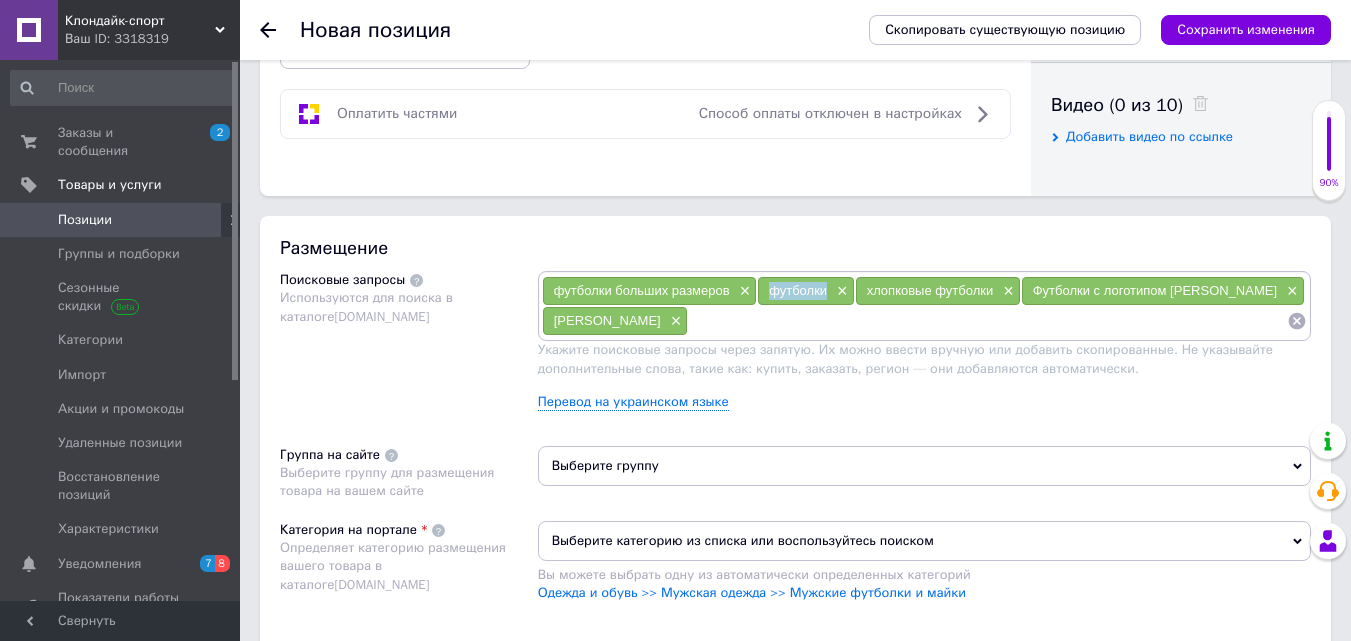 drag, startPoint x: 760, startPoint y: 288, endPoint x: 830, endPoint y: 300, distance: 71.021126 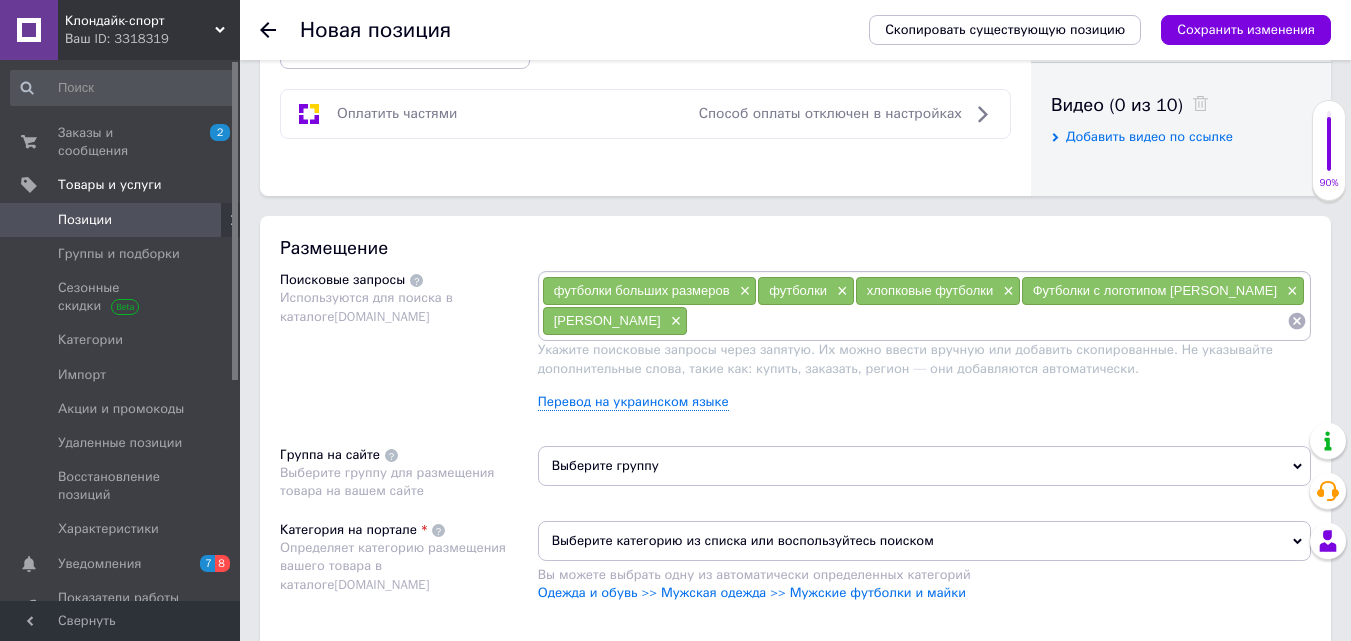 click at bounding box center [987, 321] 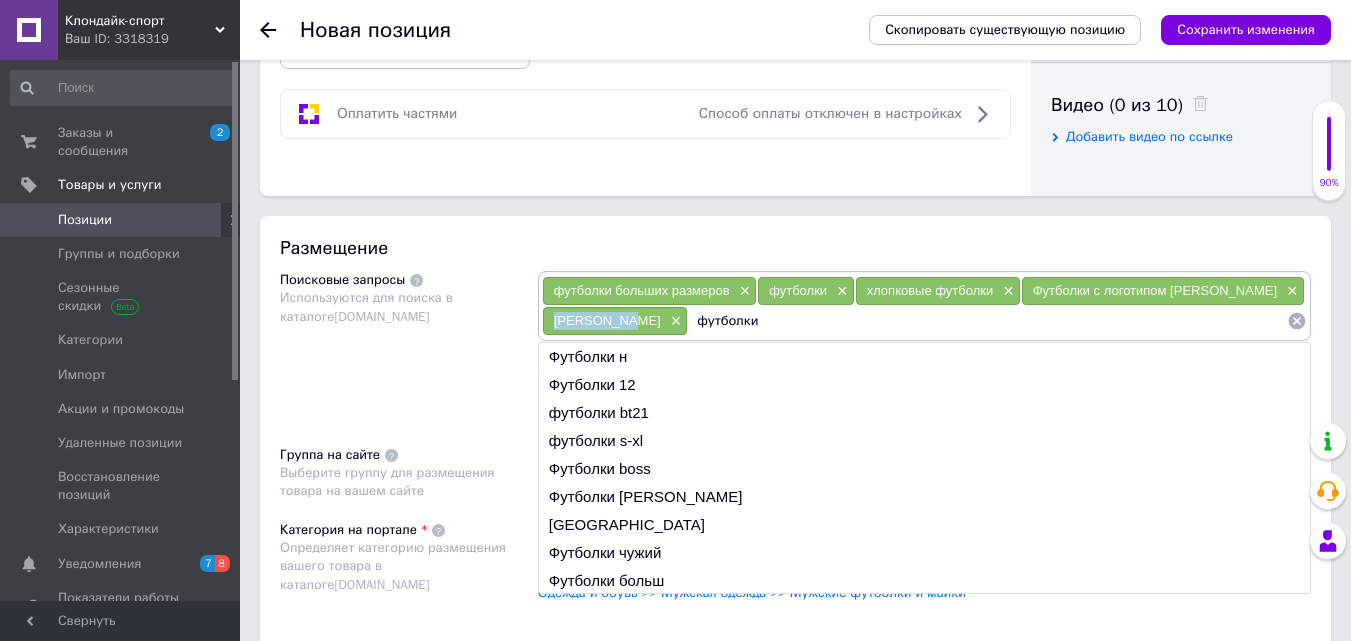 drag, startPoint x: 614, startPoint y: 323, endPoint x: 556, endPoint y: 317, distance: 58.30952 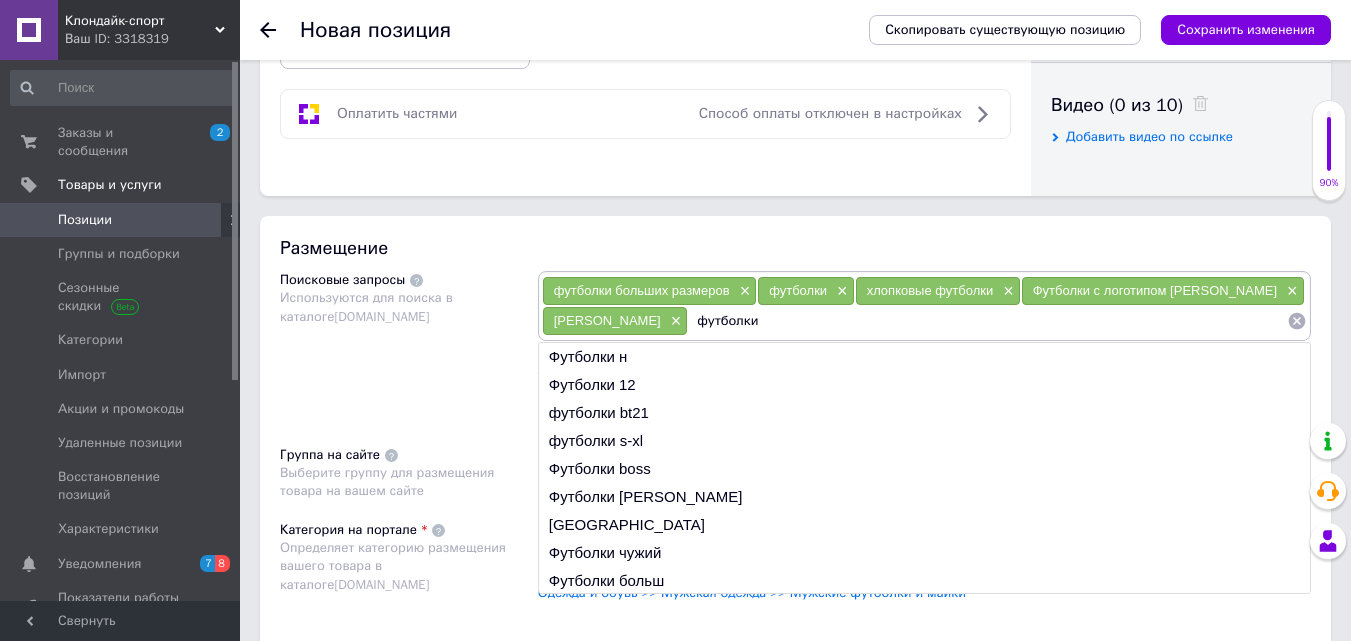 click on "футболки" at bounding box center (987, 321) 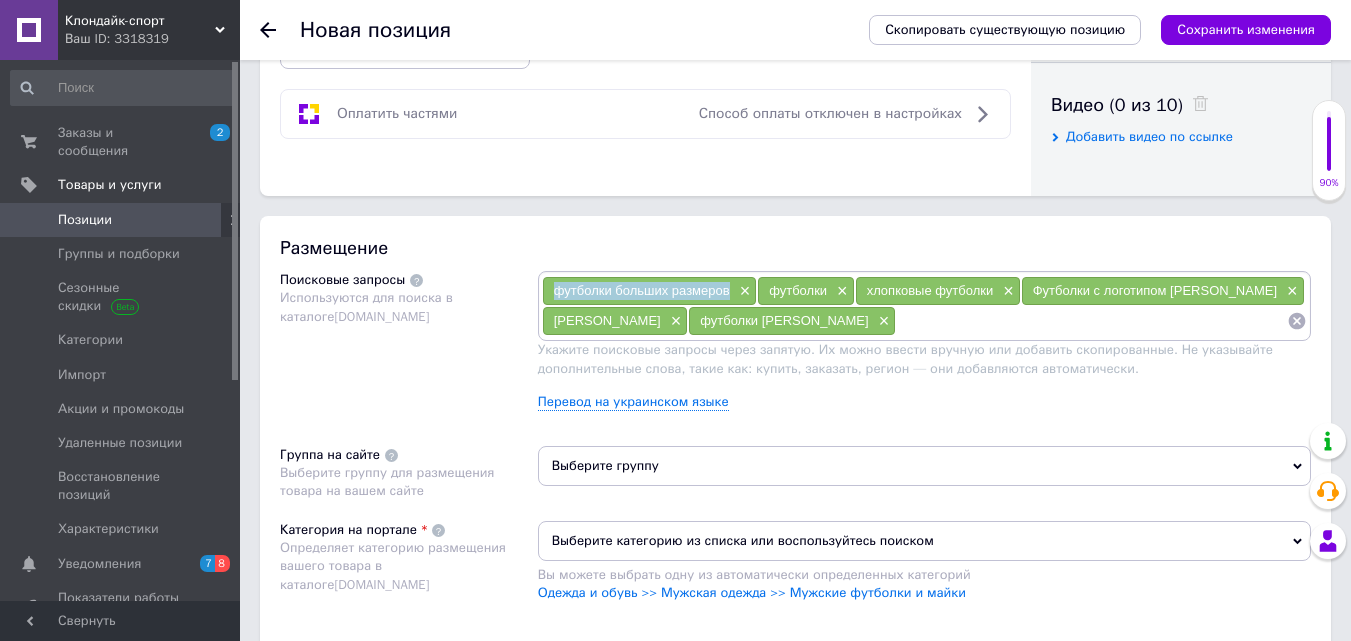 drag, startPoint x: 551, startPoint y: 290, endPoint x: 729, endPoint y: 303, distance: 178.47409 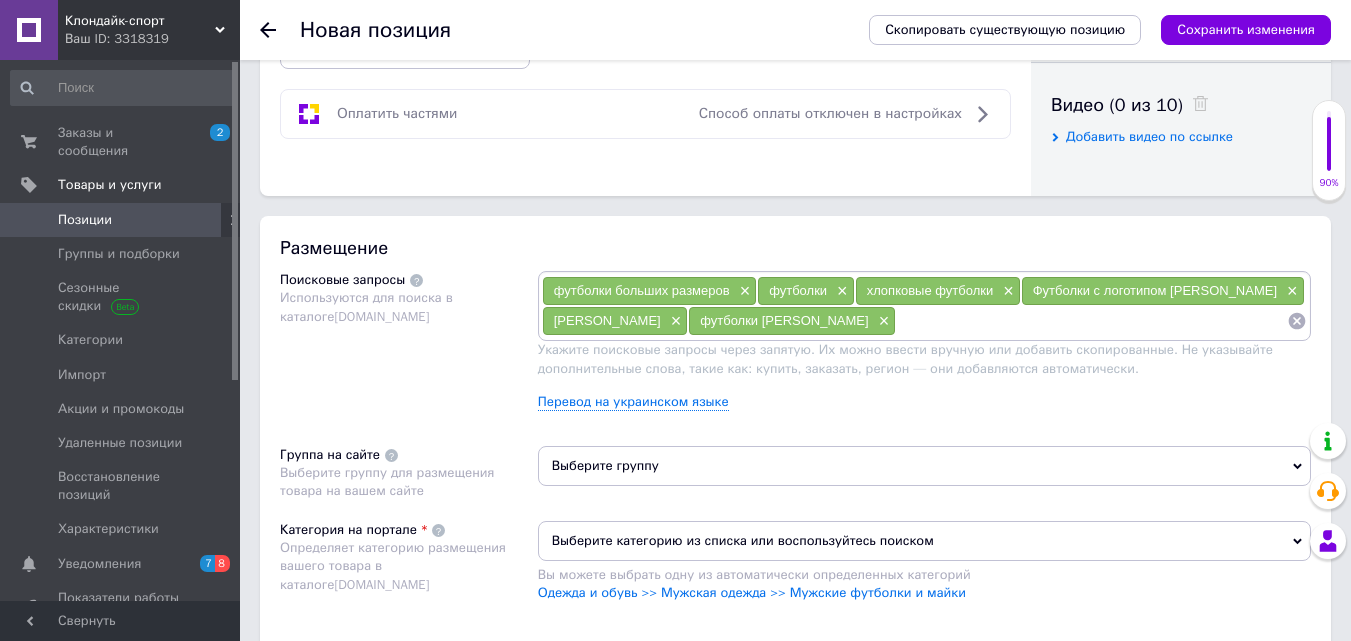 click at bounding box center (1091, 321) 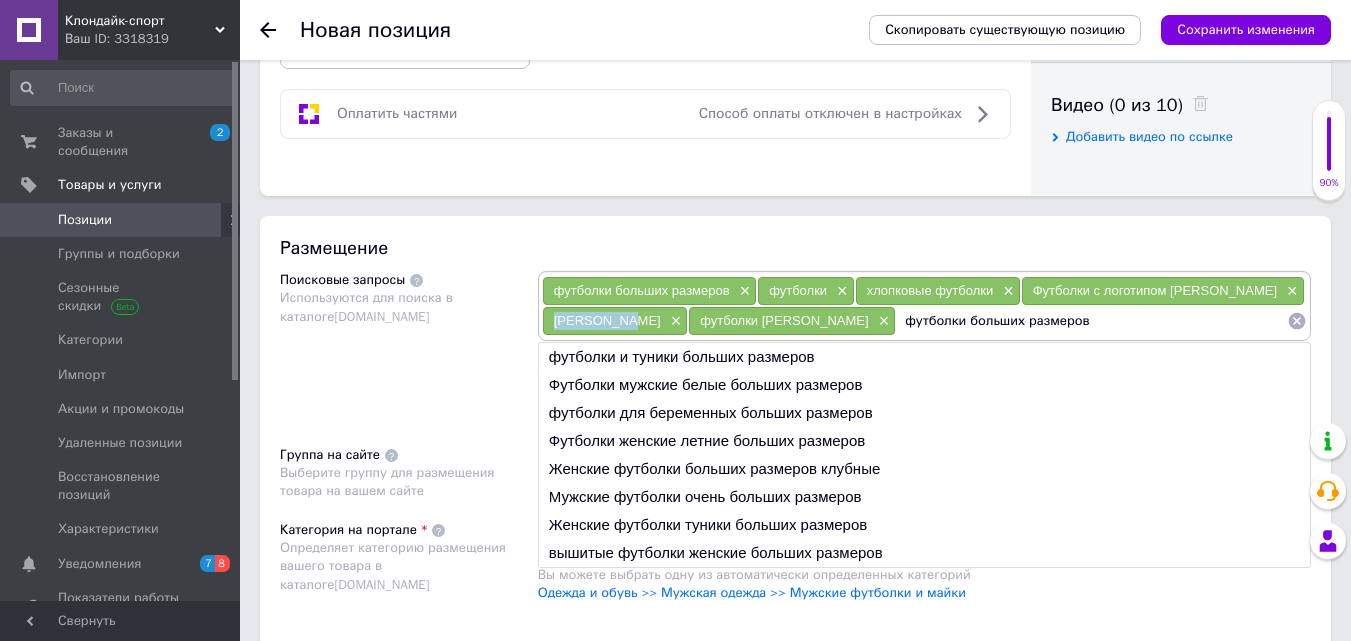 drag, startPoint x: 612, startPoint y: 317, endPoint x: 552, endPoint y: 313, distance: 60.133186 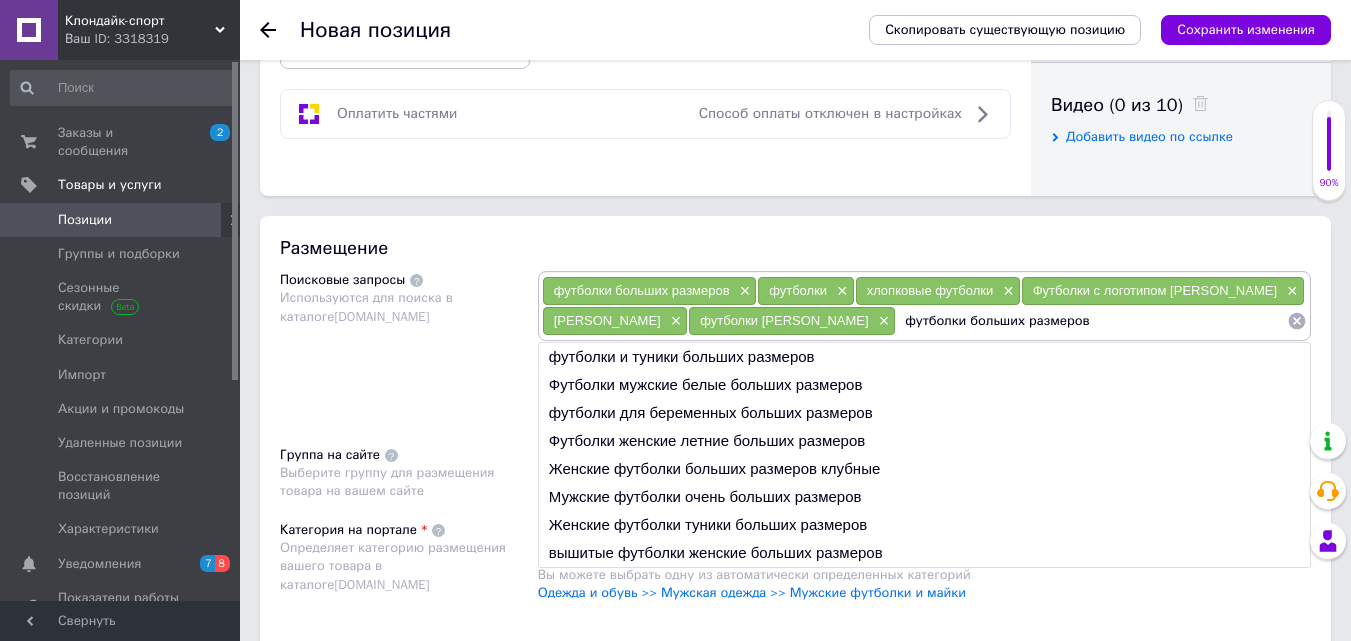 click on "футболки больших размеров" at bounding box center (1091, 321) 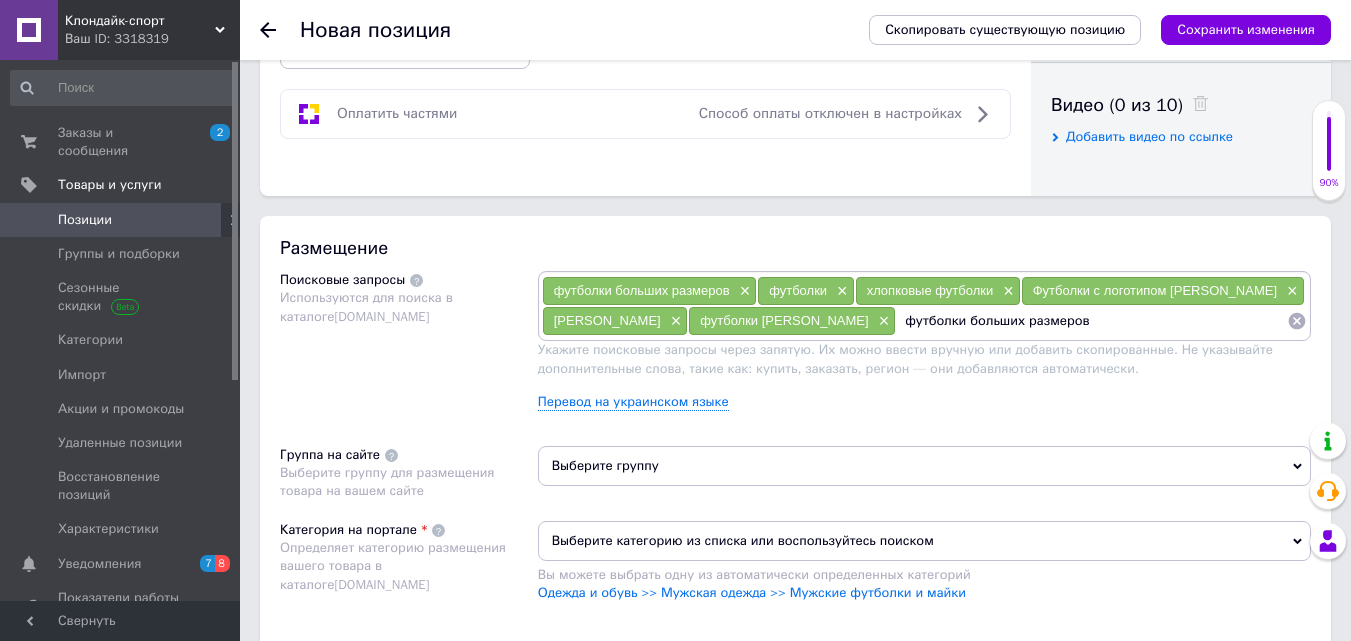 paste on "[PERSON_NAME]" 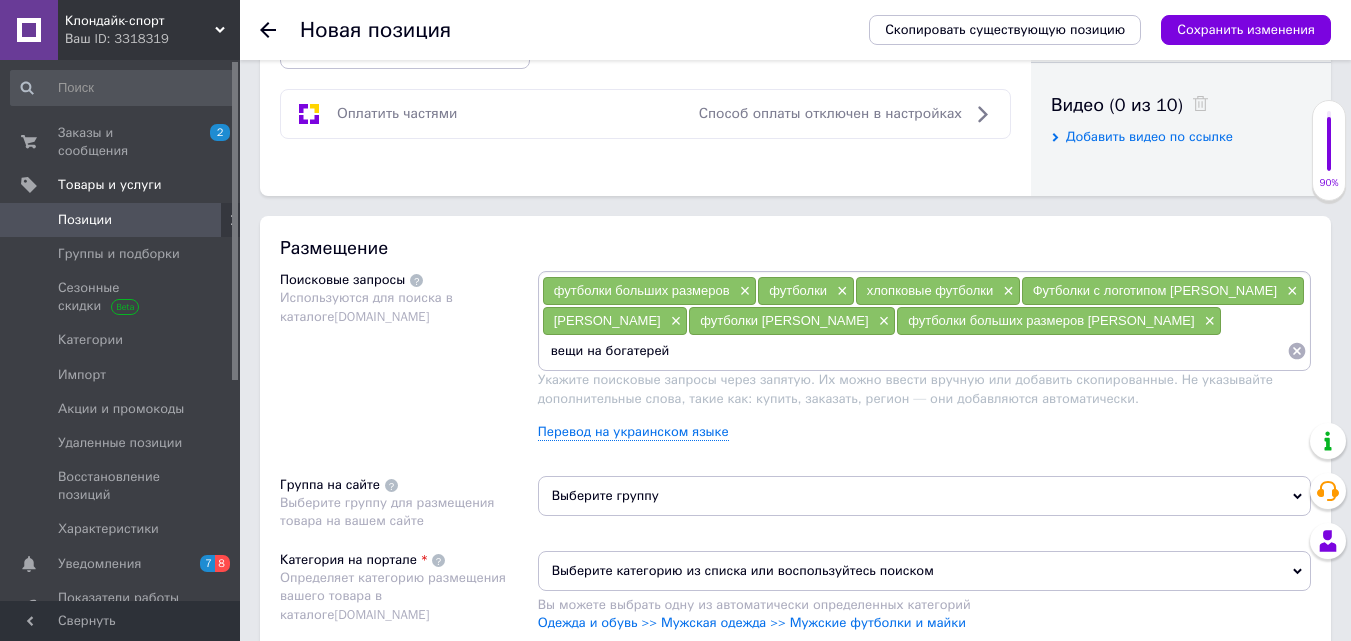 click on "вещи на богатерей" at bounding box center (914, 351) 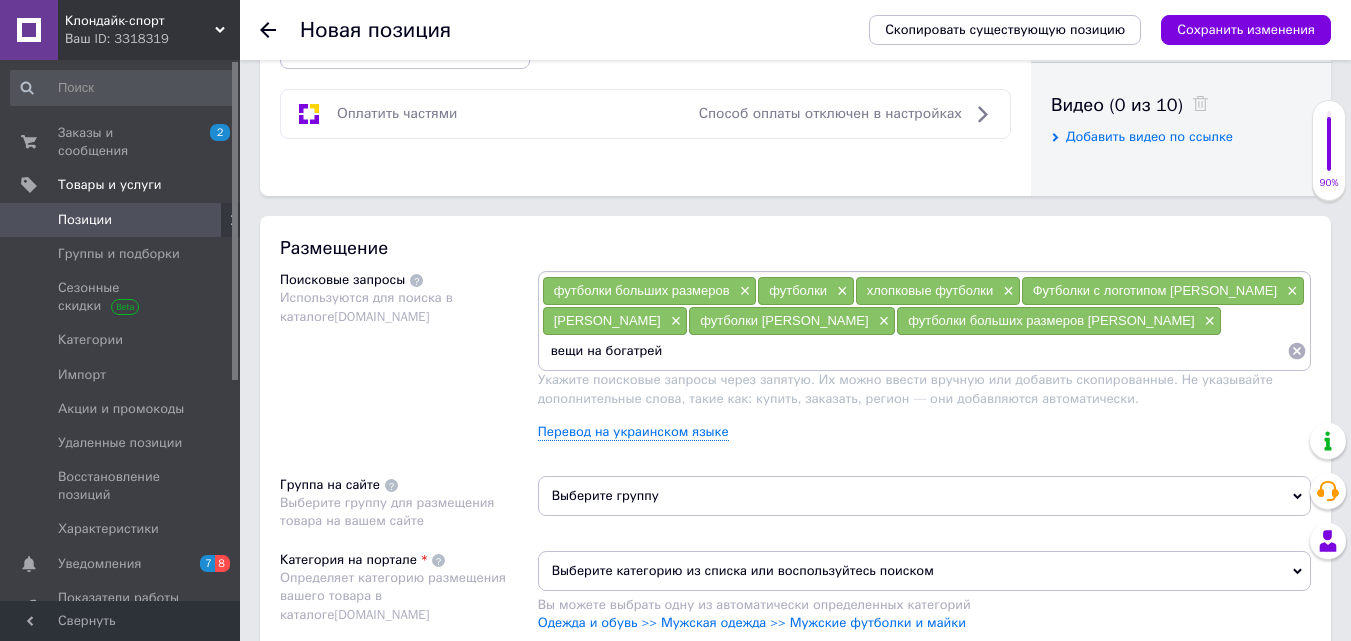 type on "вещи на богатырей" 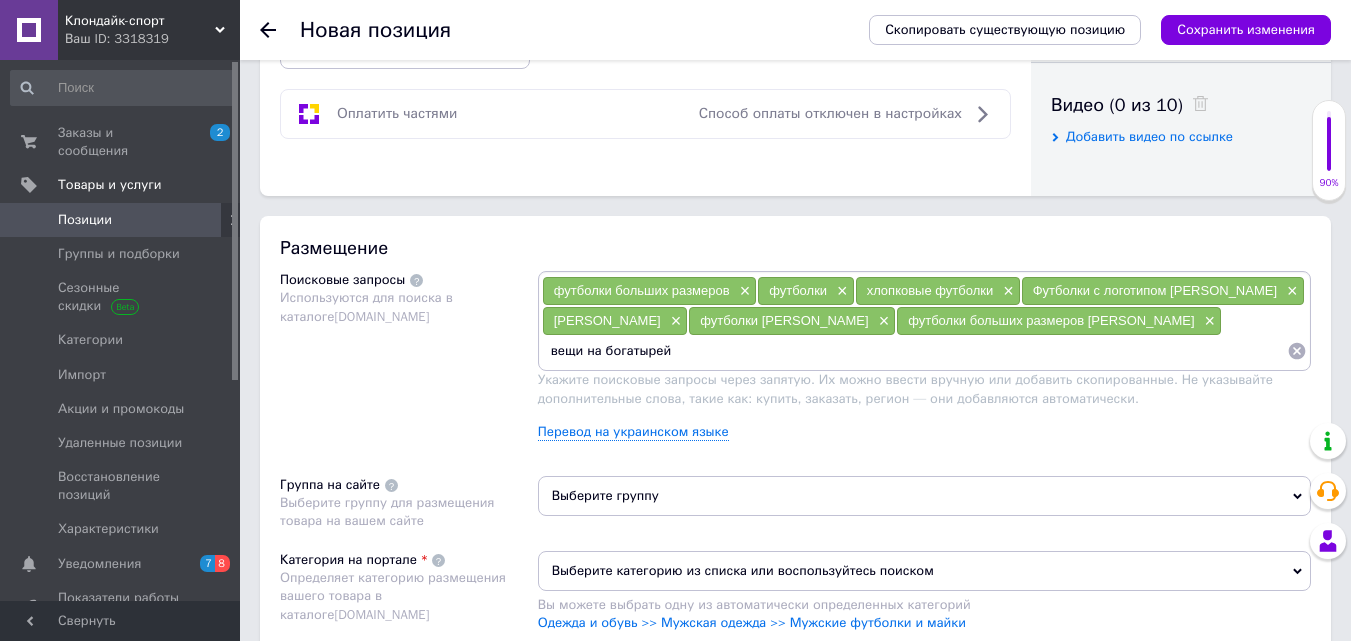 click on "вещи на богатырей" at bounding box center [914, 351] 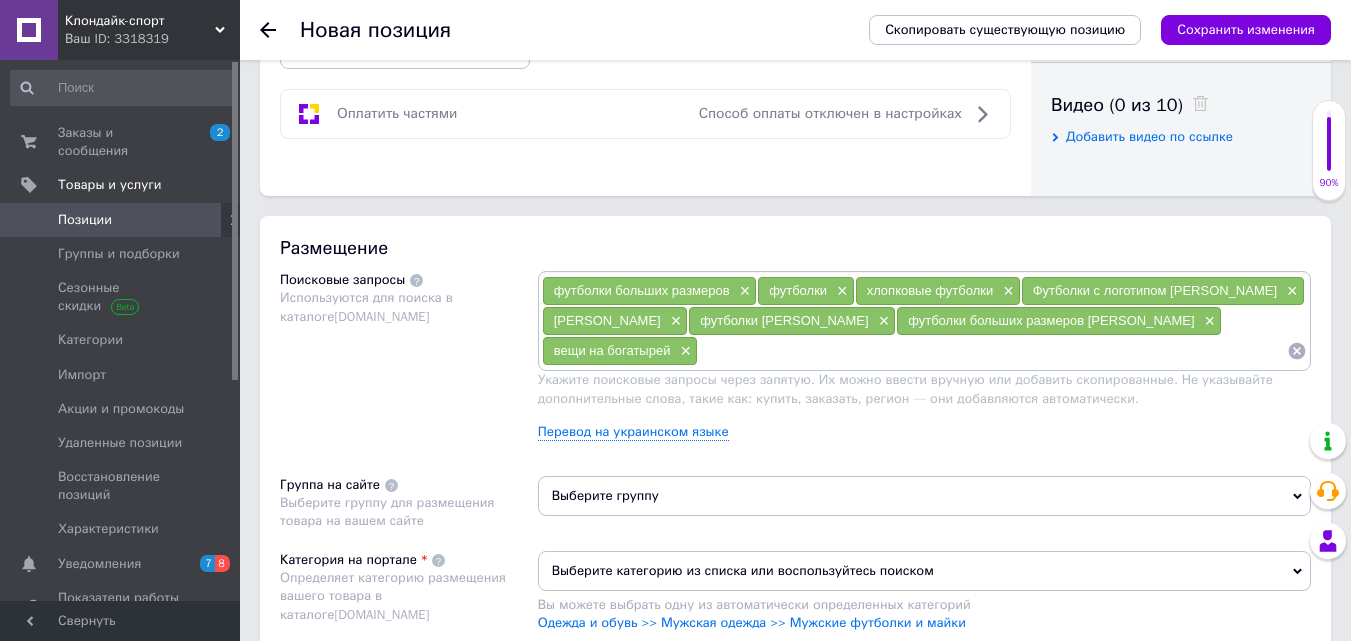 type 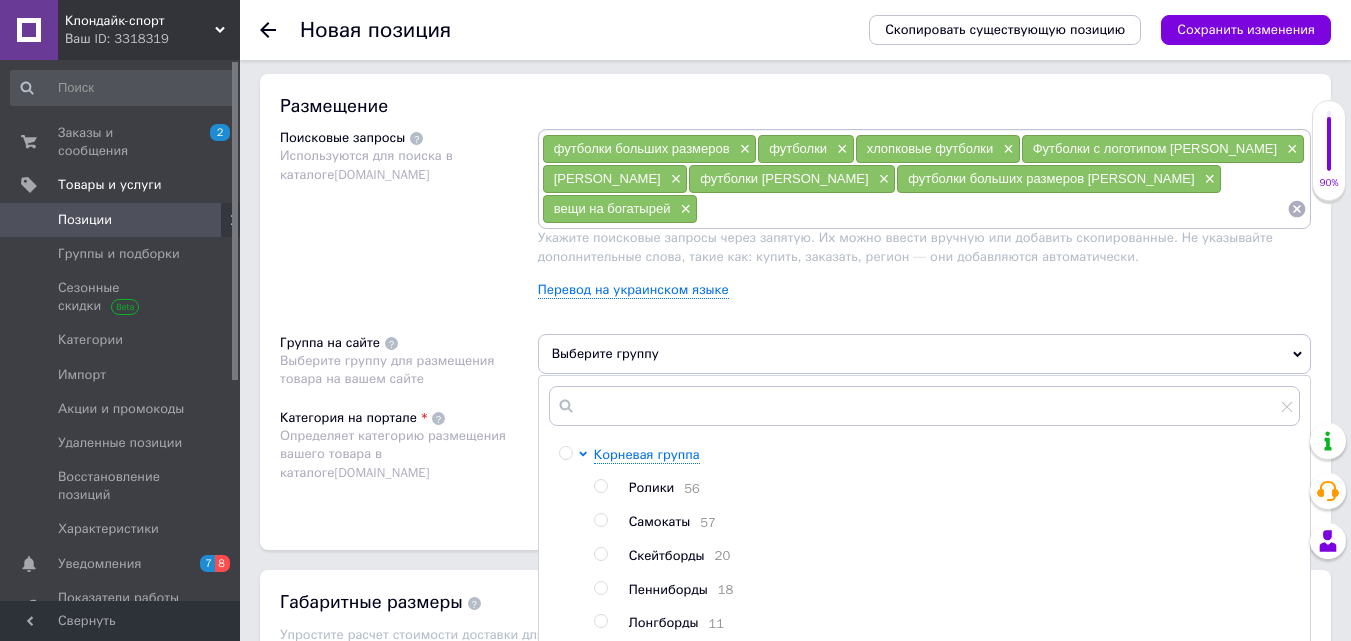 scroll, scrollTop: 1200, scrollLeft: 0, axis: vertical 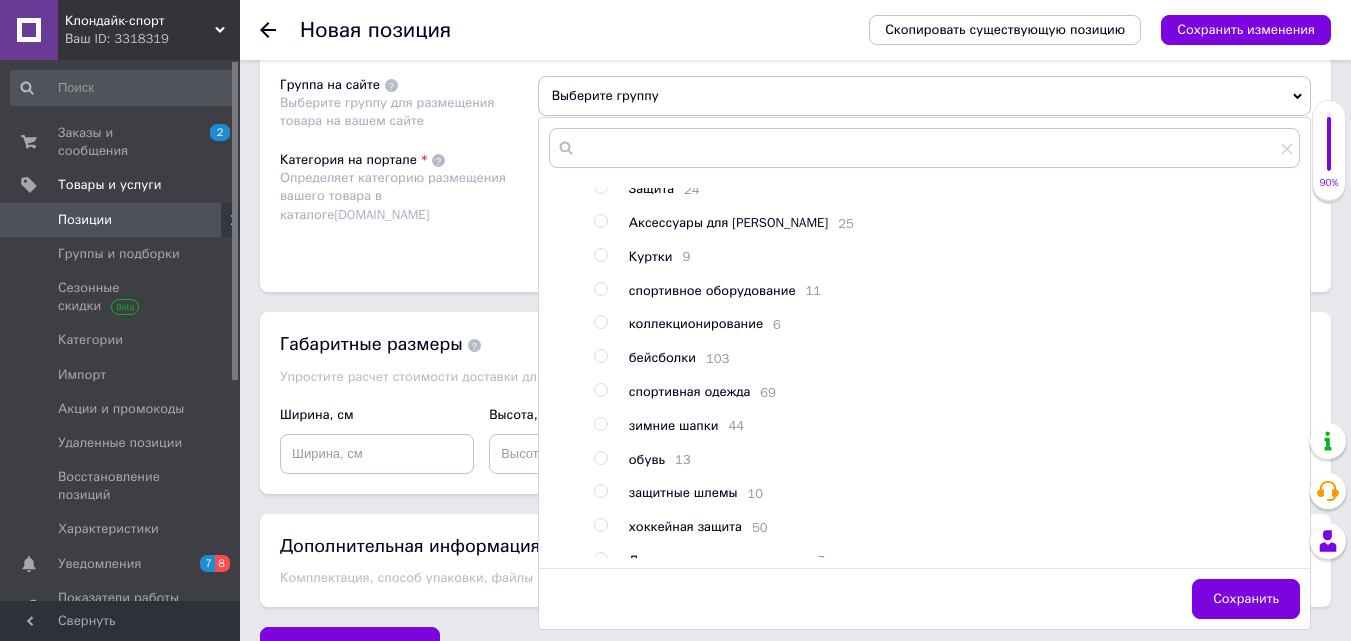 click at bounding box center (601, 390) 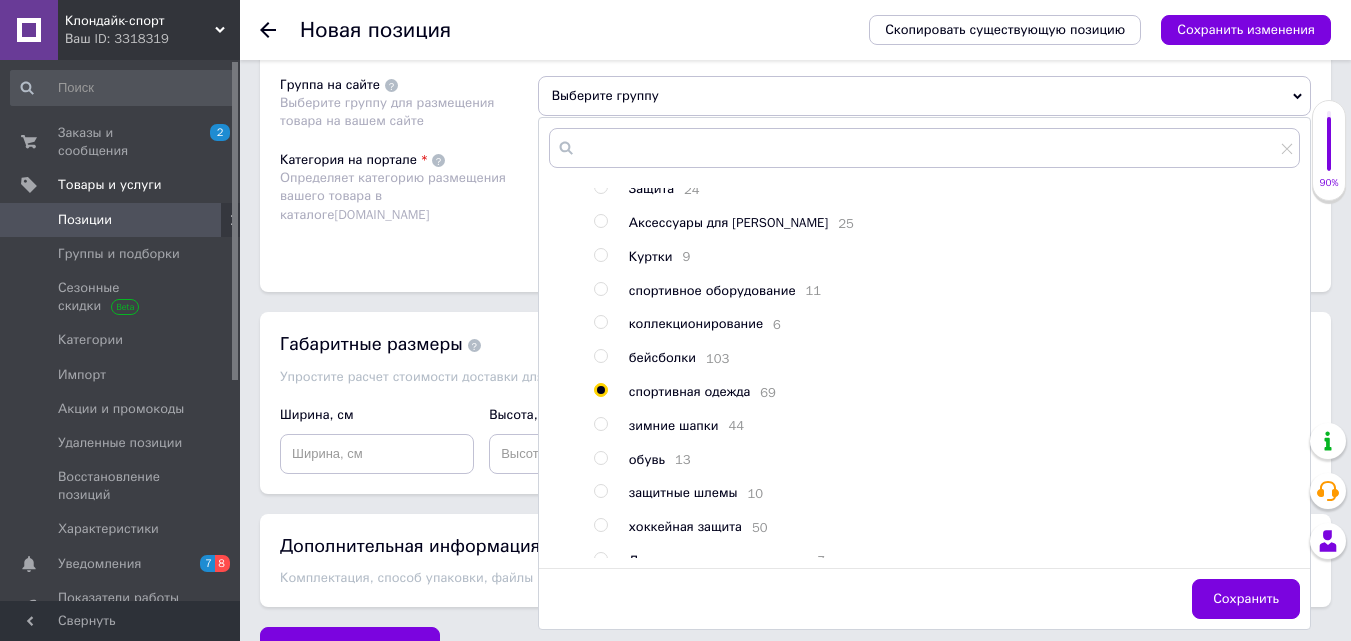 radio on "true" 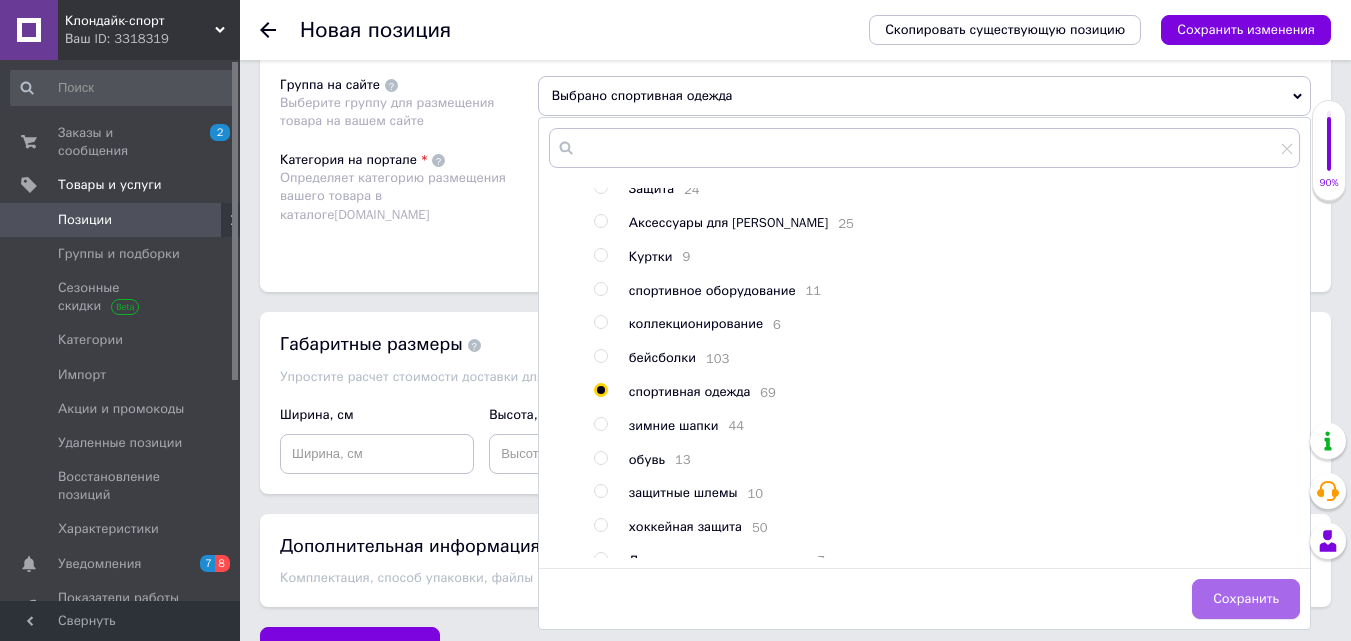 click on "Сохранить" at bounding box center (1246, 599) 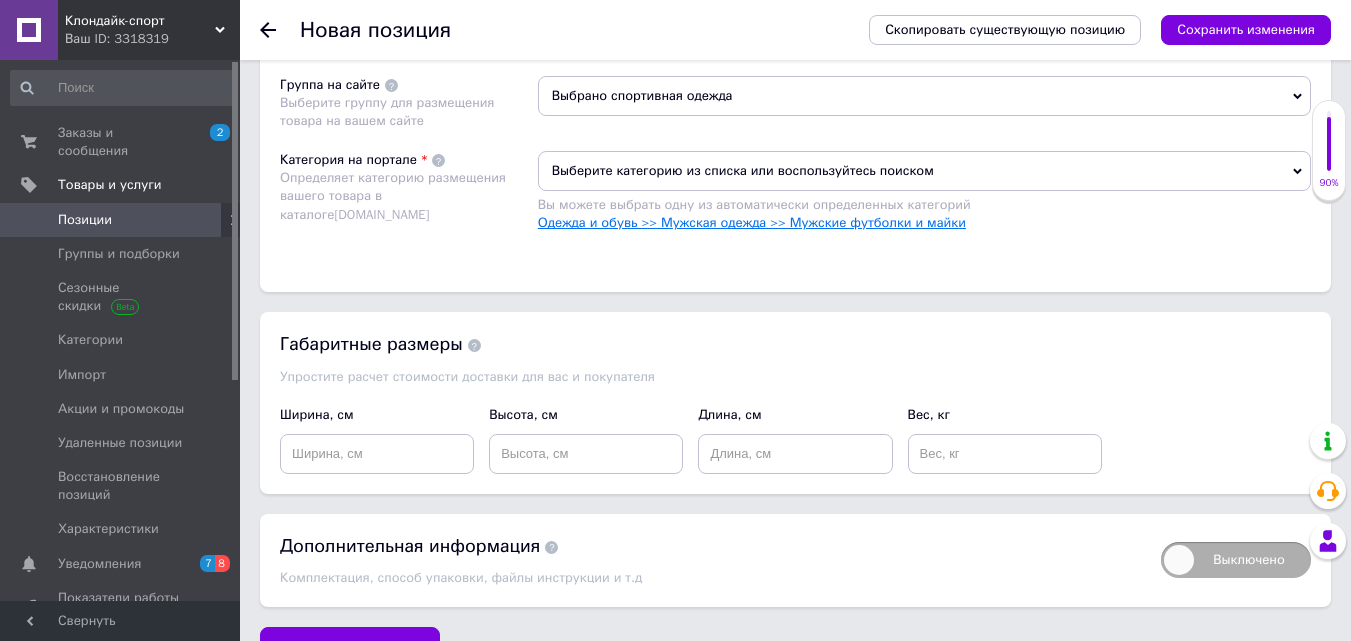 click on "Одежда и обувь >> Мужская одежда >> Мужские футболки и майки" at bounding box center [752, 222] 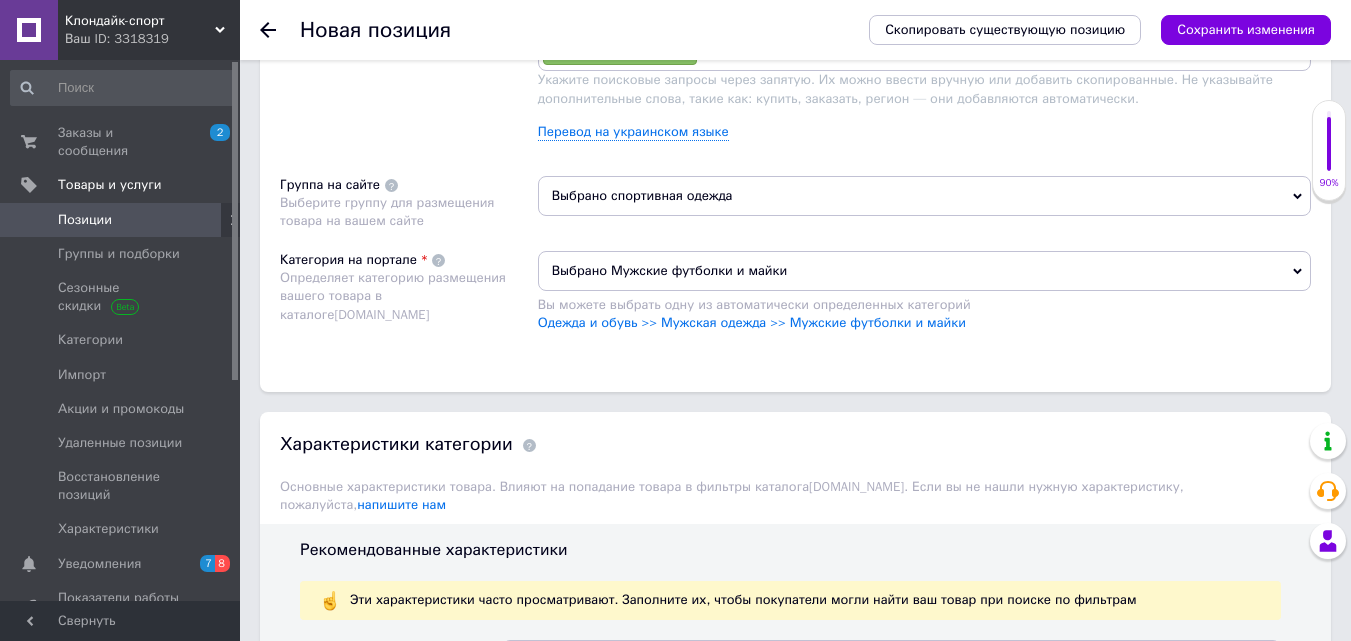 scroll, scrollTop: 1400, scrollLeft: 0, axis: vertical 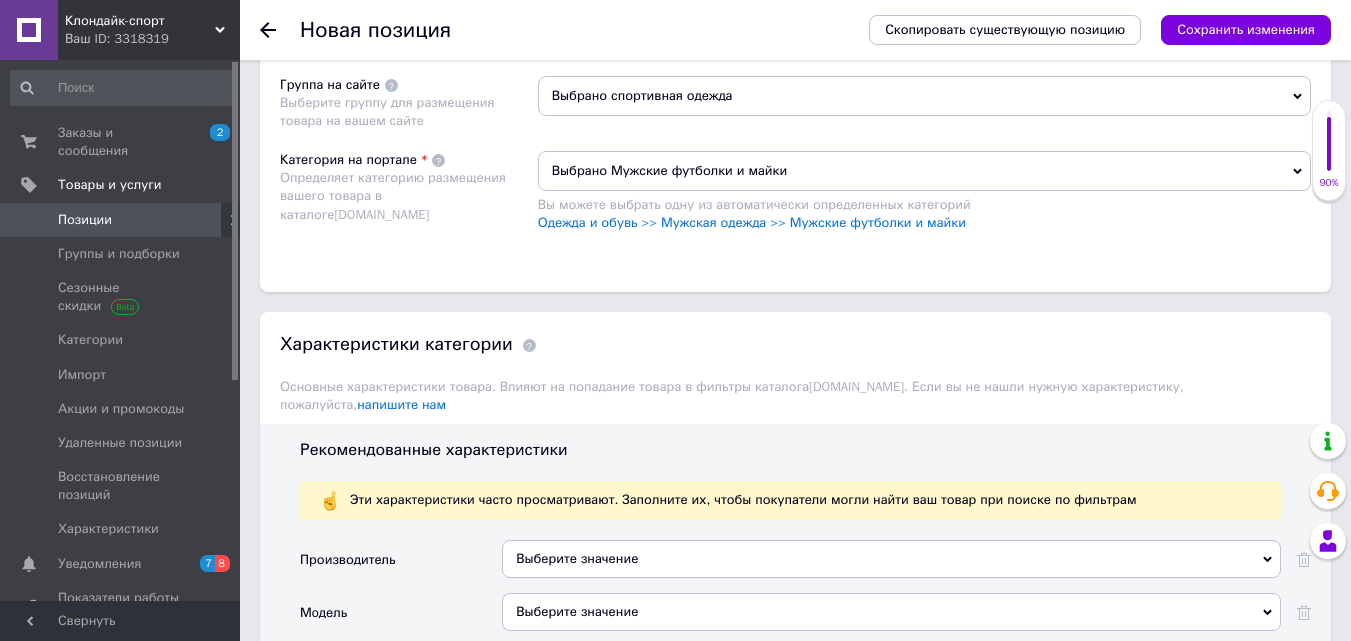 click 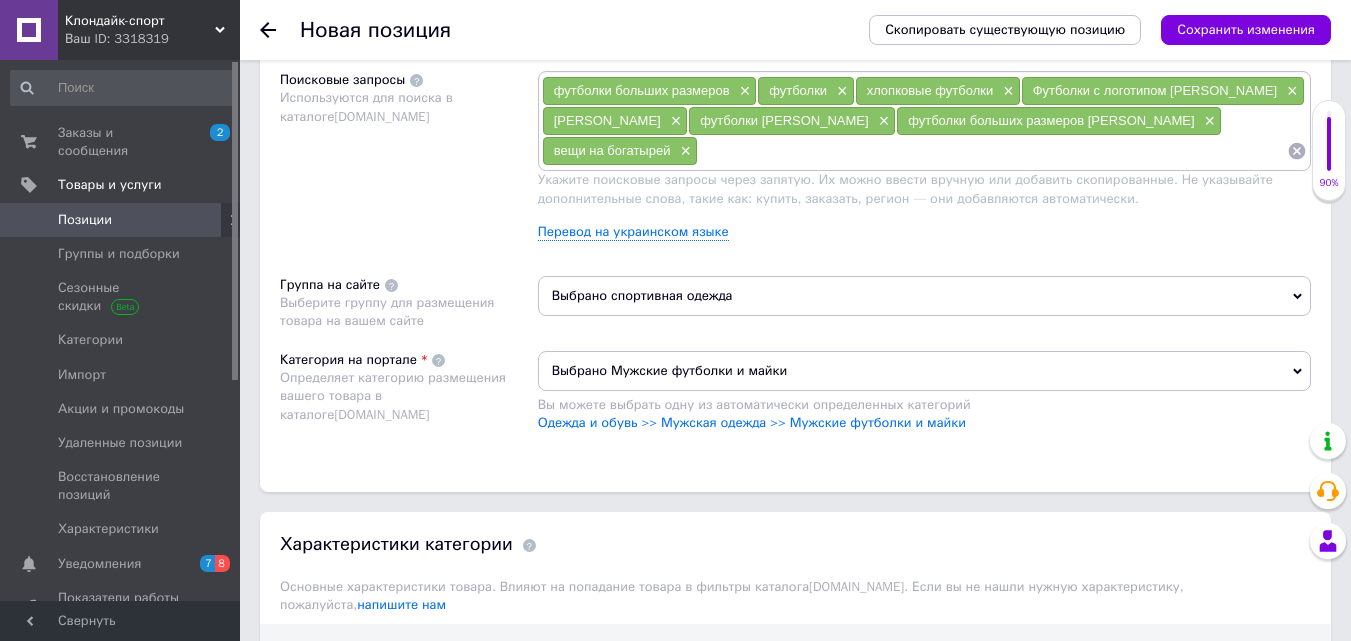 scroll, scrollTop: 1100, scrollLeft: 0, axis: vertical 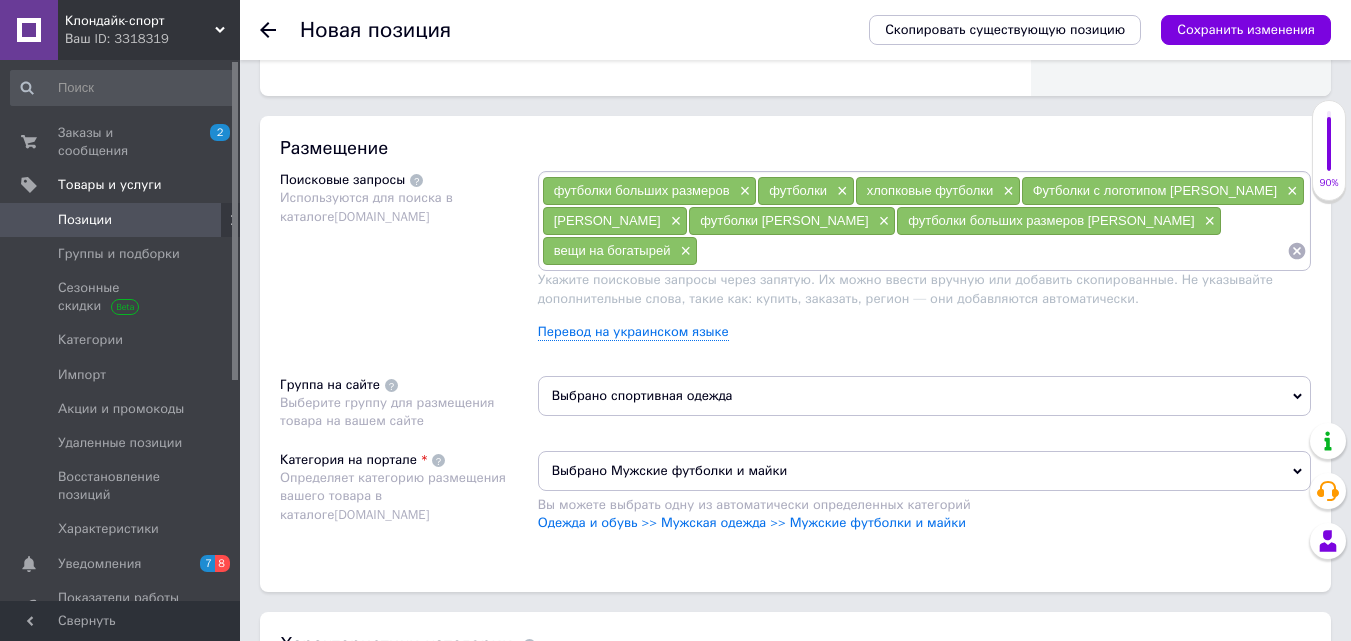 click at bounding box center (992, 251) 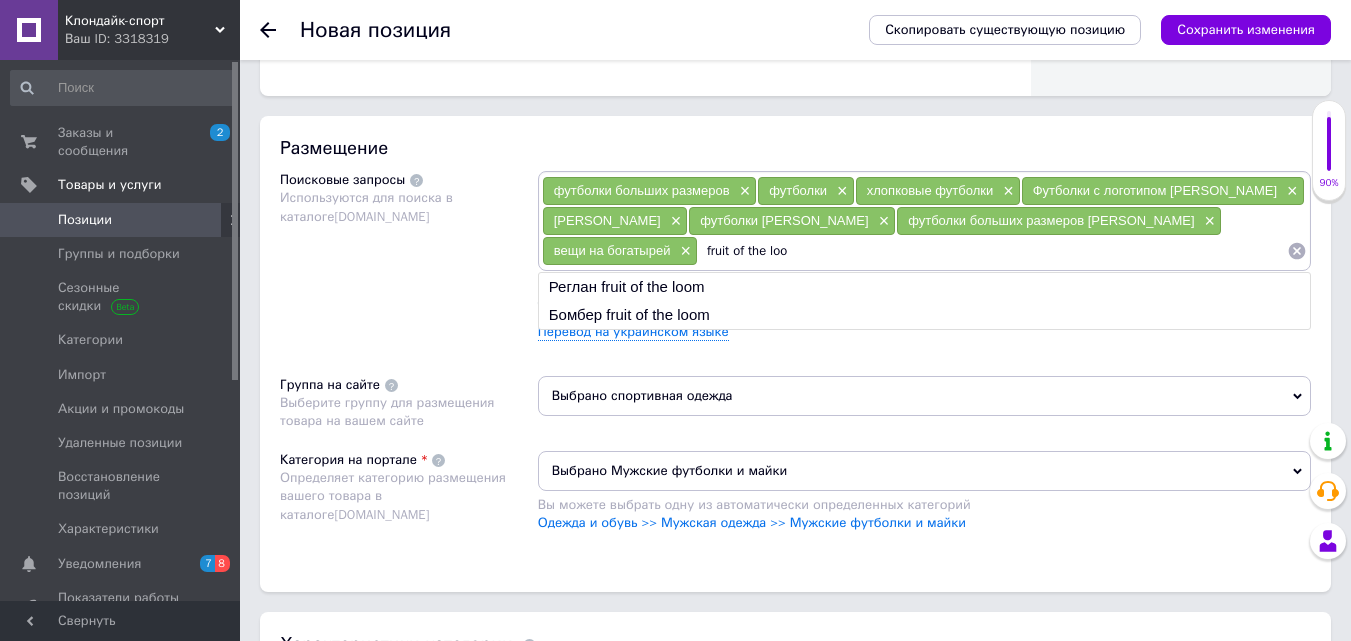 type on "fruit of the loom" 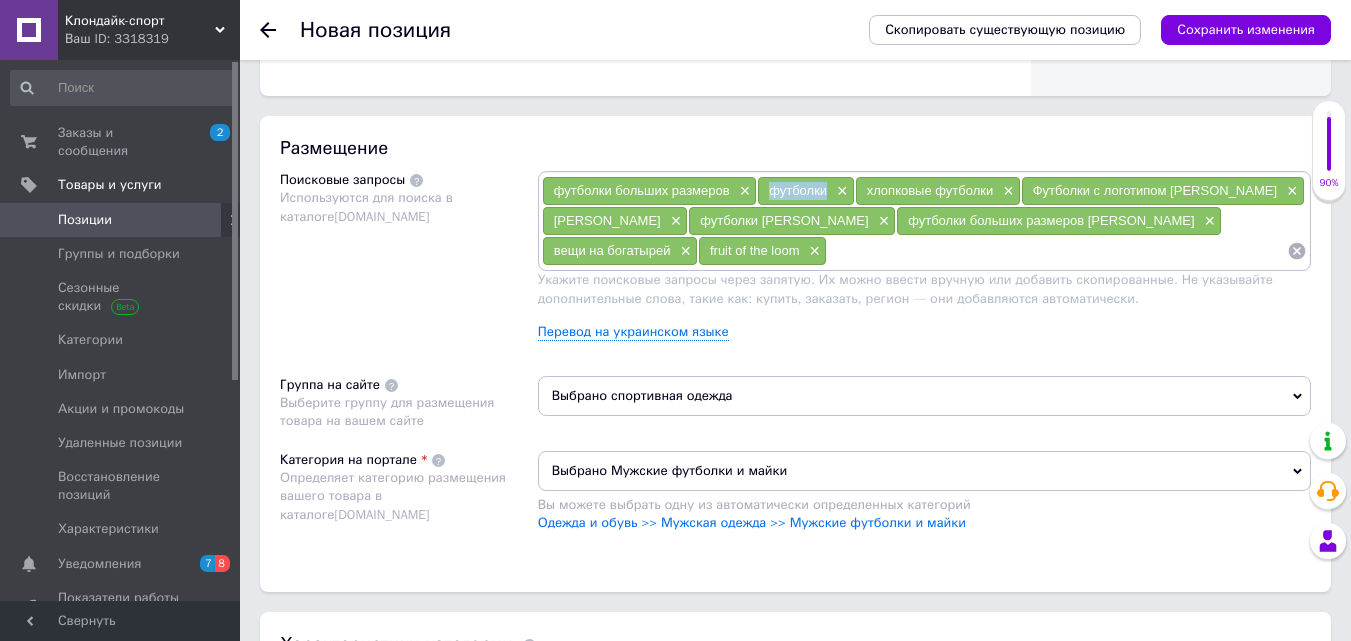 drag, startPoint x: 764, startPoint y: 192, endPoint x: 829, endPoint y: 203, distance: 65.9242 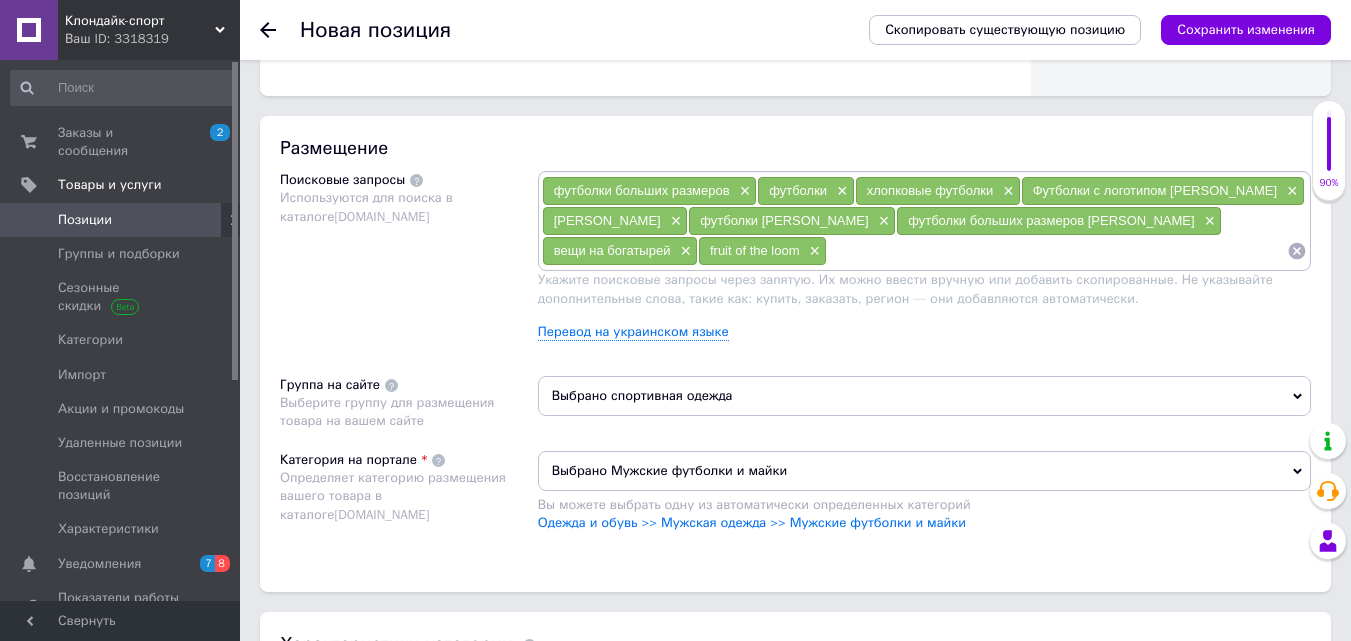 click at bounding box center [1057, 251] 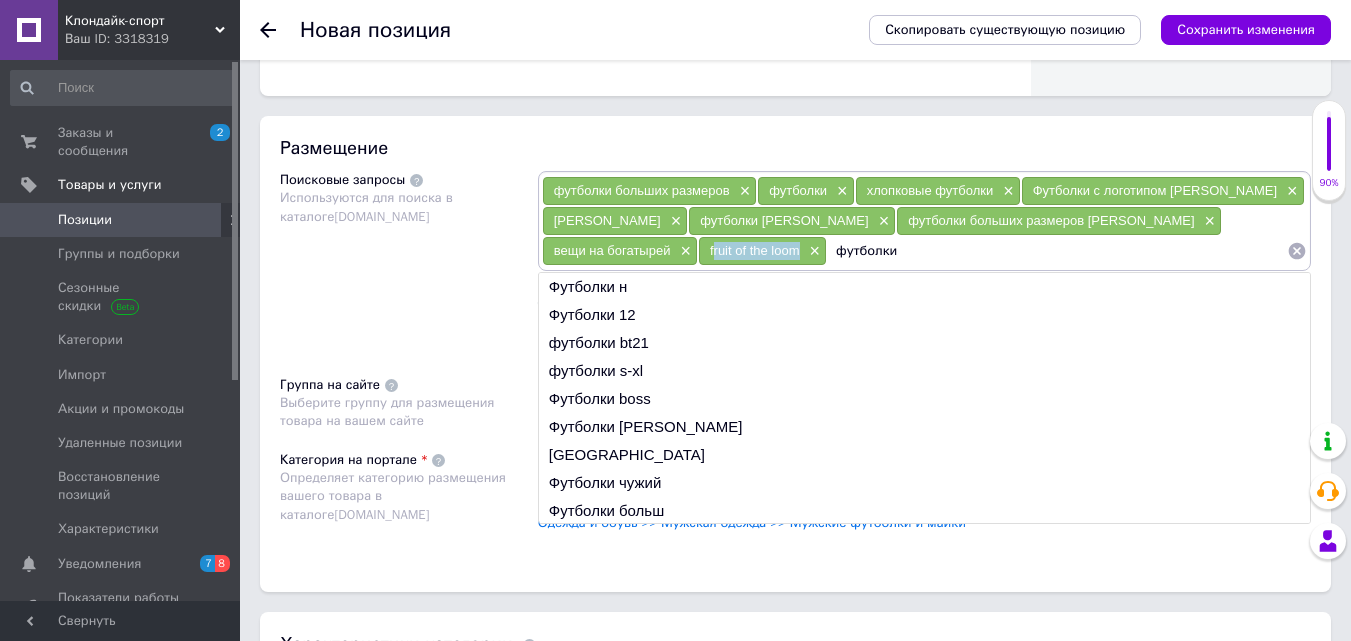 drag, startPoint x: 646, startPoint y: 249, endPoint x: 557, endPoint y: 254, distance: 89.140335 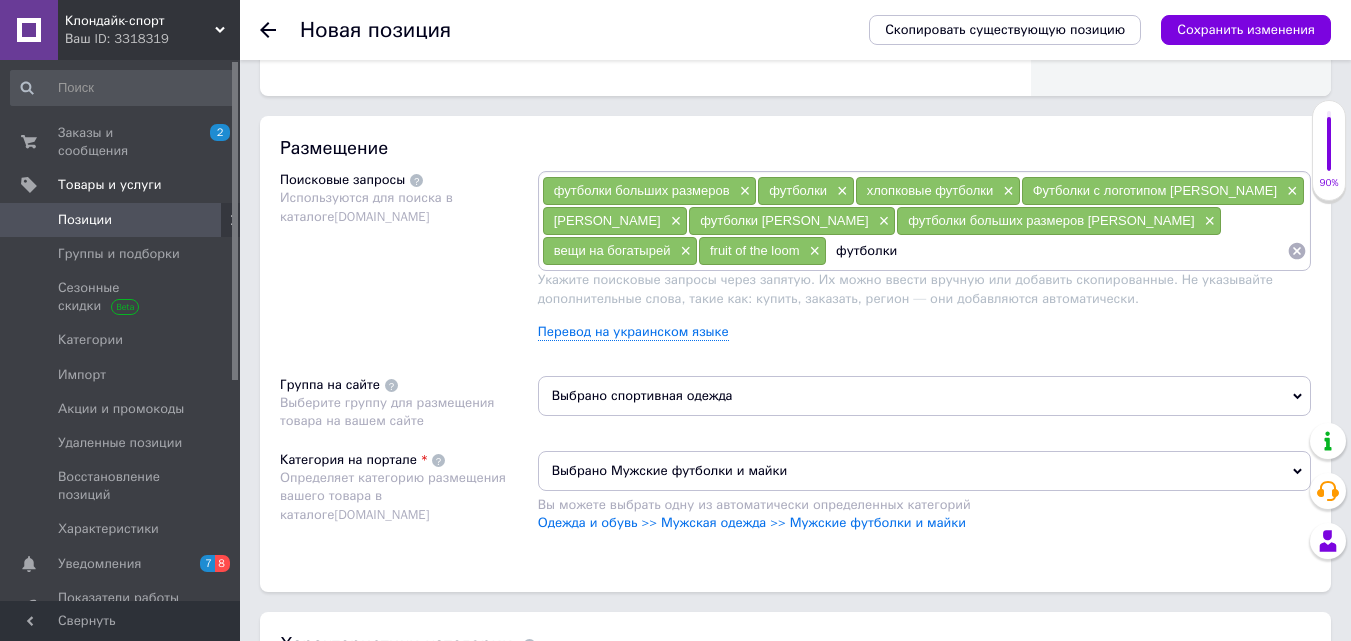 click on "Поисковые запросы Используются для поиска в каталоге  [DOMAIN_NAME]" at bounding box center [409, 263] 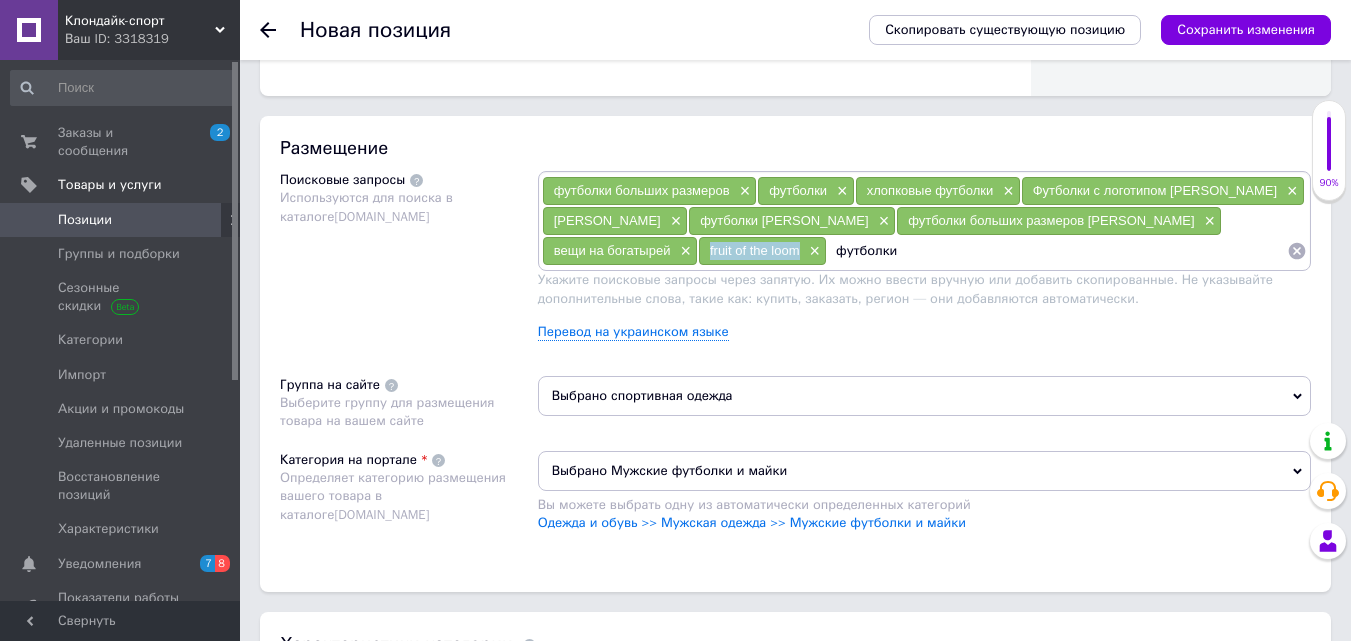 drag, startPoint x: 646, startPoint y: 251, endPoint x: 551, endPoint y: 247, distance: 95.084175 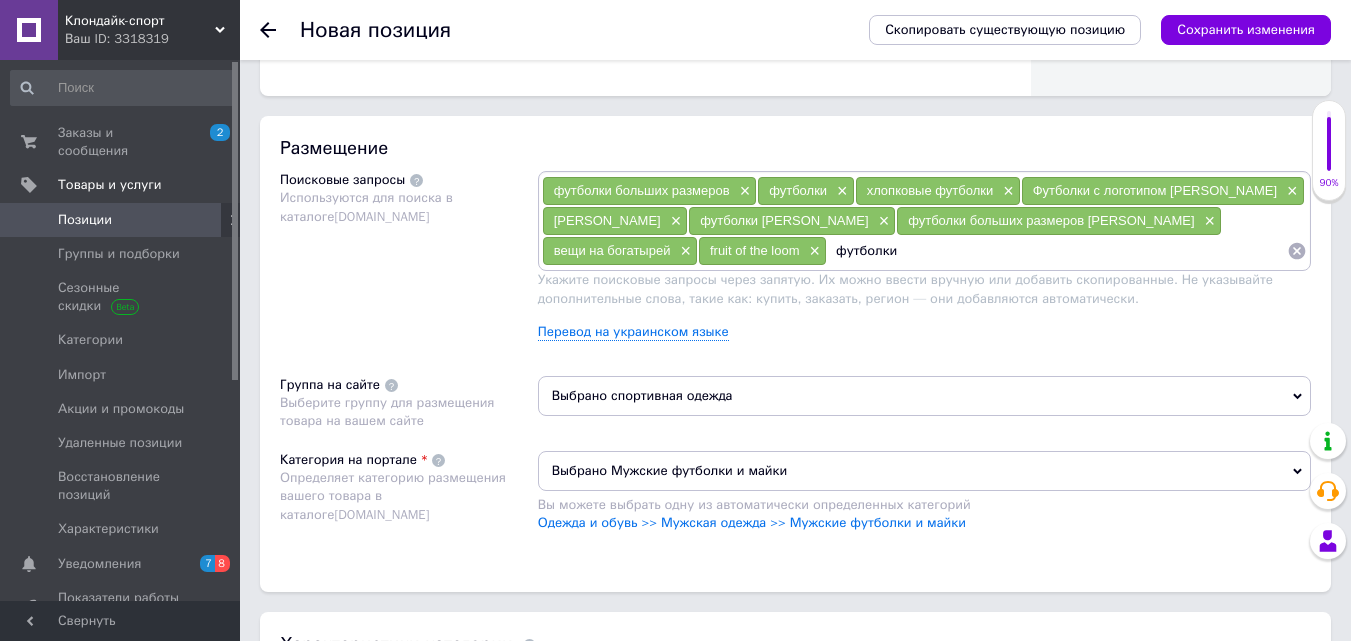 click on "футболки" at bounding box center [1057, 251] 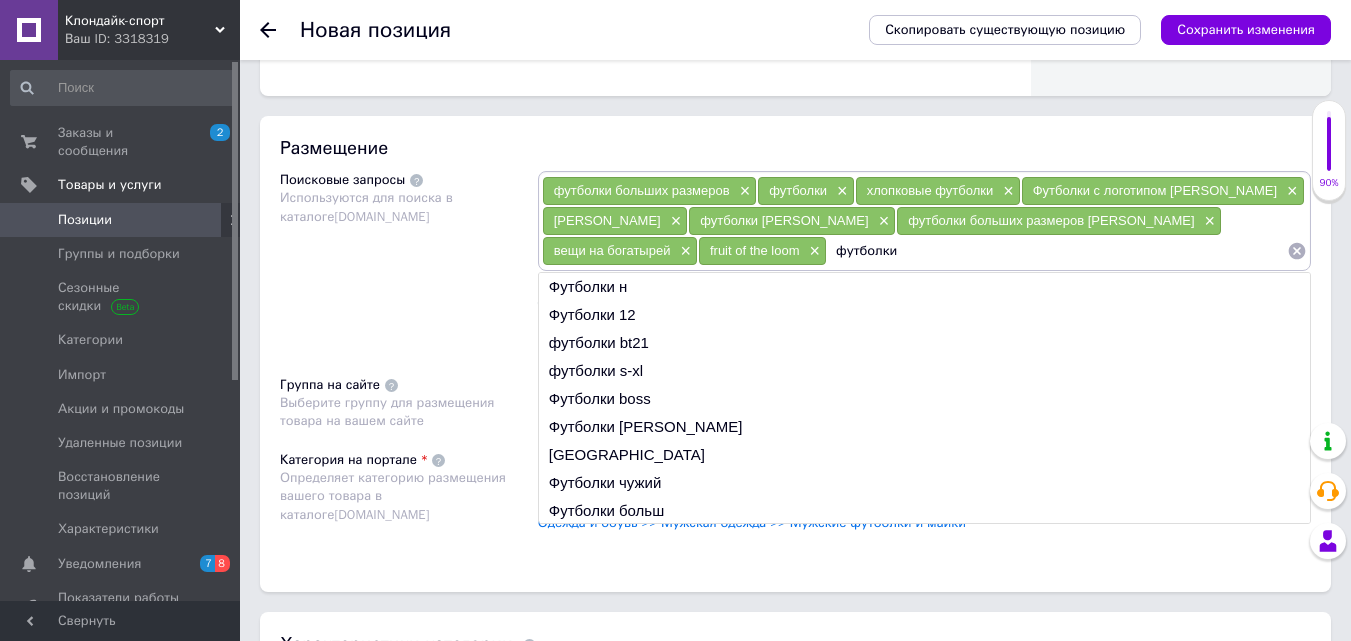 paste on "fruit of the loom" 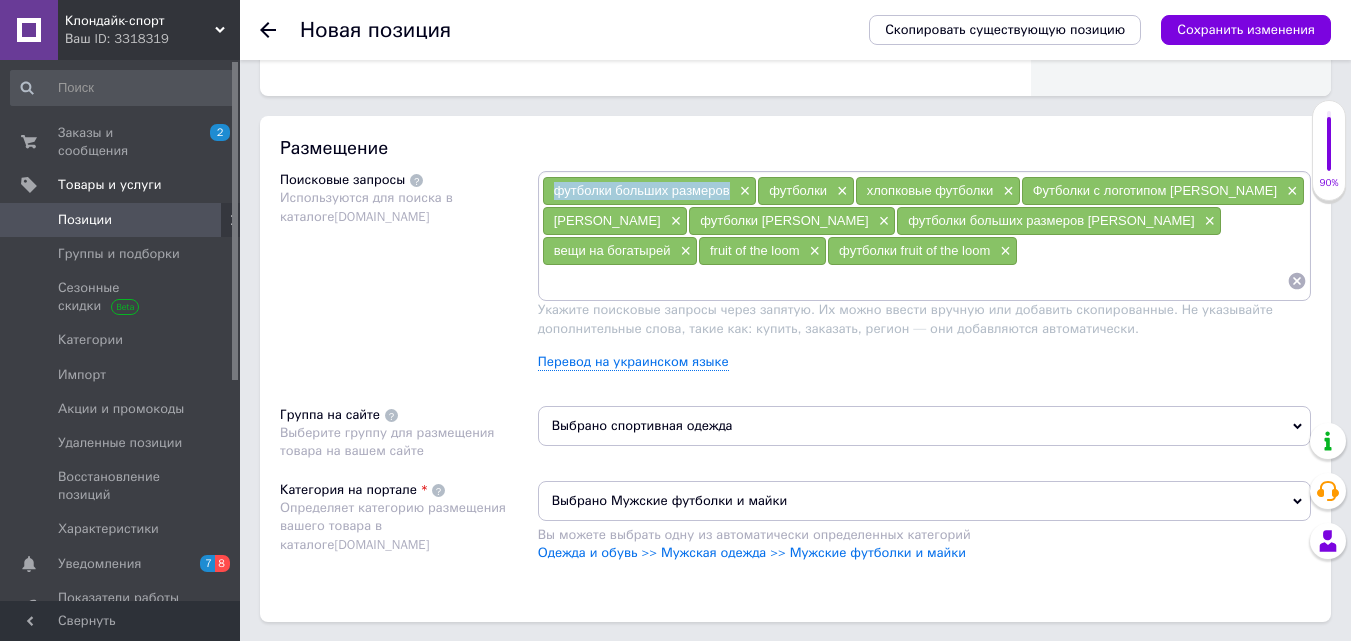 drag, startPoint x: 544, startPoint y: 188, endPoint x: 734, endPoint y: 203, distance: 190.59119 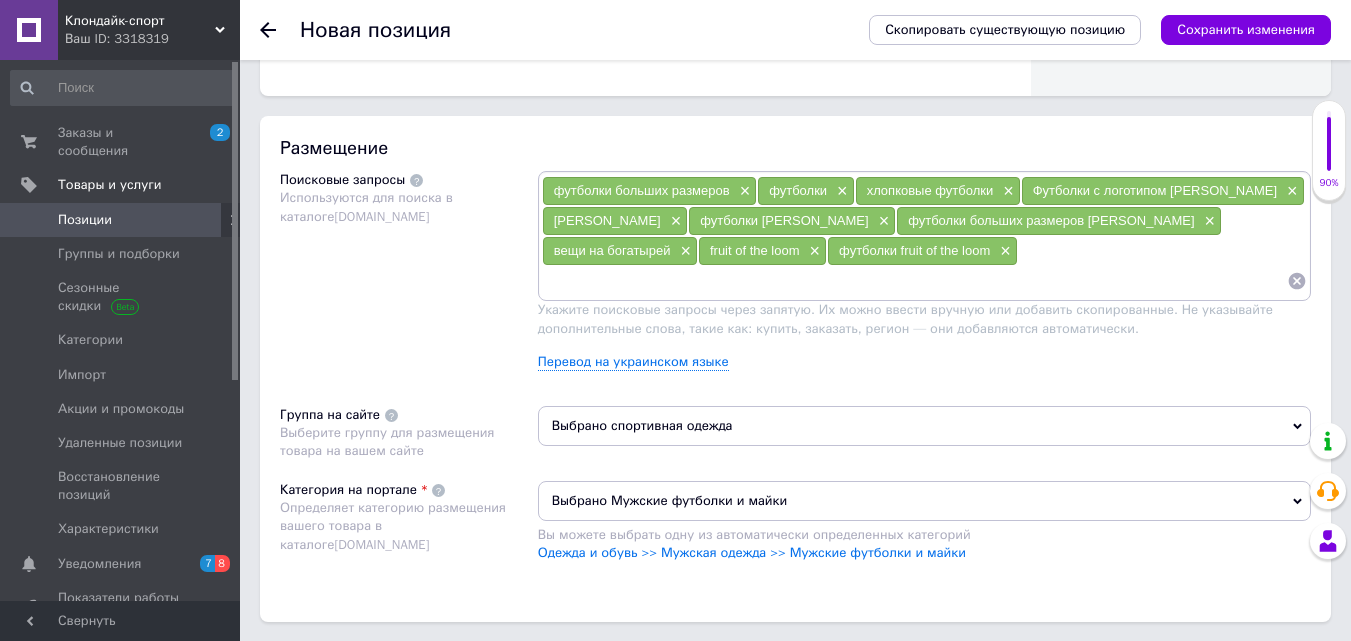 click at bounding box center (914, 281) 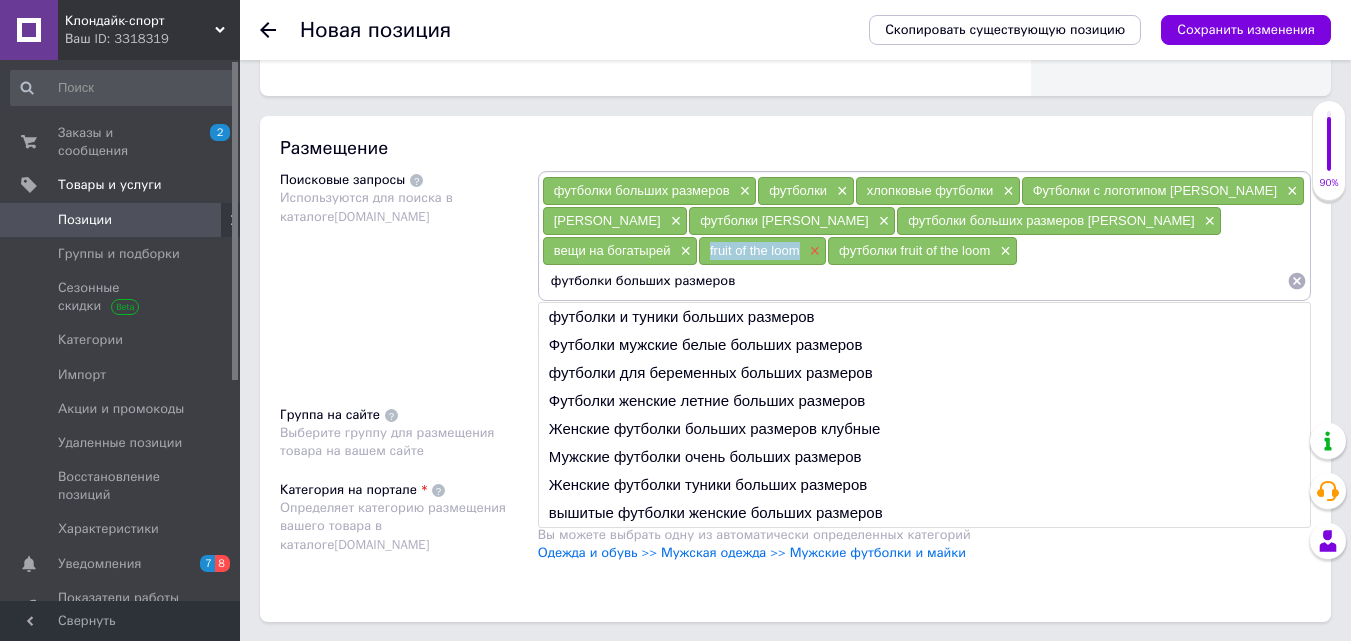 drag, startPoint x: 546, startPoint y: 241, endPoint x: 648, endPoint y: 259, distance: 103.57606 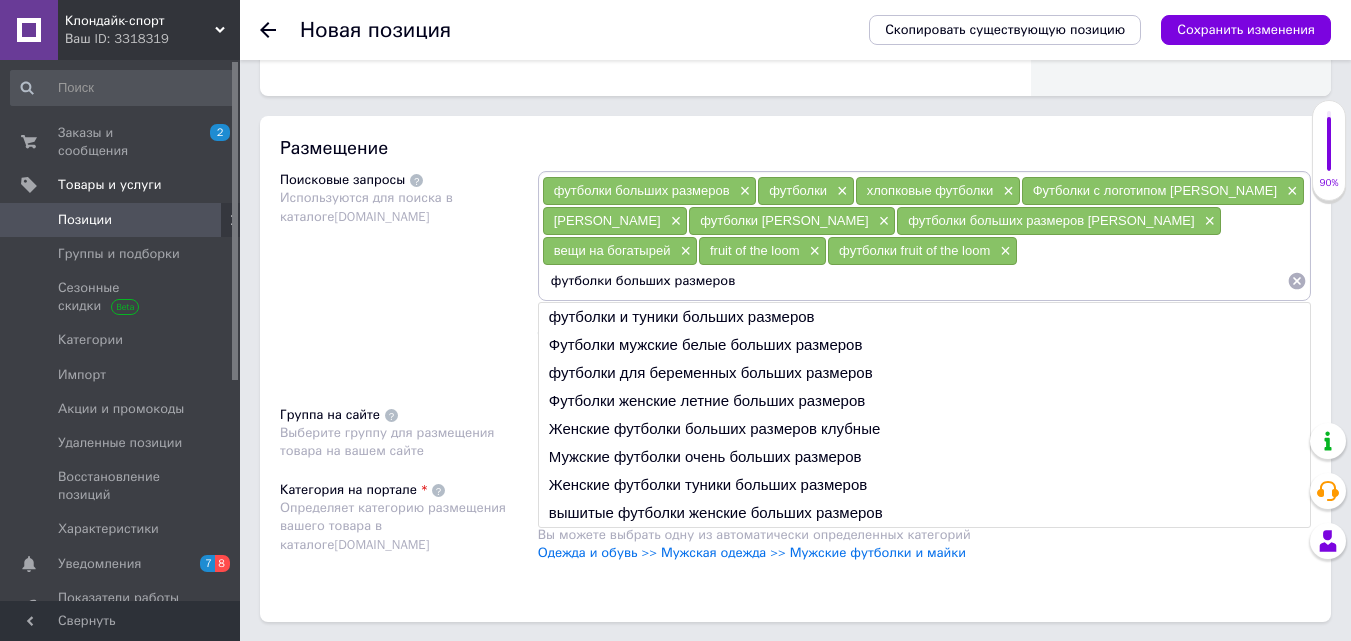 click on "футболки больших размеров" at bounding box center [914, 281] 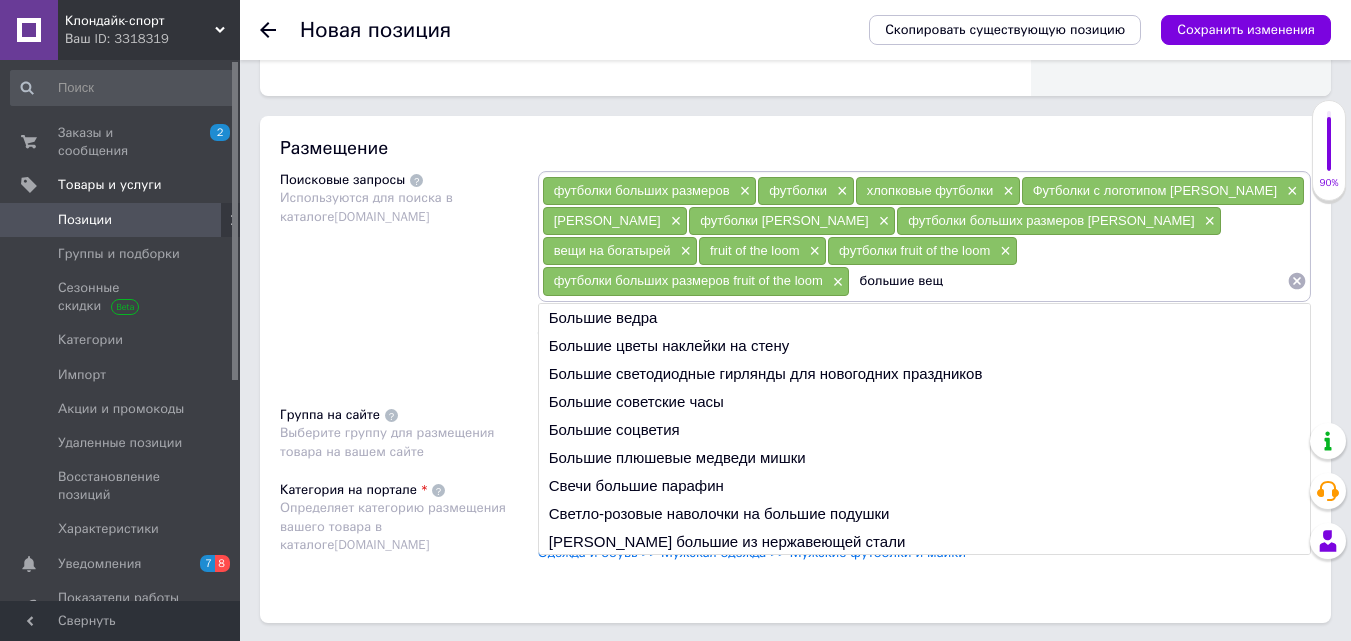 type on "большие вещи" 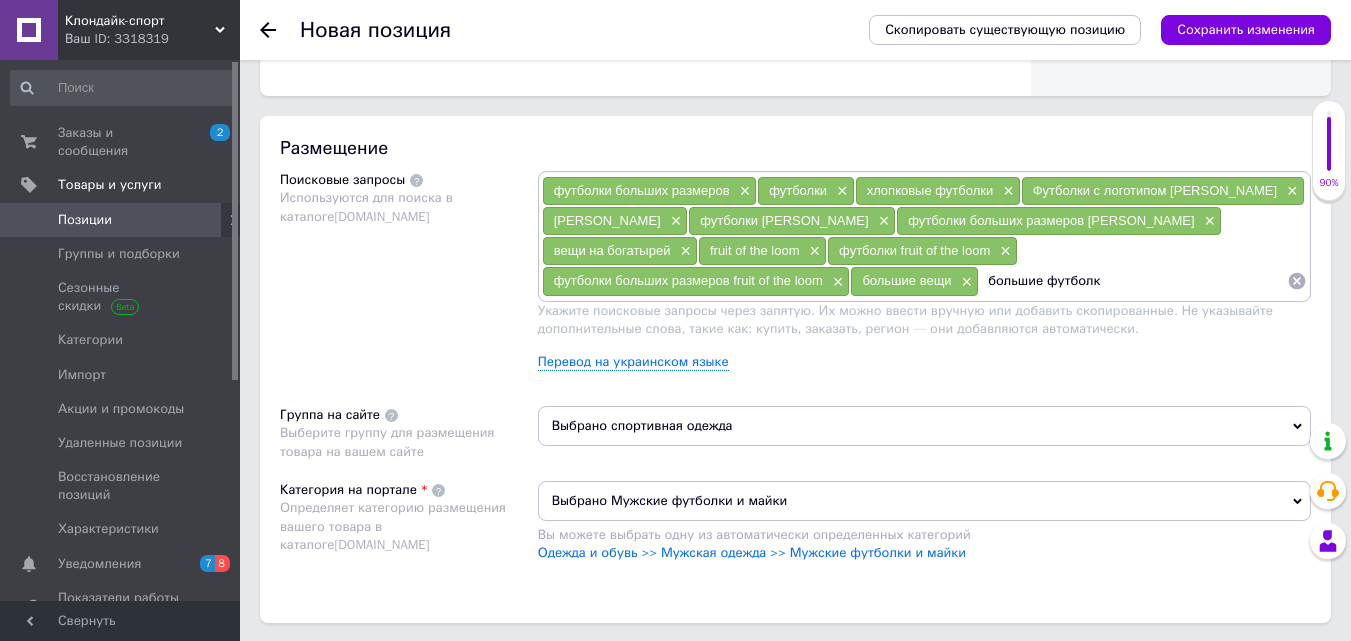 type on "большие футболки" 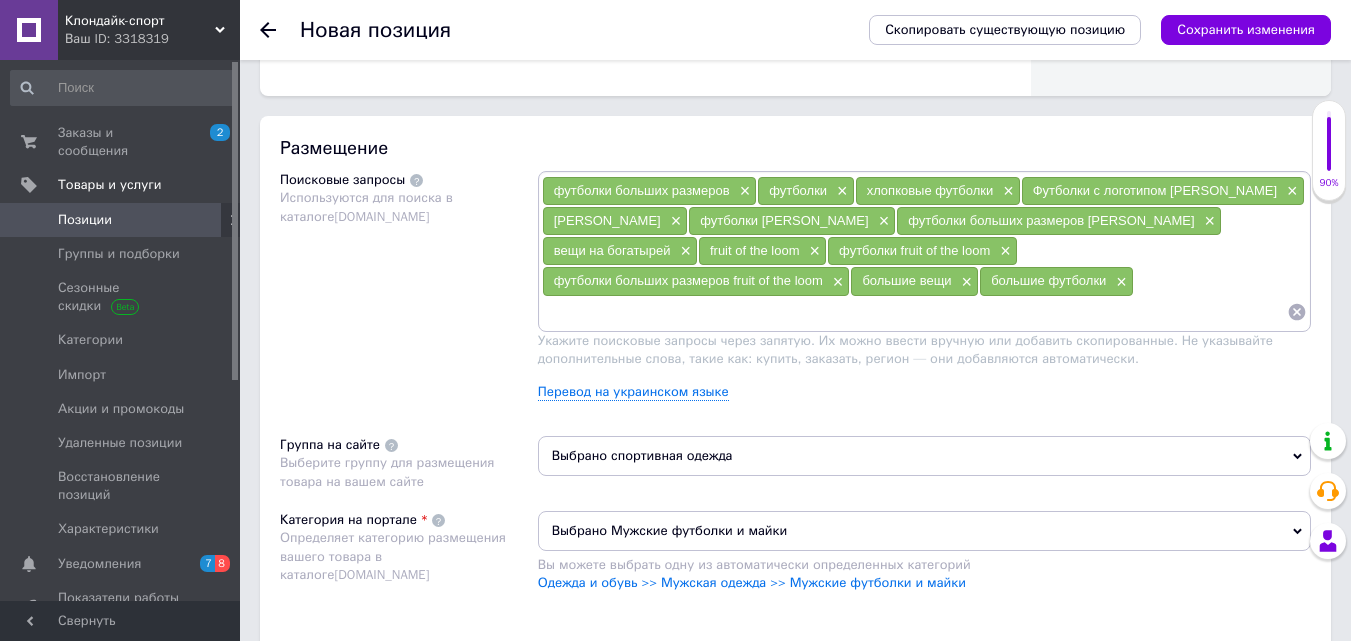 type 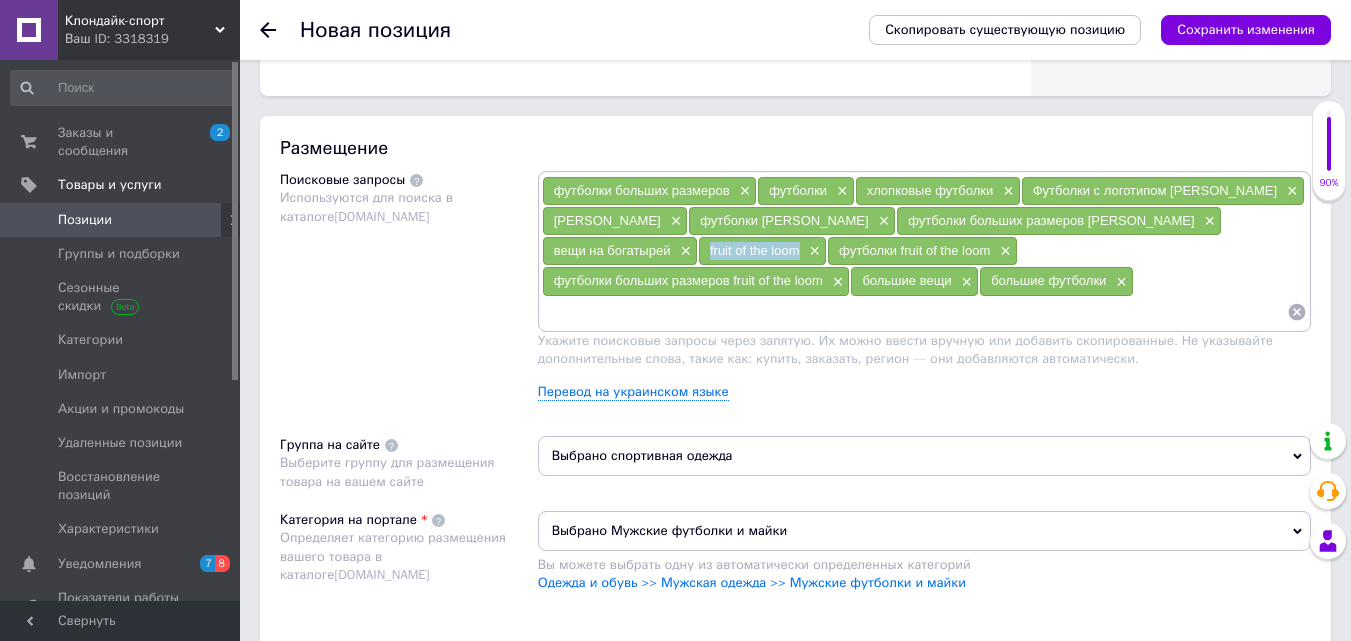 drag, startPoint x: 548, startPoint y: 251, endPoint x: 646, endPoint y: 261, distance: 98.50888 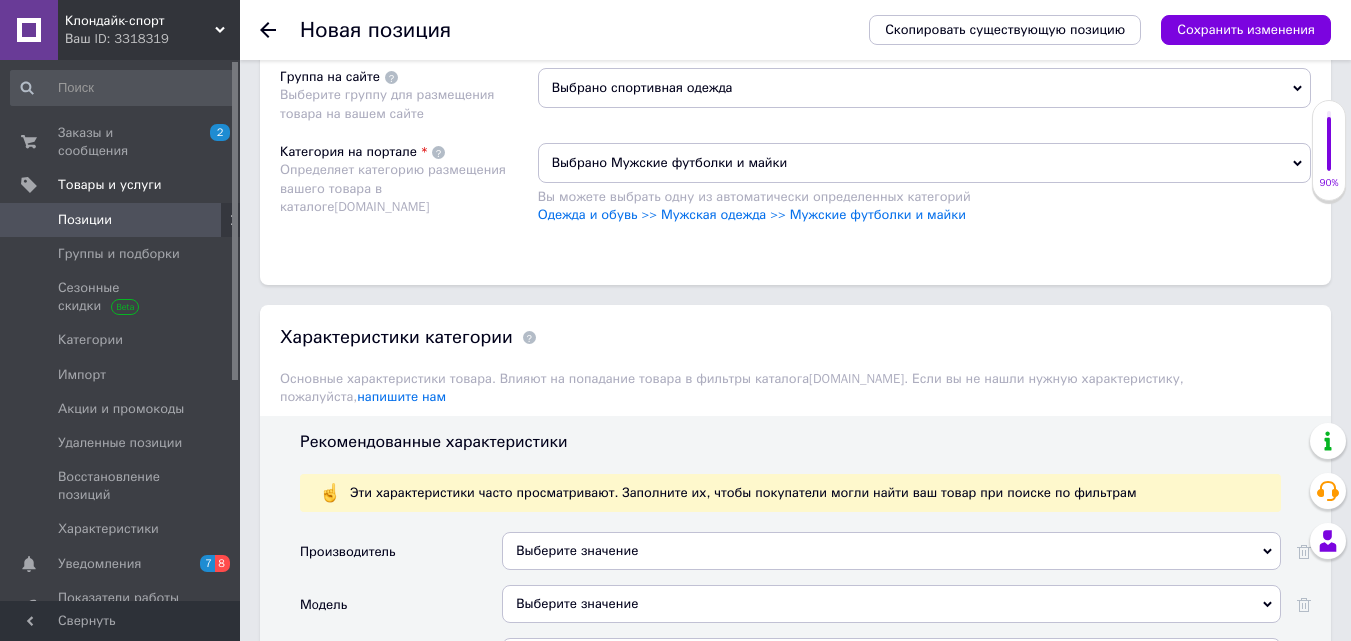 scroll, scrollTop: 1500, scrollLeft: 0, axis: vertical 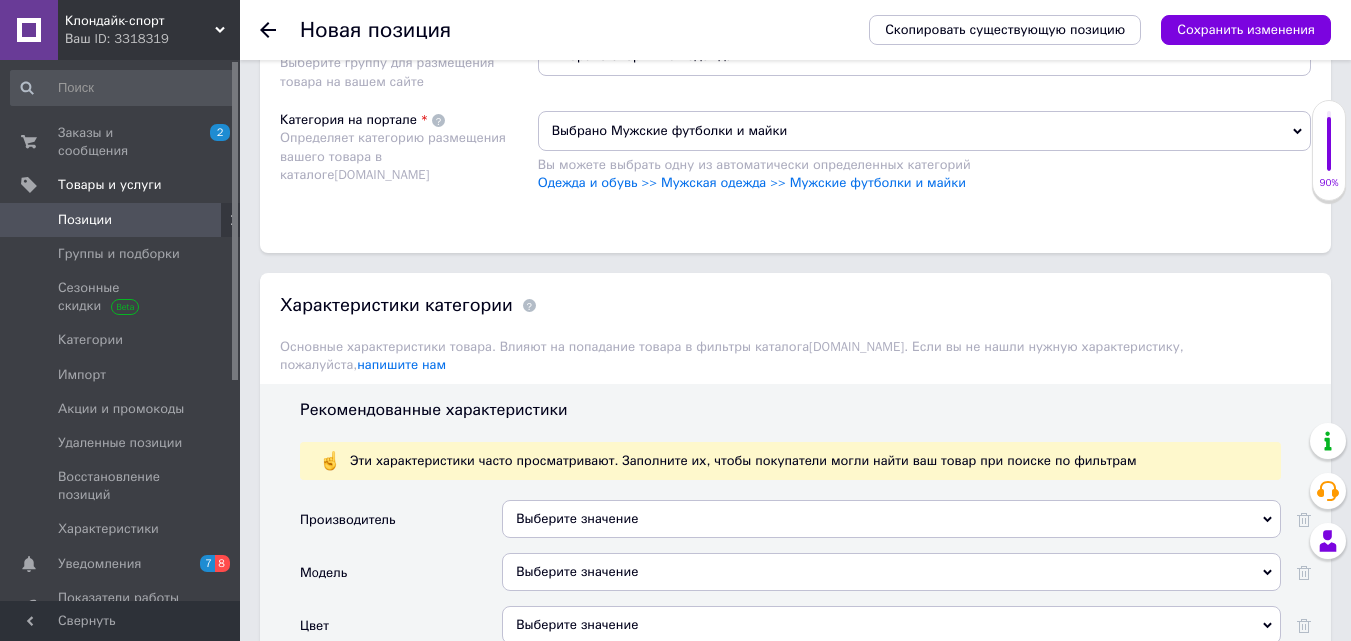 click 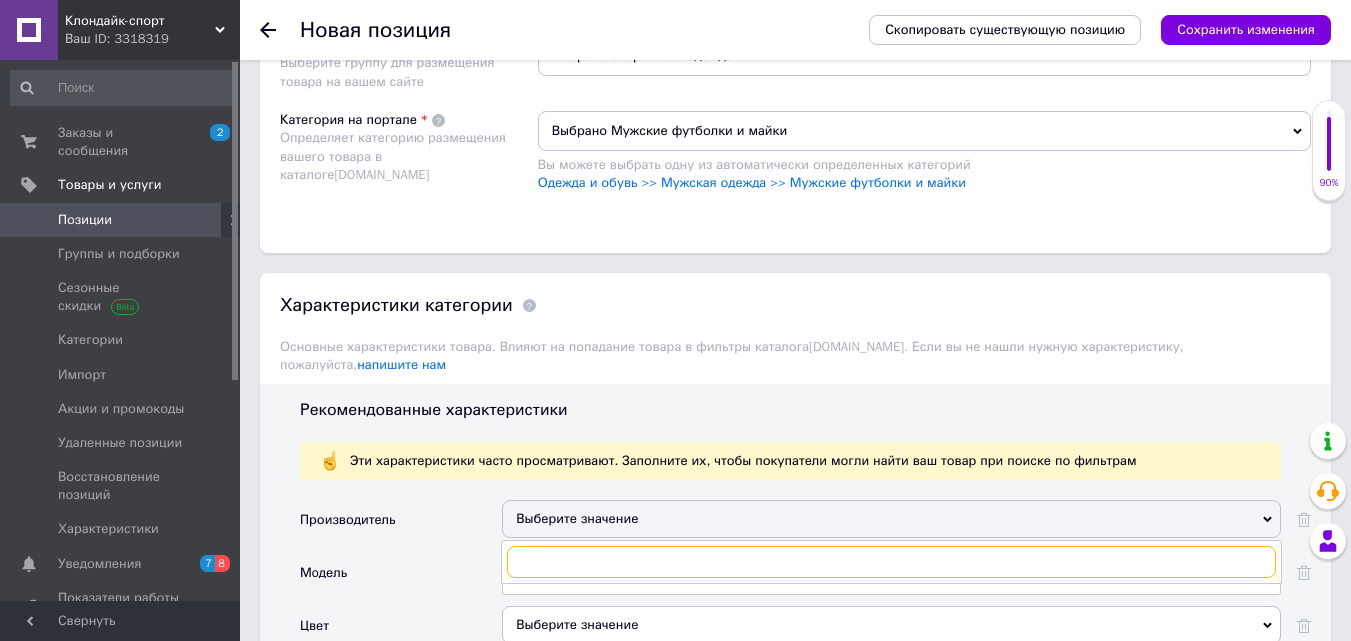 click at bounding box center (891, 562) 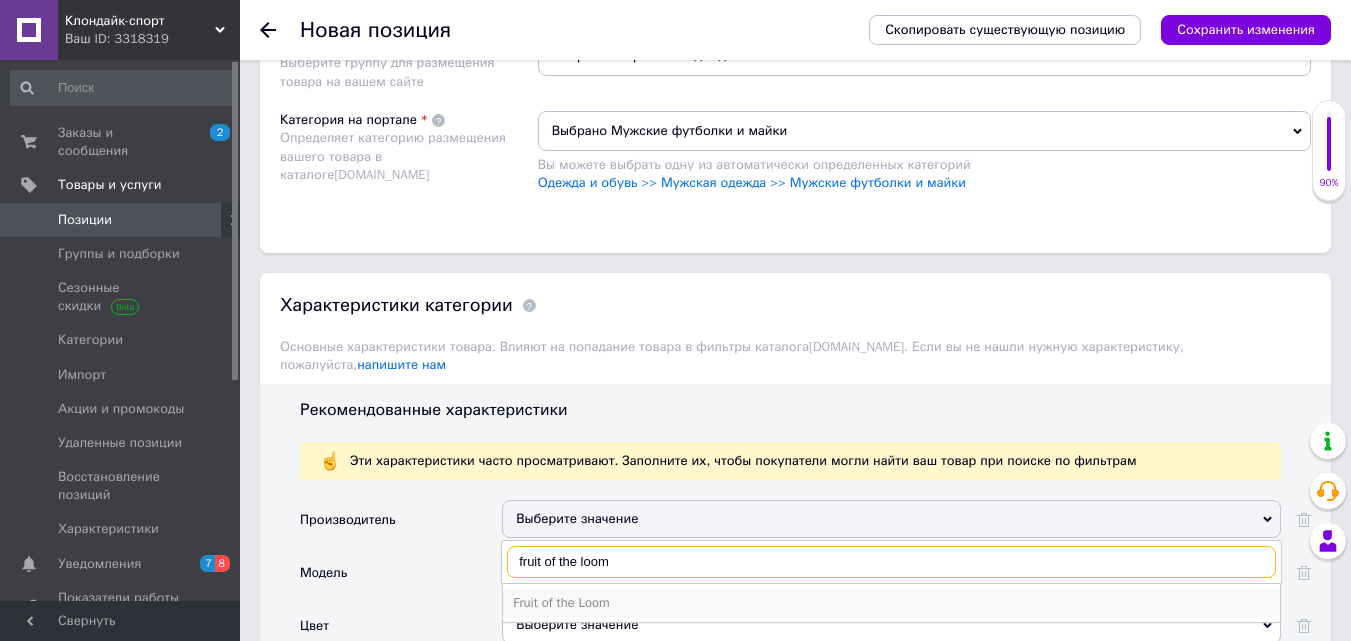 type on "fruit of the loom" 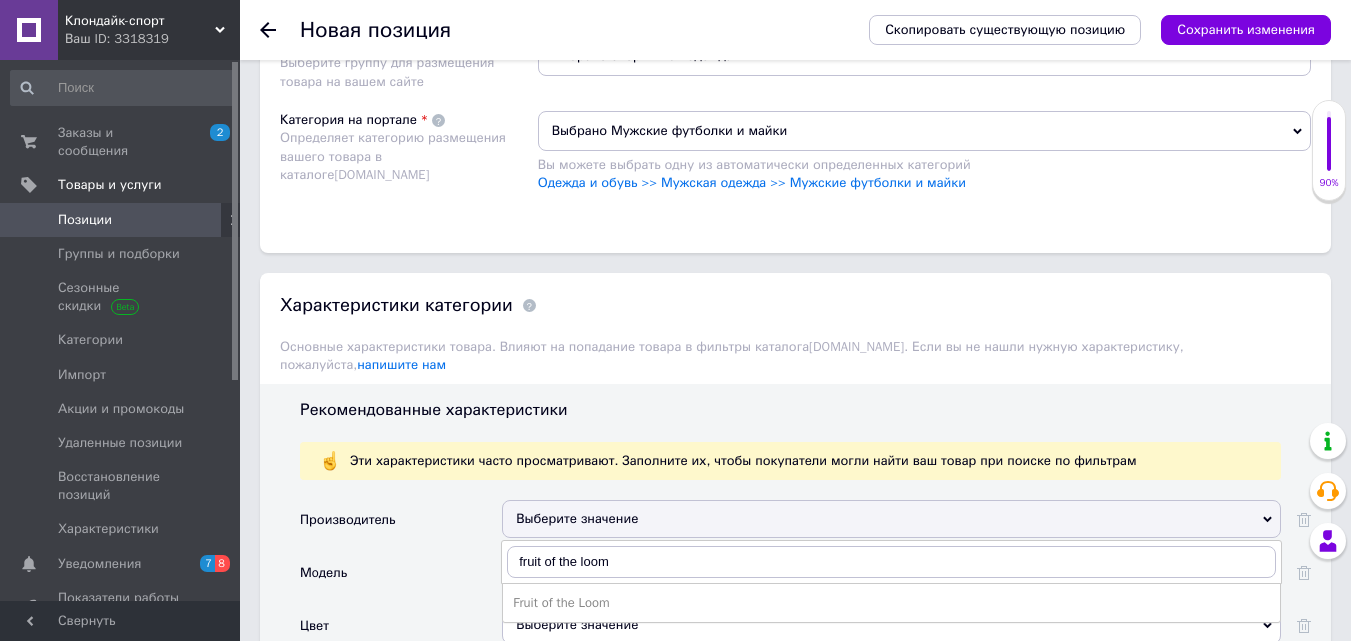 click on "Fruit of the Loom" at bounding box center (891, 603) 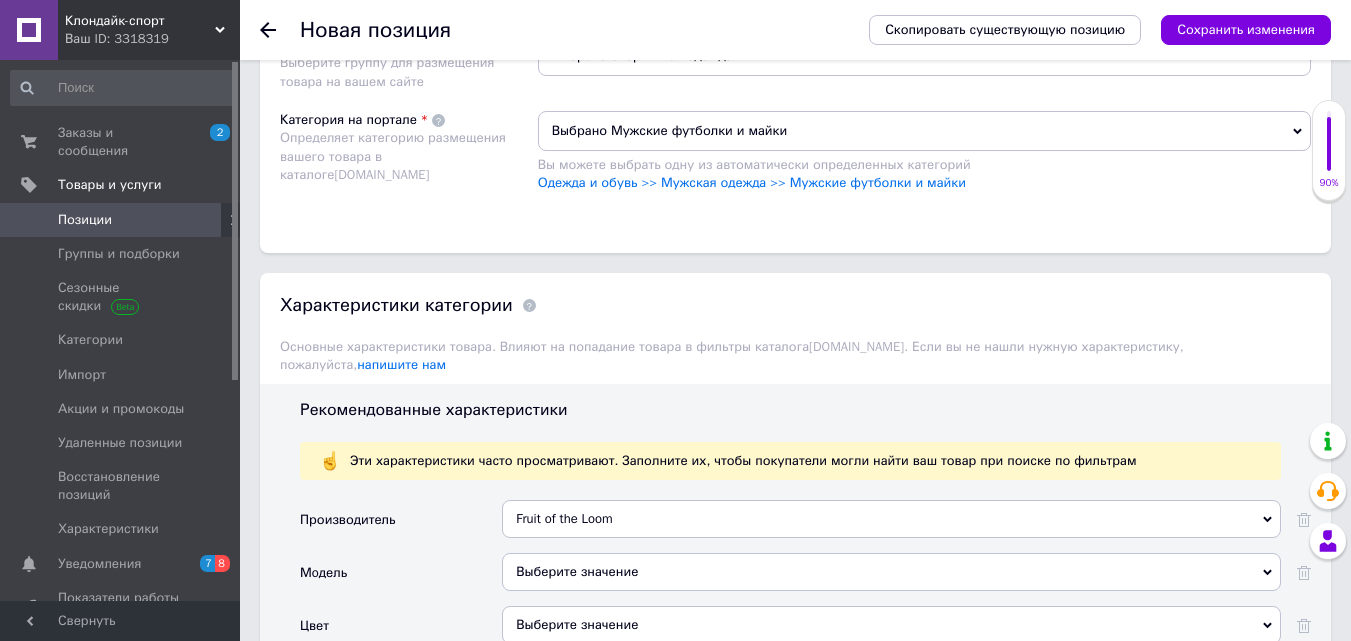 click on "Выберите значение" at bounding box center (891, 572) 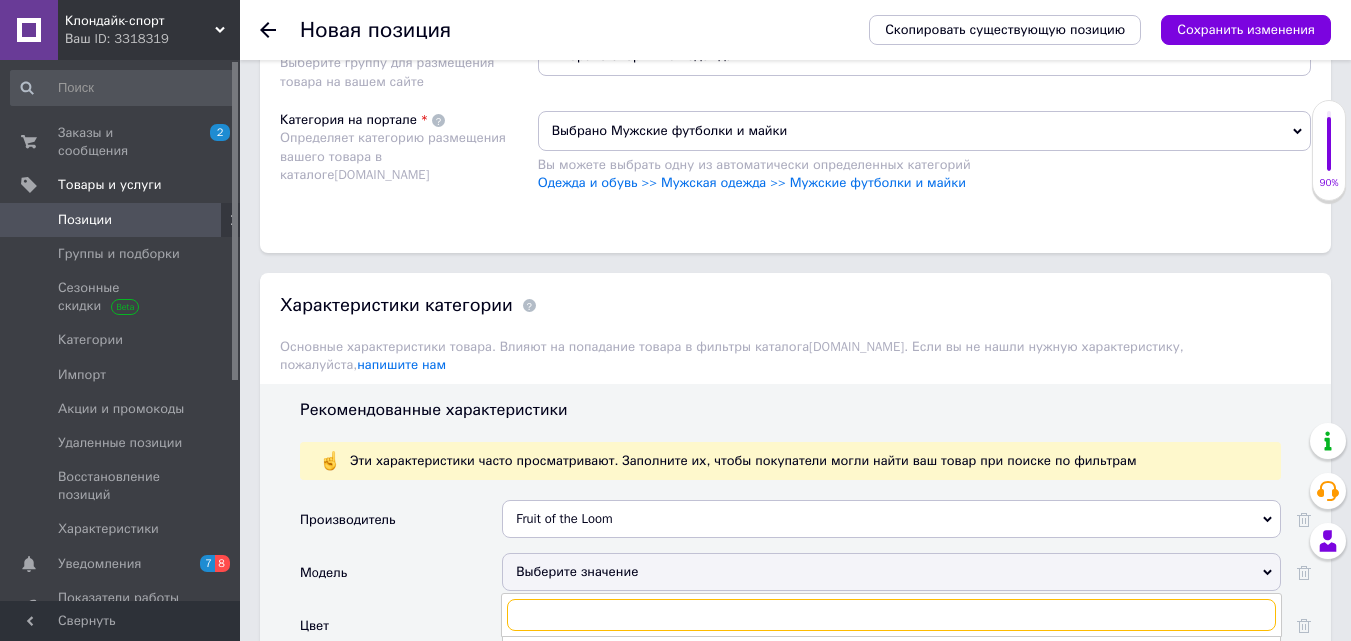 scroll, scrollTop: 1600, scrollLeft: 0, axis: vertical 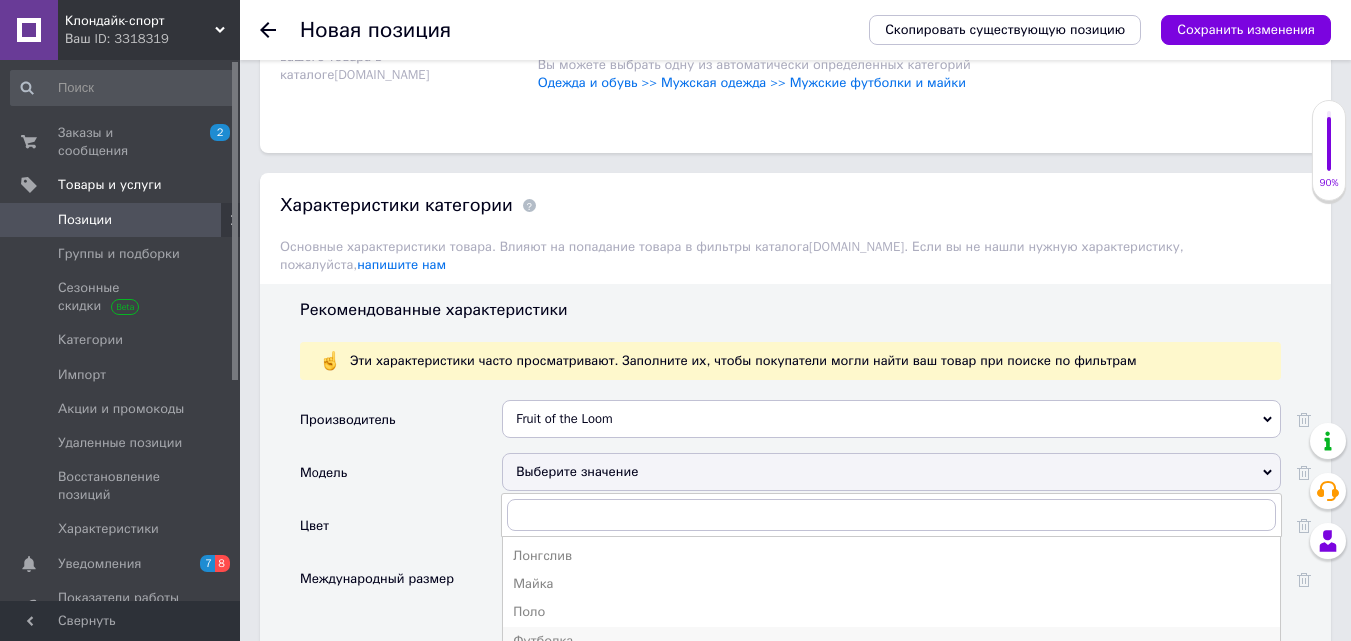 click on "Футболка" at bounding box center [891, 641] 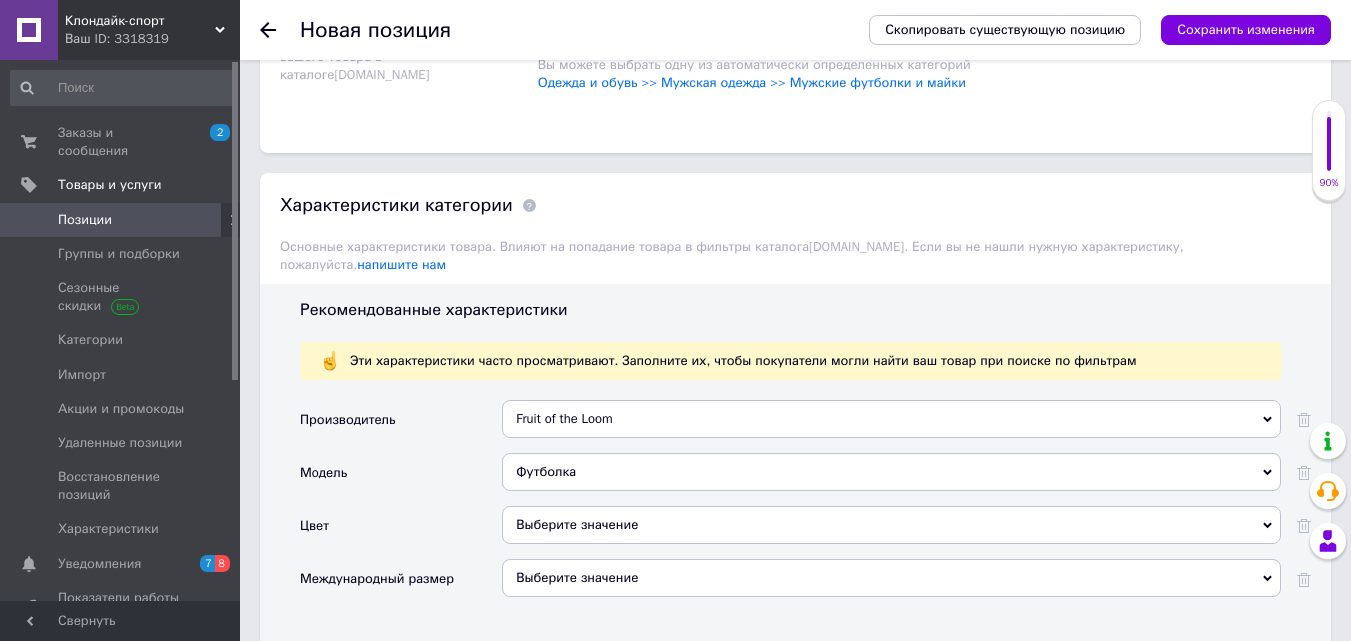 click on "Выберите значение" at bounding box center [891, 525] 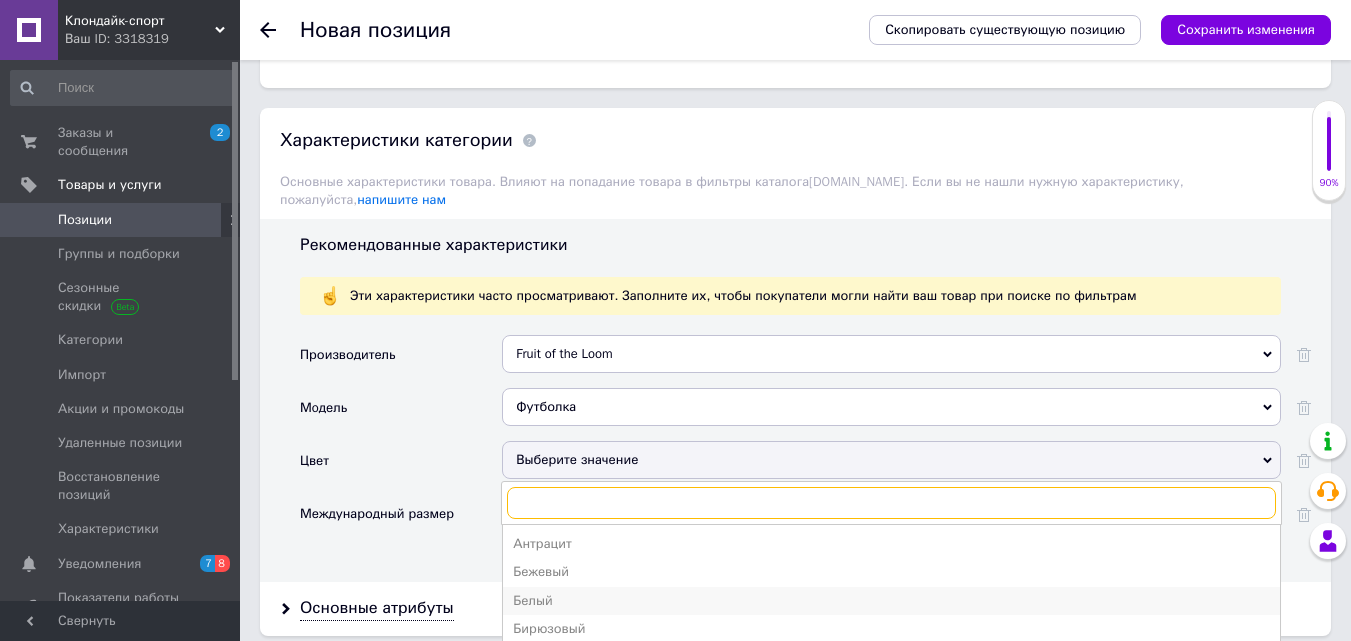 scroll, scrollTop: 1700, scrollLeft: 0, axis: vertical 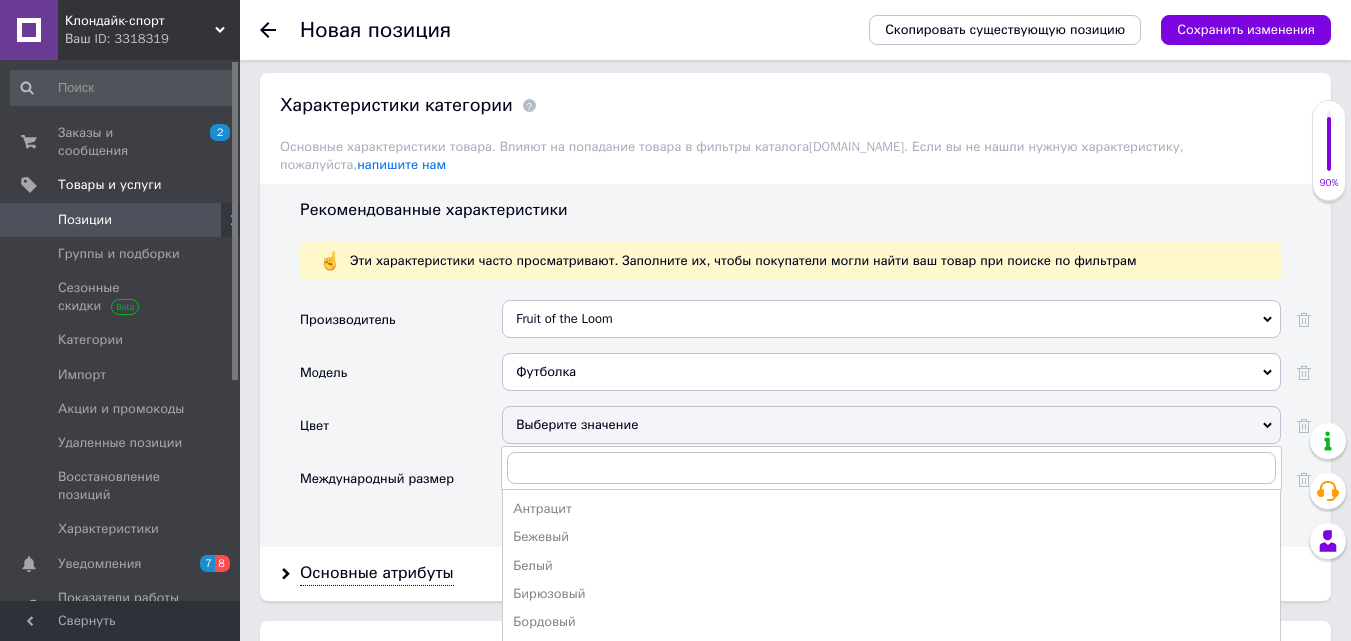 click on "Белый" at bounding box center [891, 566] 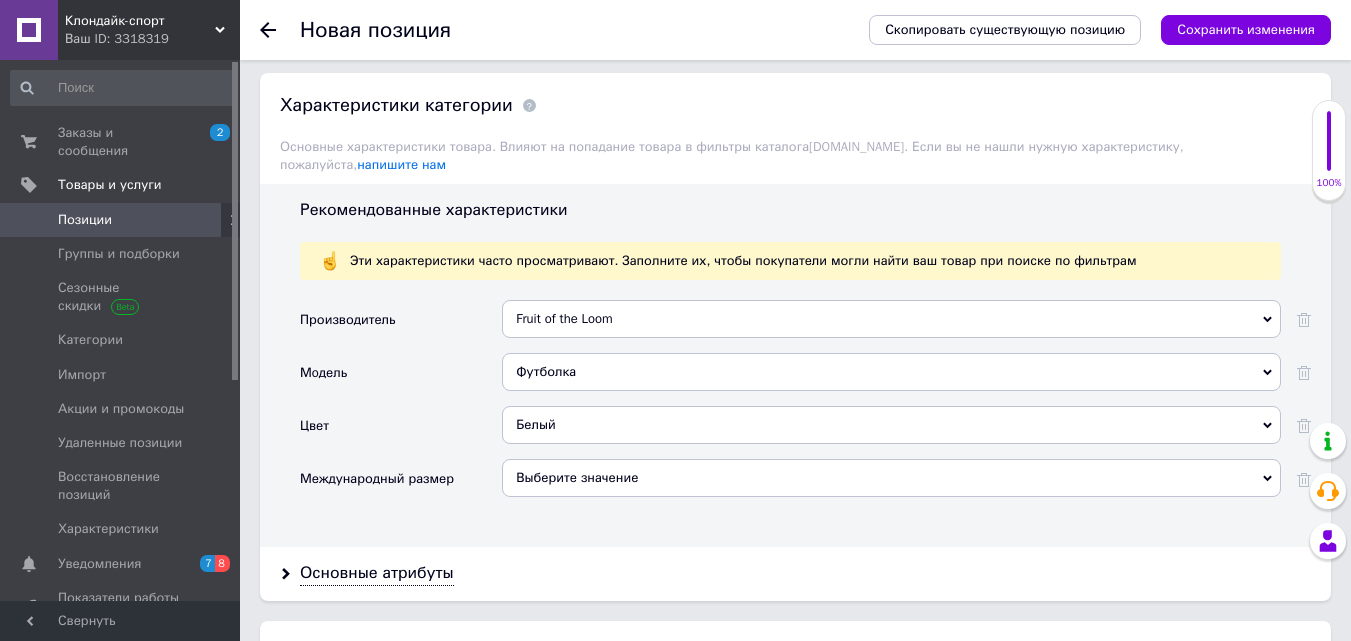 click on "Выберите значение" at bounding box center (891, 478) 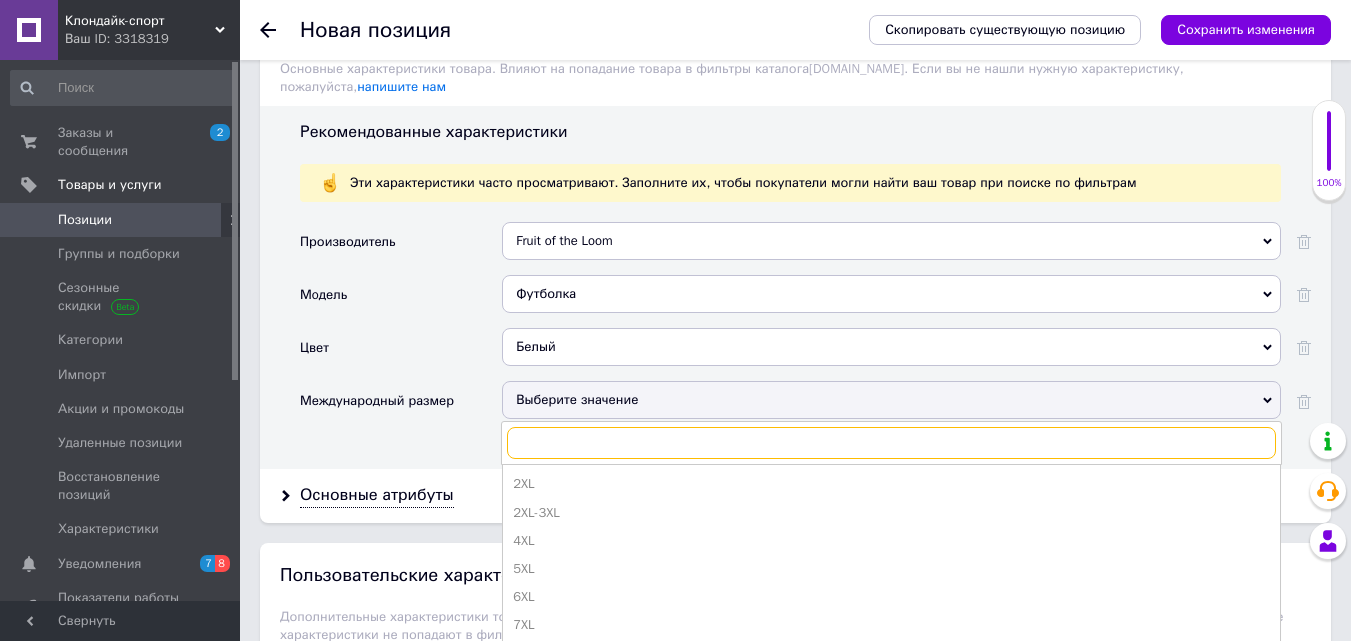 scroll, scrollTop: 1900, scrollLeft: 0, axis: vertical 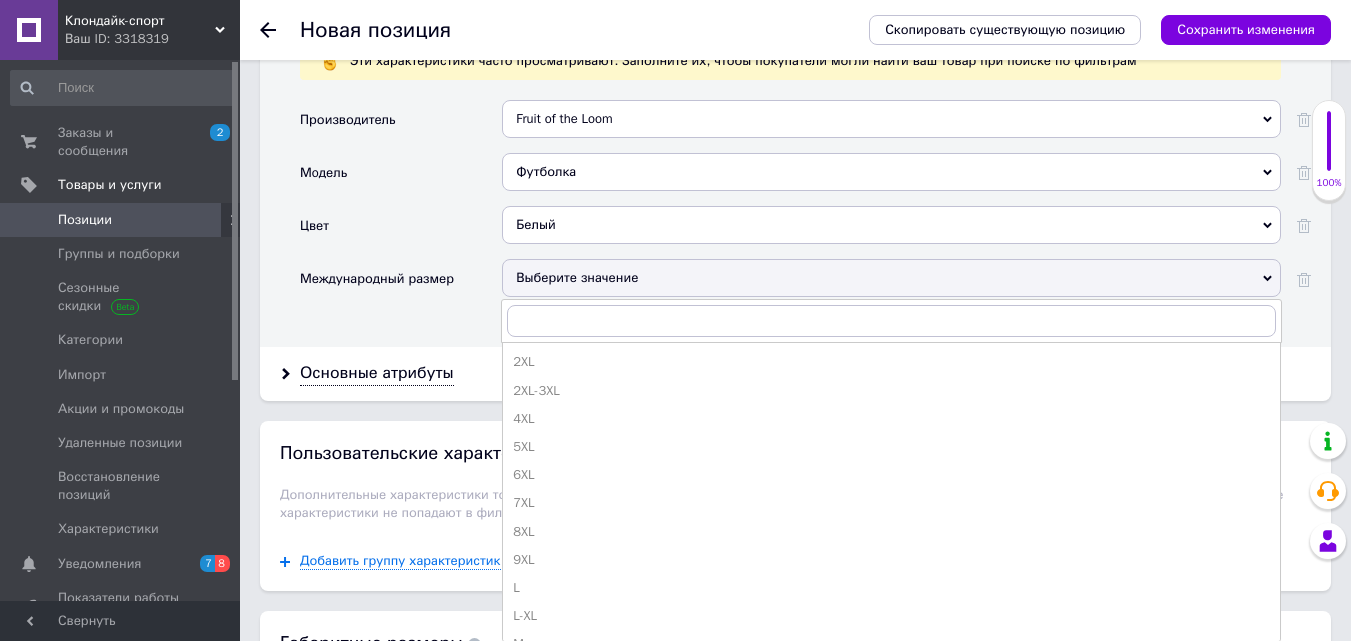 click on "5XL" at bounding box center [891, 447] 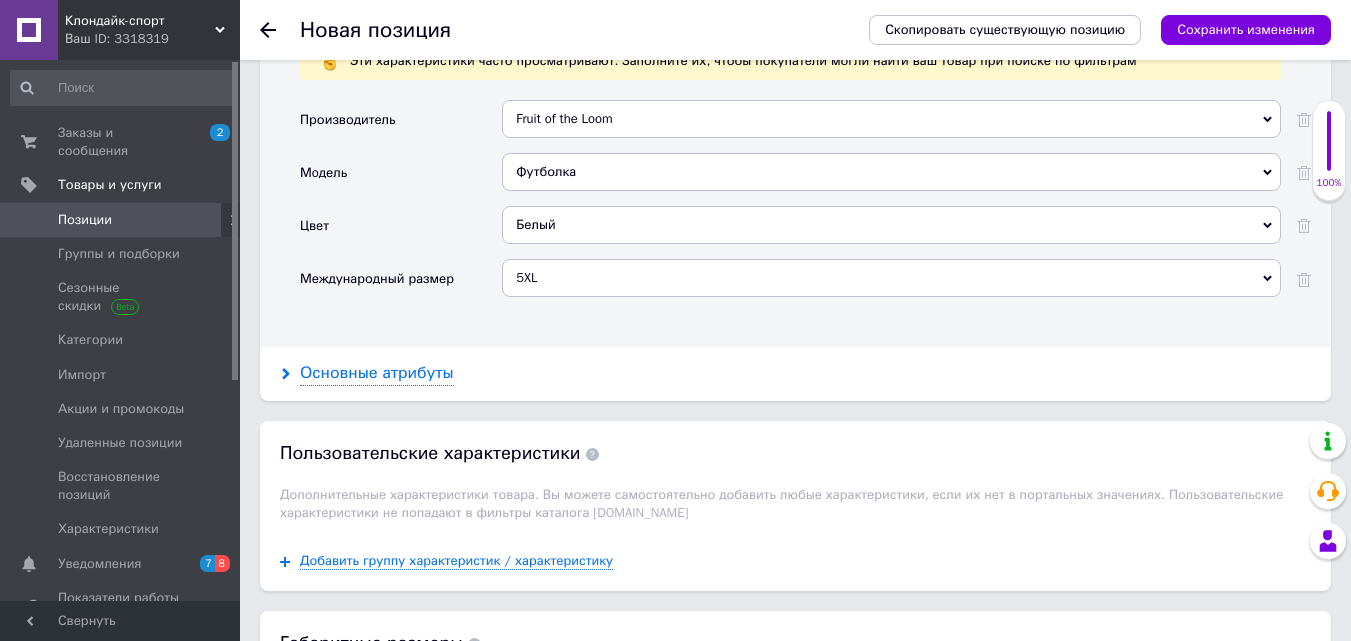 click on "Основные атрибуты" at bounding box center [377, 373] 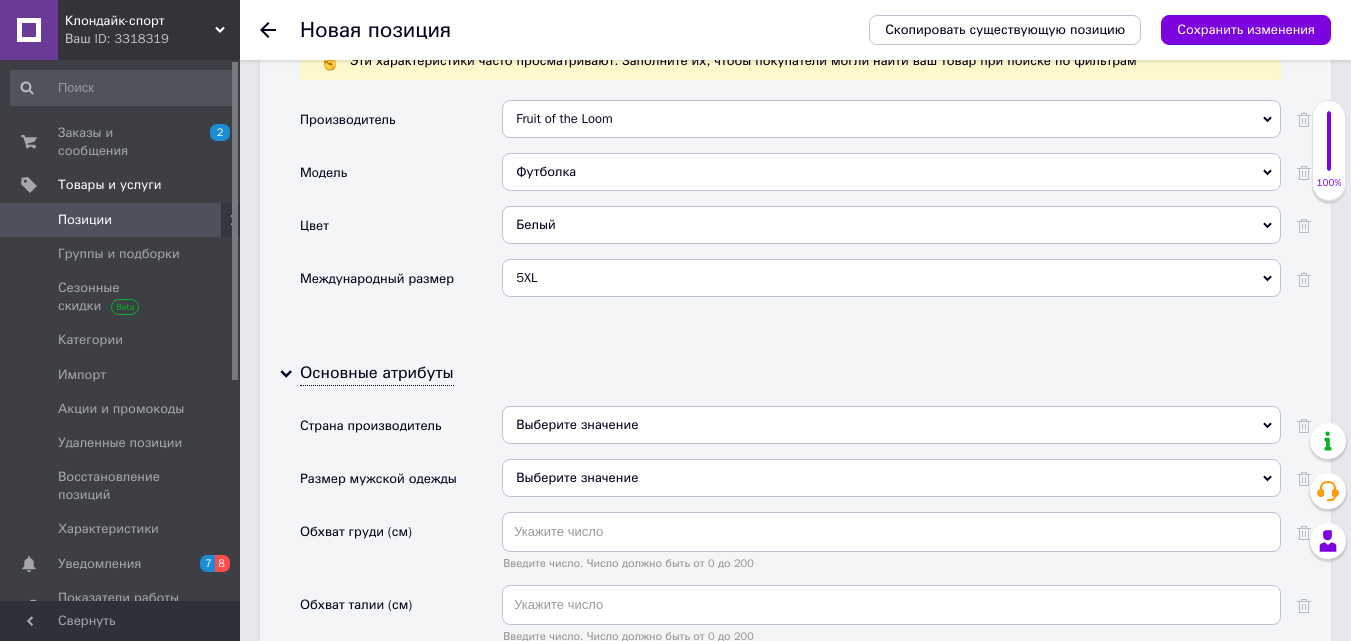 click 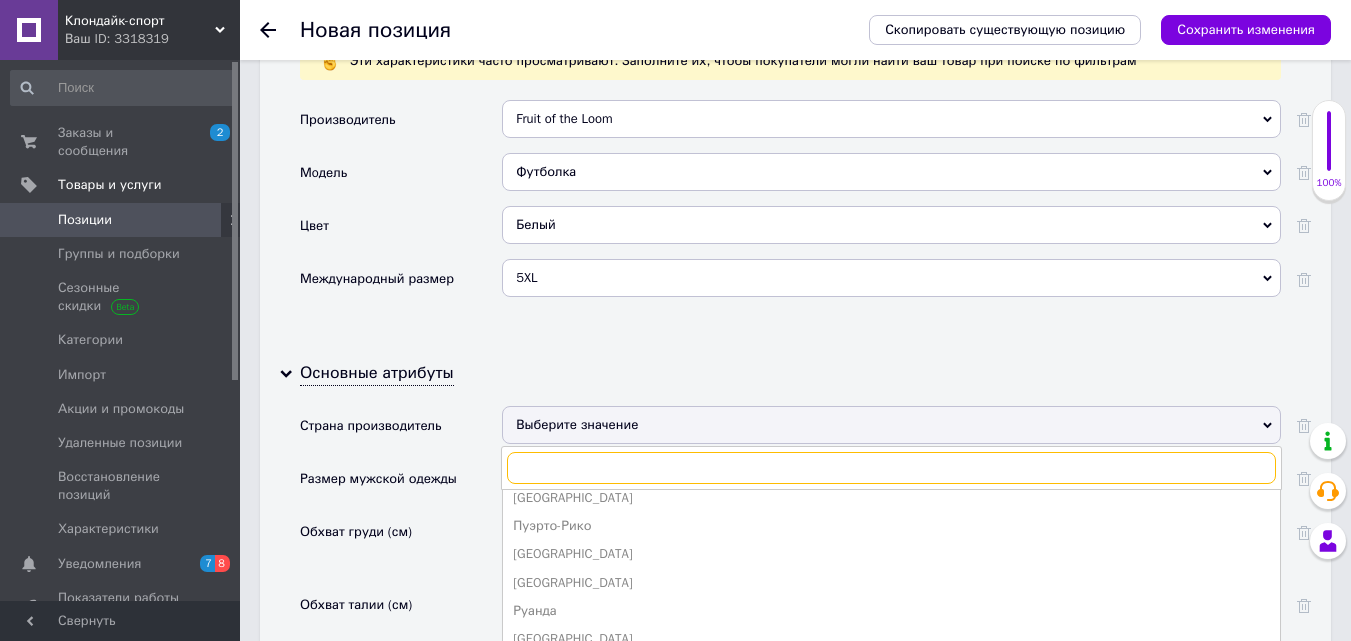 scroll, scrollTop: 3521, scrollLeft: 0, axis: vertical 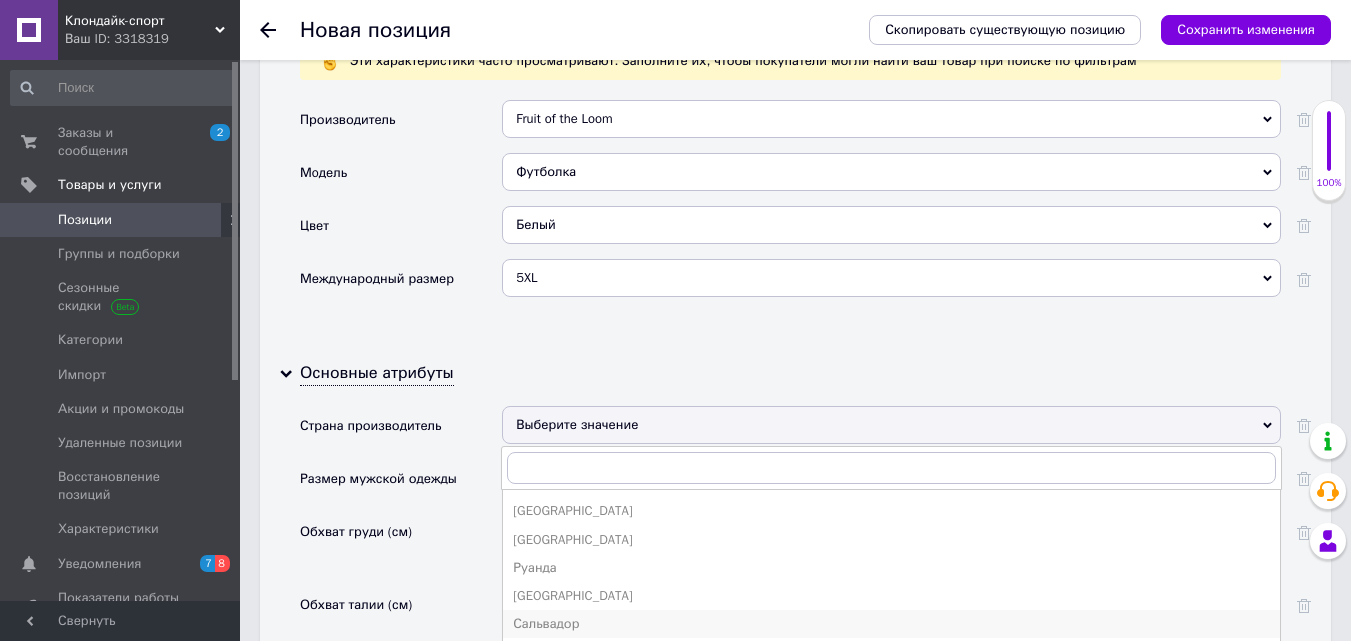 click on "Сальвадор" at bounding box center (891, 624) 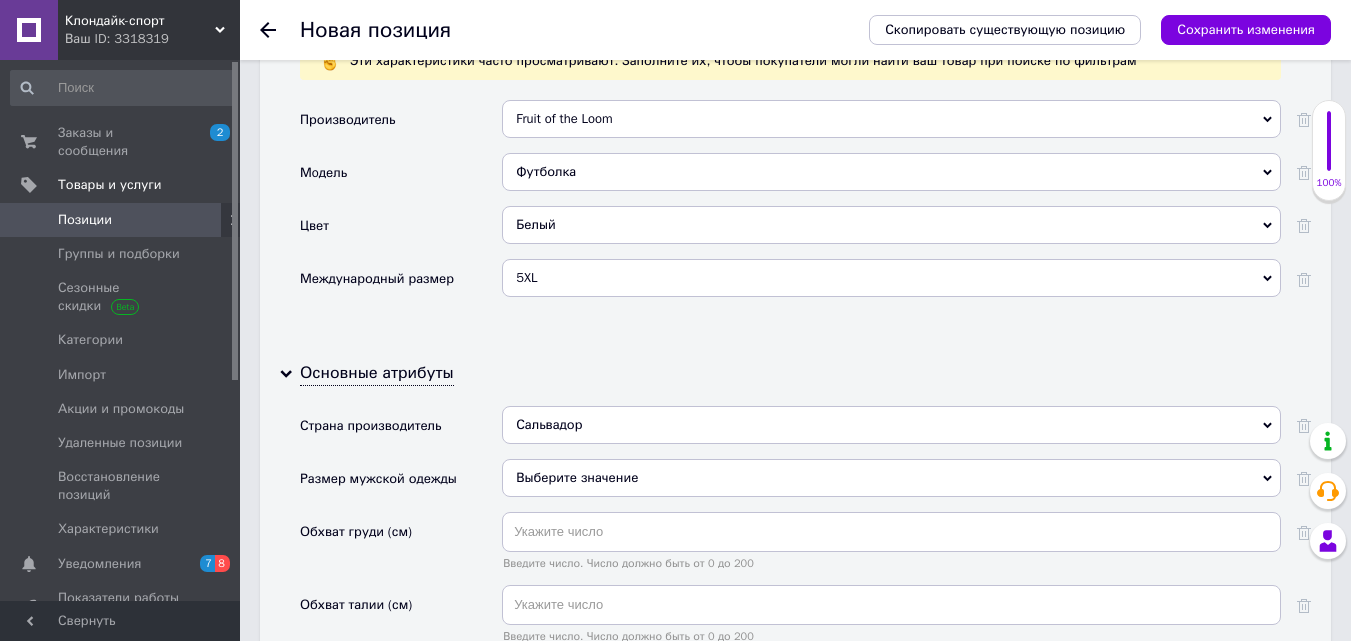 click 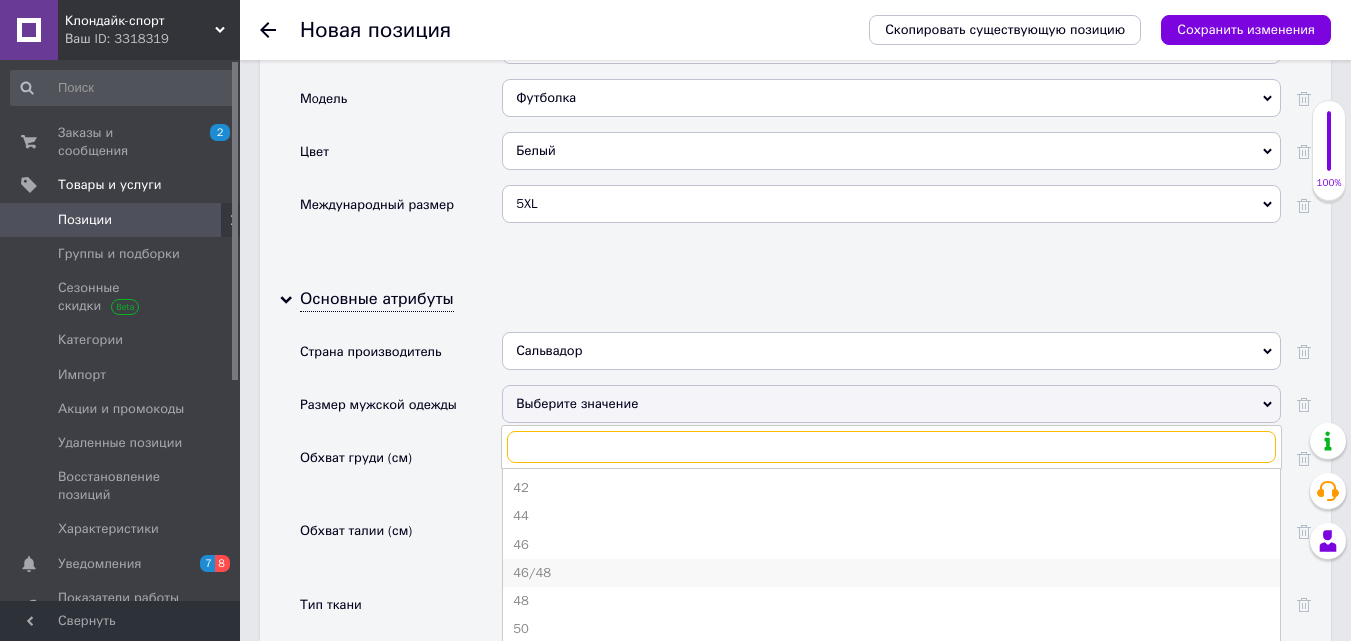 scroll, scrollTop: 2100, scrollLeft: 0, axis: vertical 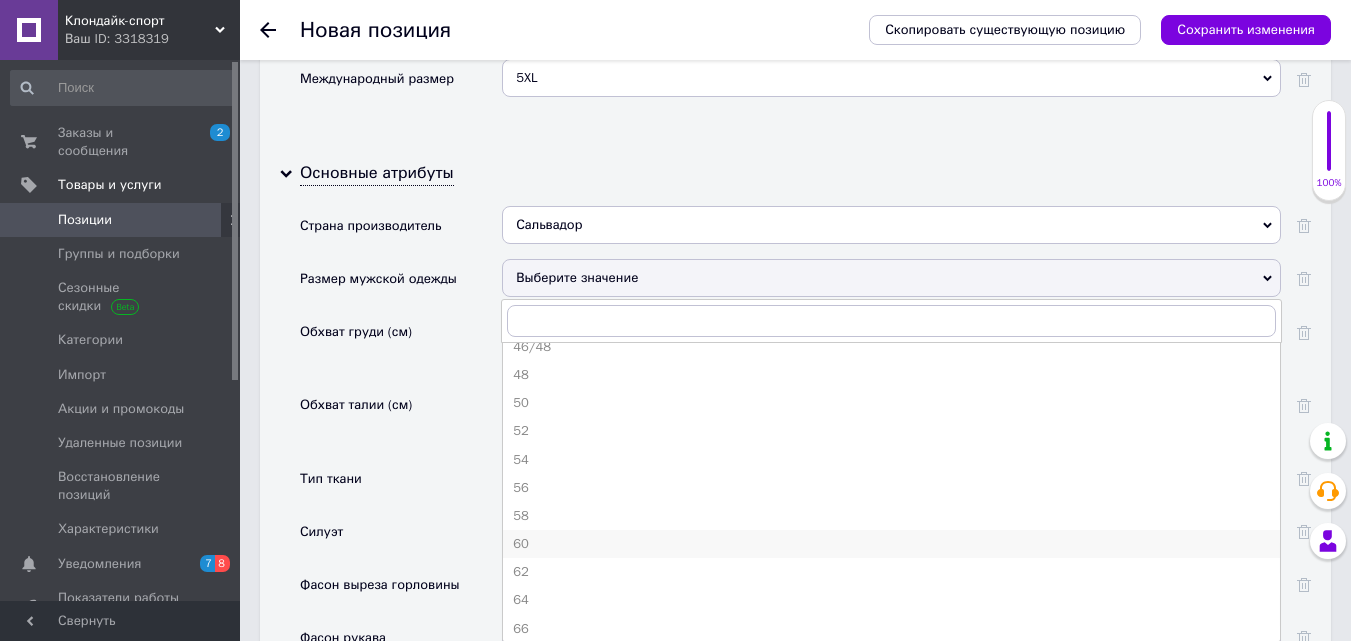 click on "60" at bounding box center (891, 544) 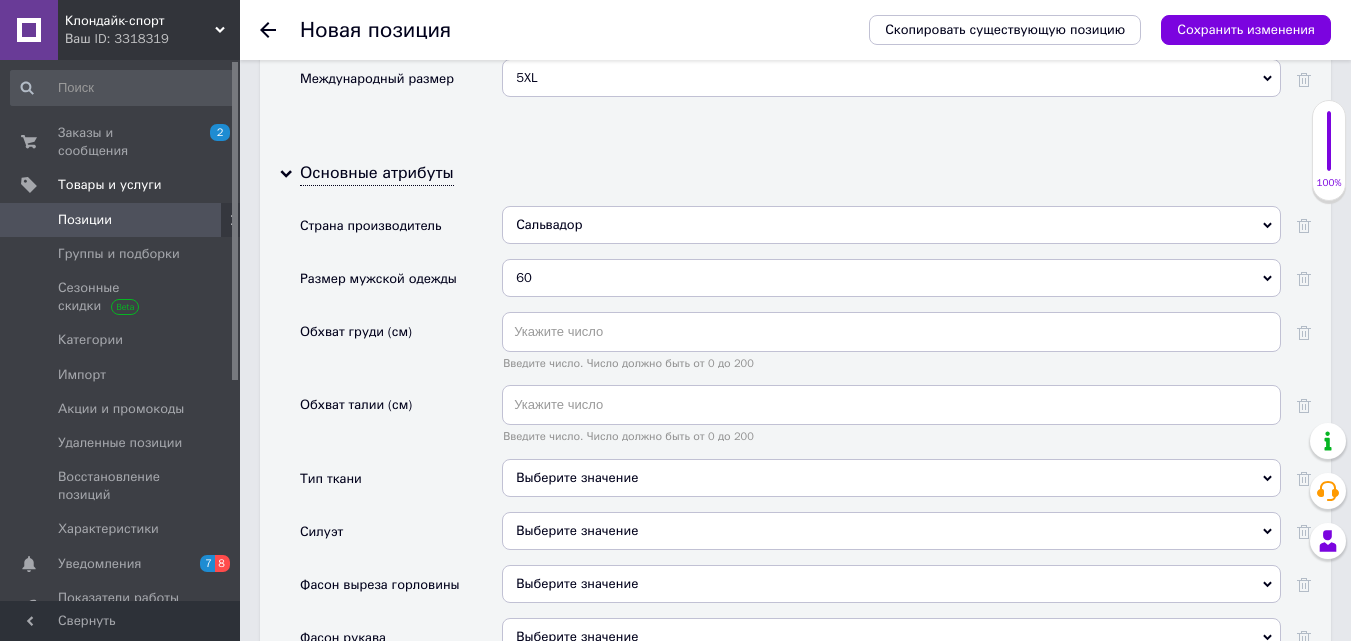 click on "Выберите значение" at bounding box center (891, 478) 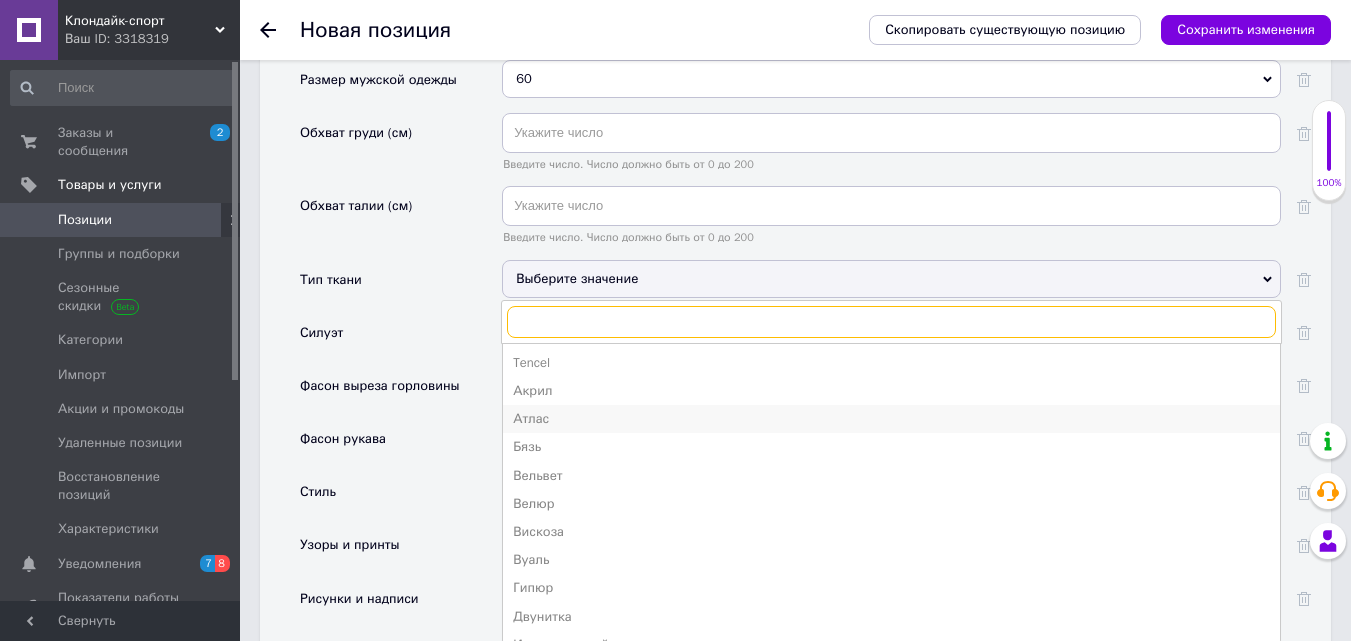 scroll, scrollTop: 2300, scrollLeft: 0, axis: vertical 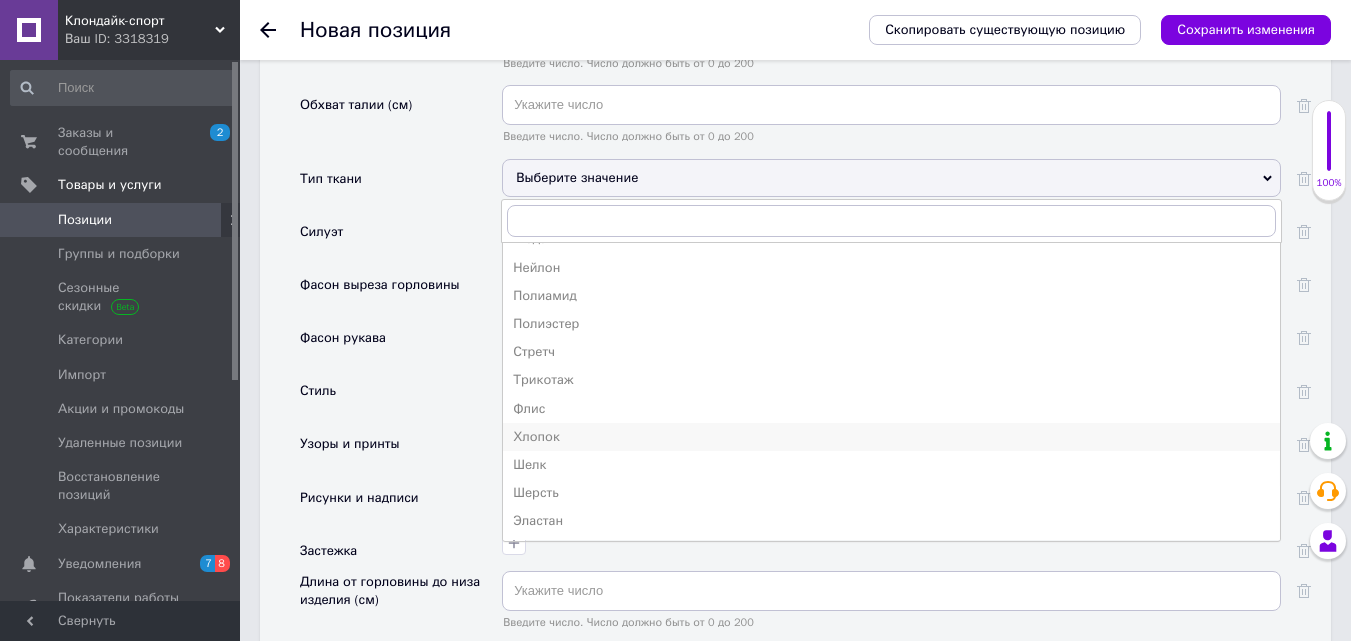 click on "Хлопок" at bounding box center (891, 437) 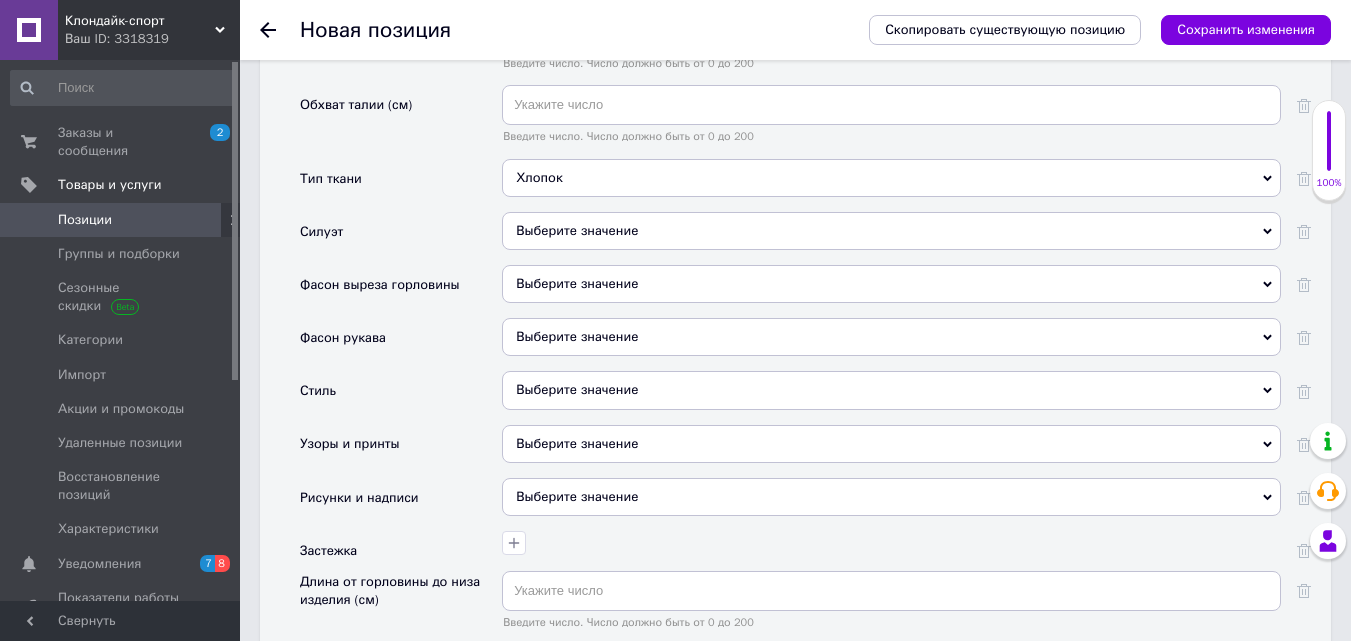 click on "Выберите значение" at bounding box center [891, 231] 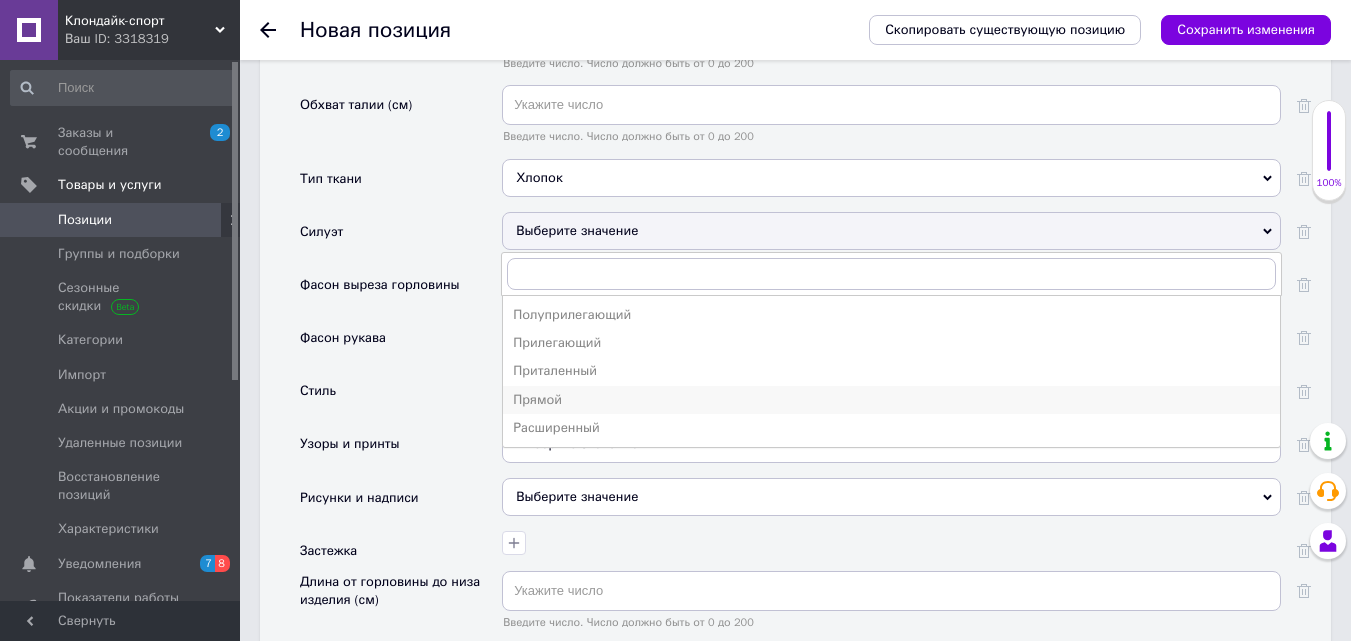 click on "Прямой" at bounding box center (891, 400) 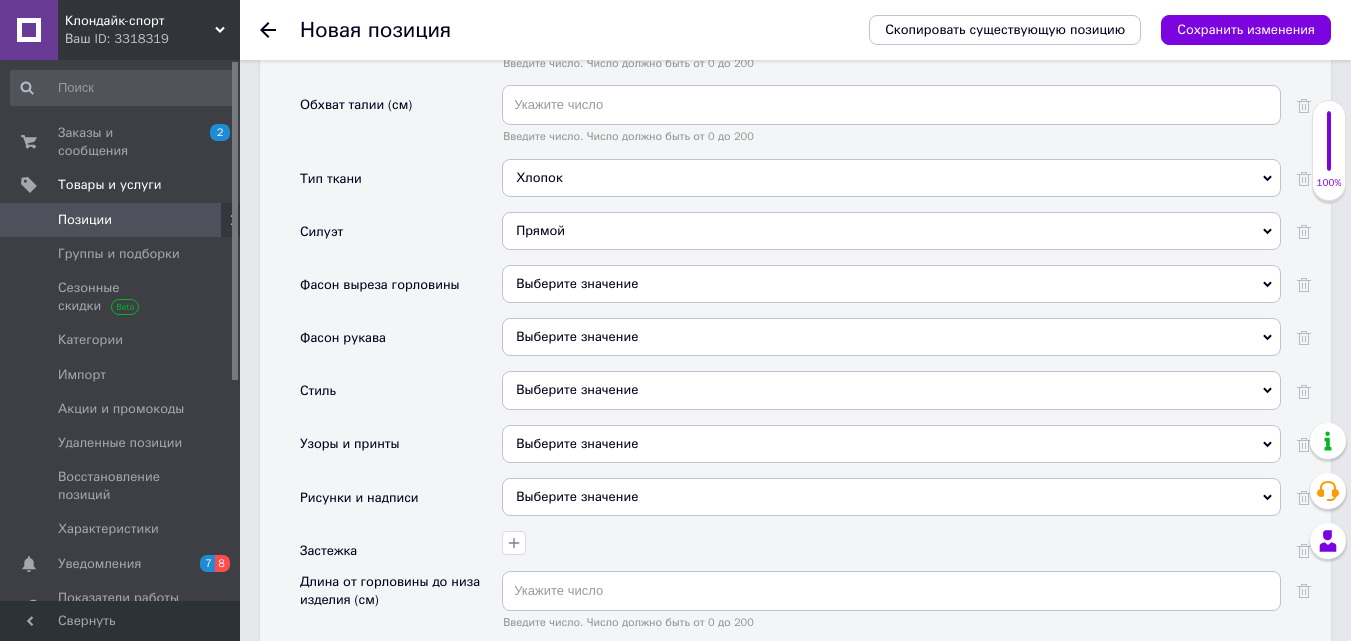 click on "Выберите значение" at bounding box center [891, 284] 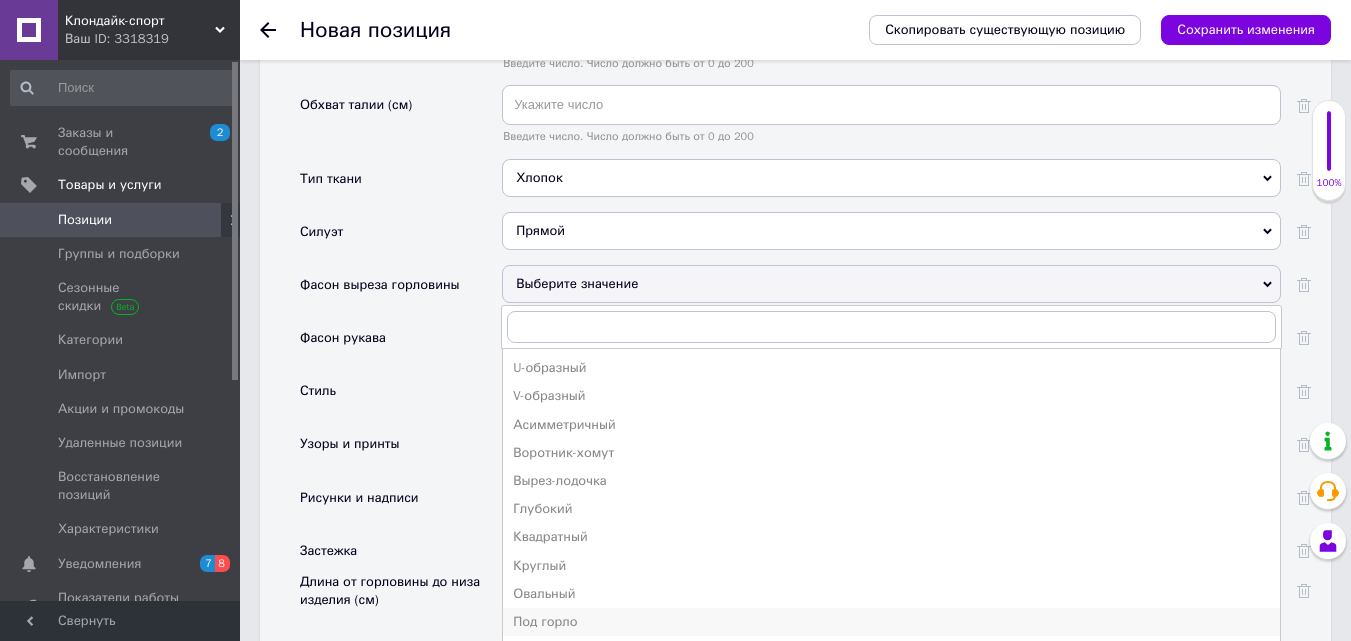 click on "Под горло" at bounding box center [891, 622] 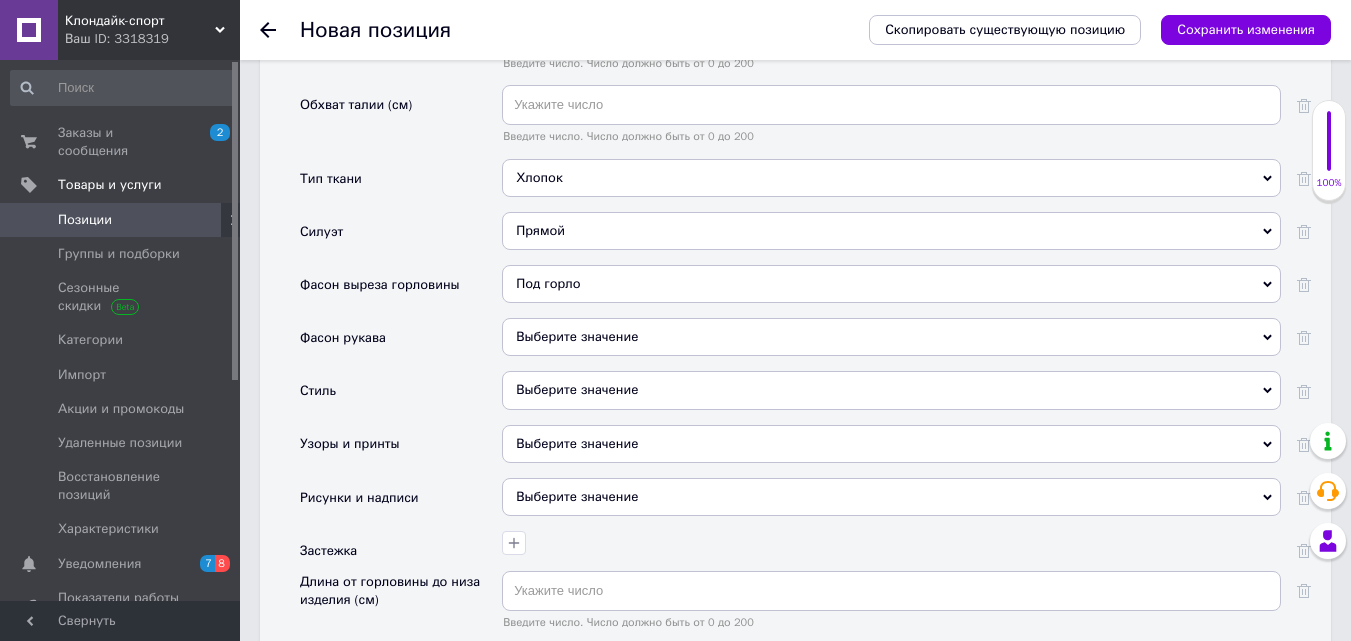click 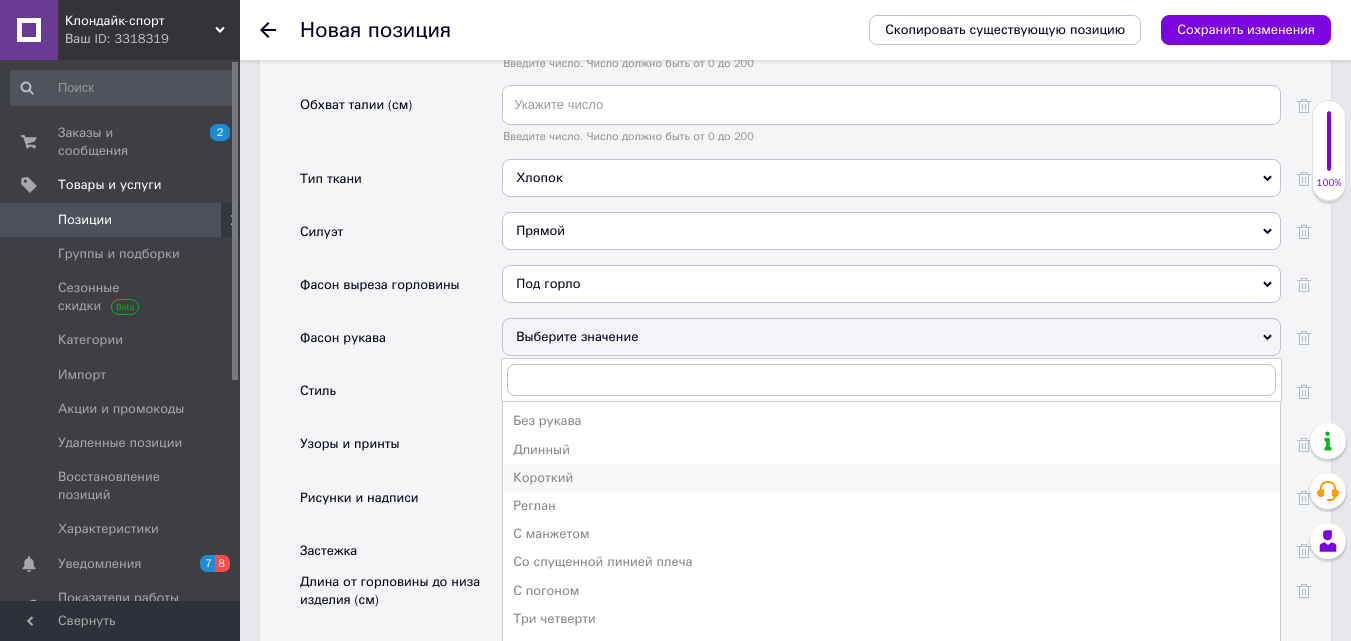 click on "Короткий" at bounding box center (891, 478) 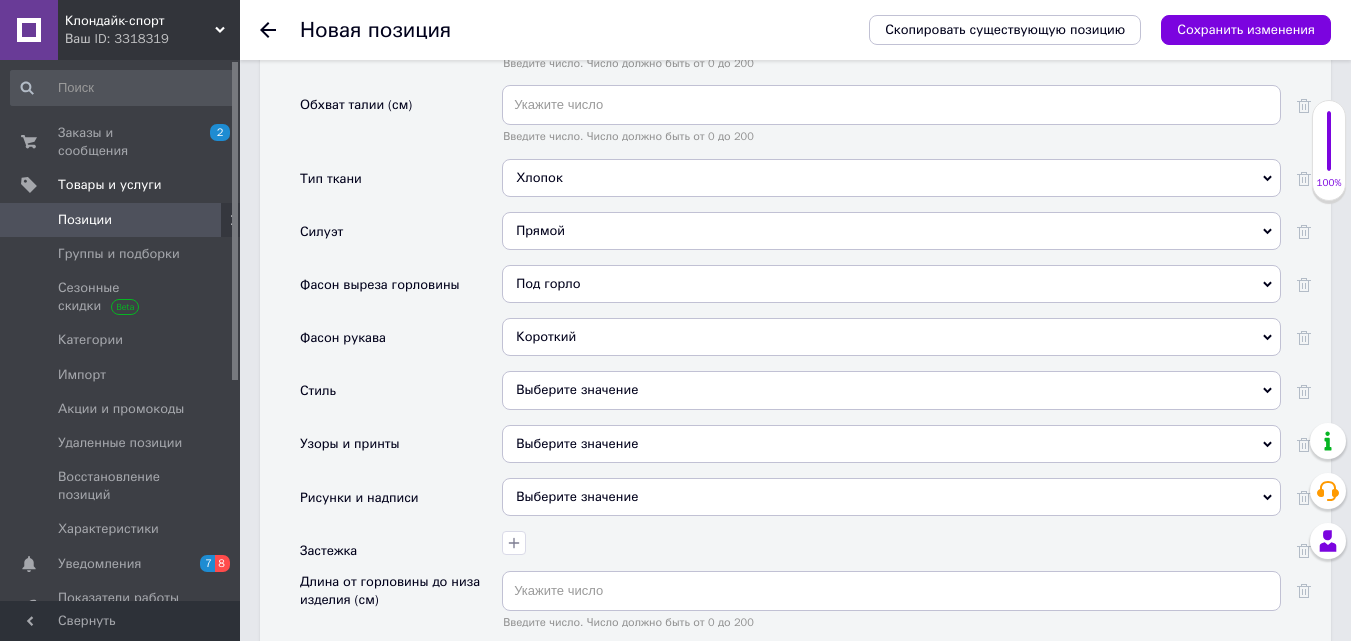 click on "Выберите значение" at bounding box center (891, 390) 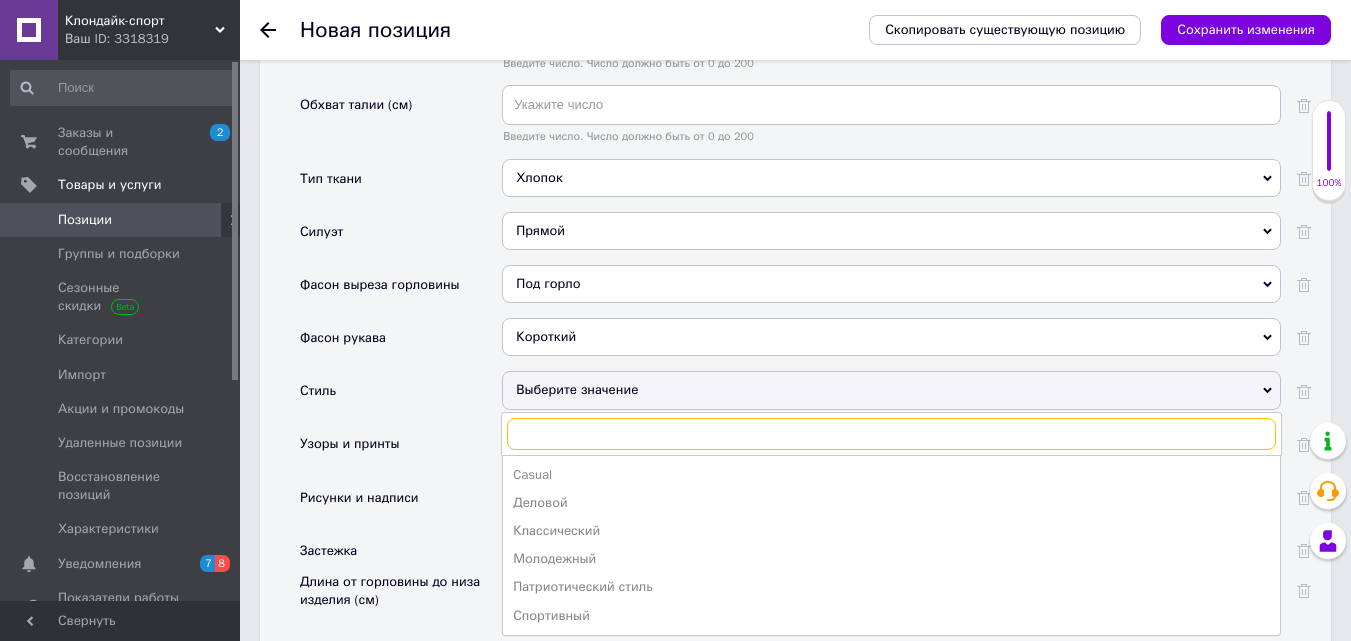 scroll, scrollTop: 2500, scrollLeft: 0, axis: vertical 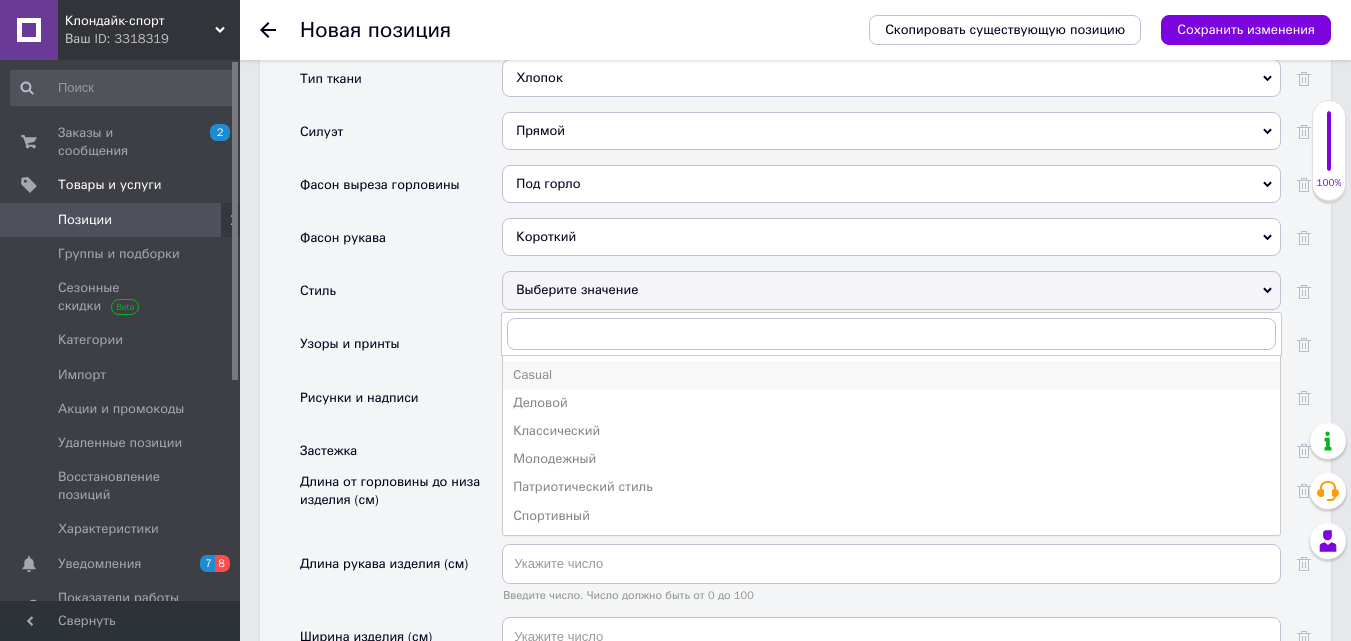 click on "Casual" at bounding box center [891, 375] 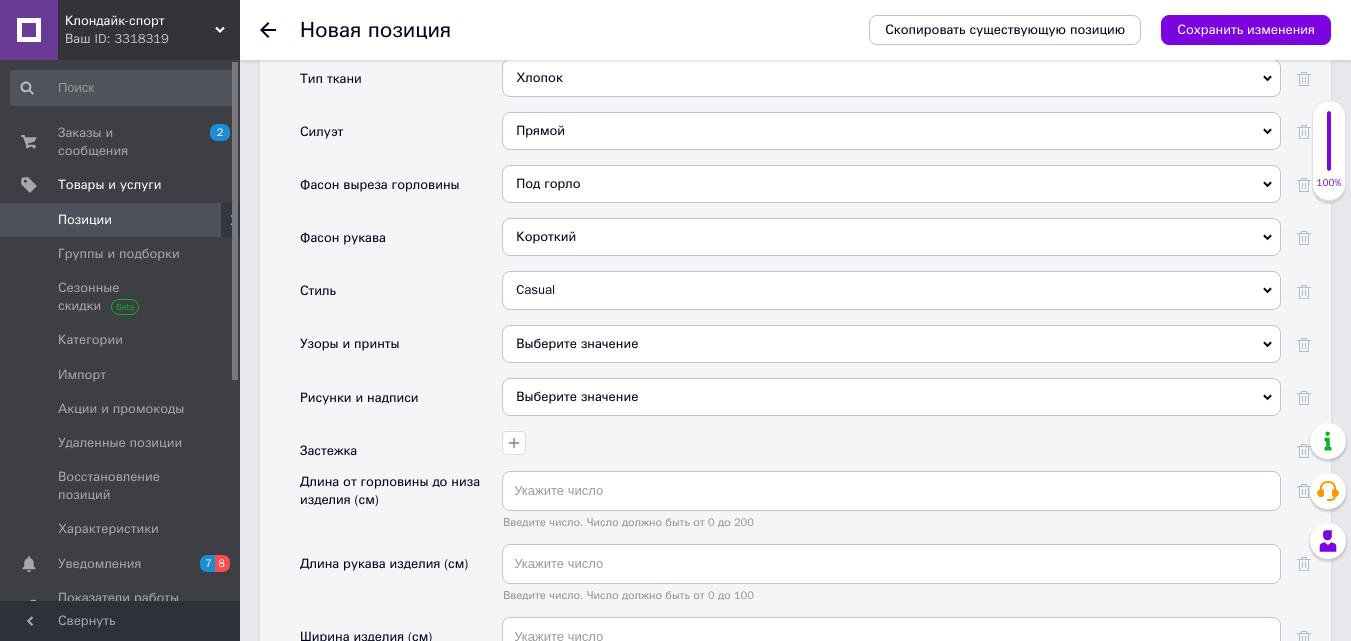 click 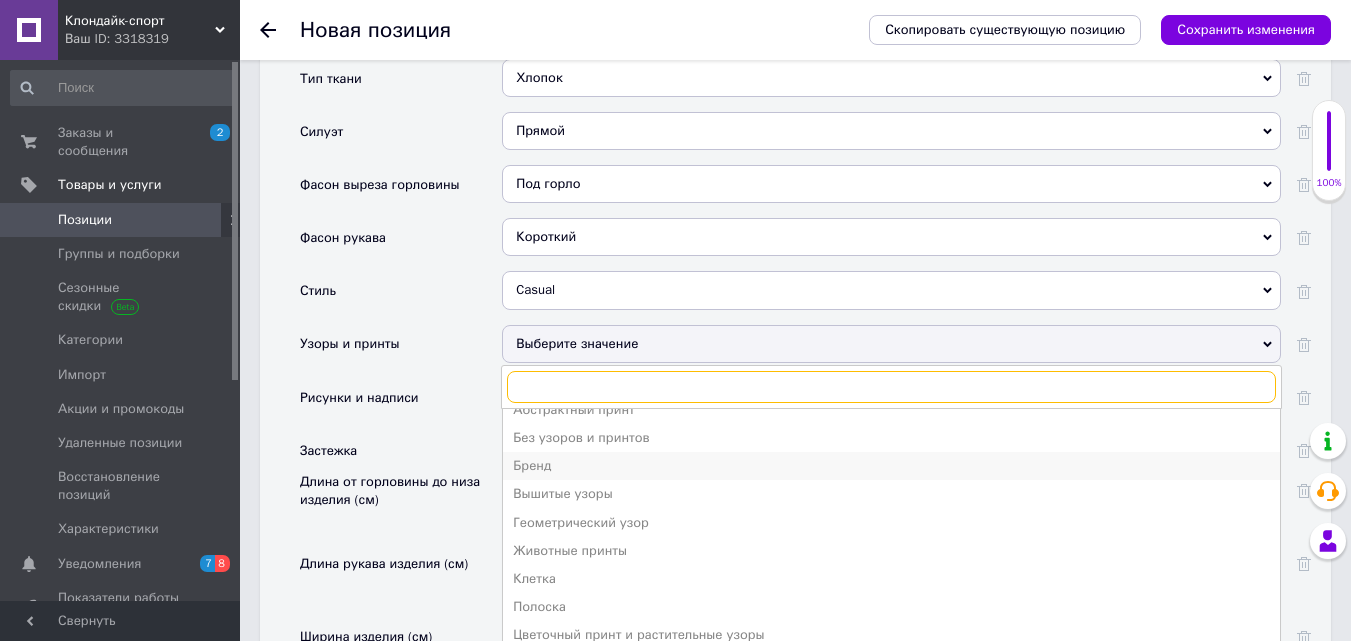 scroll, scrollTop: 22, scrollLeft: 0, axis: vertical 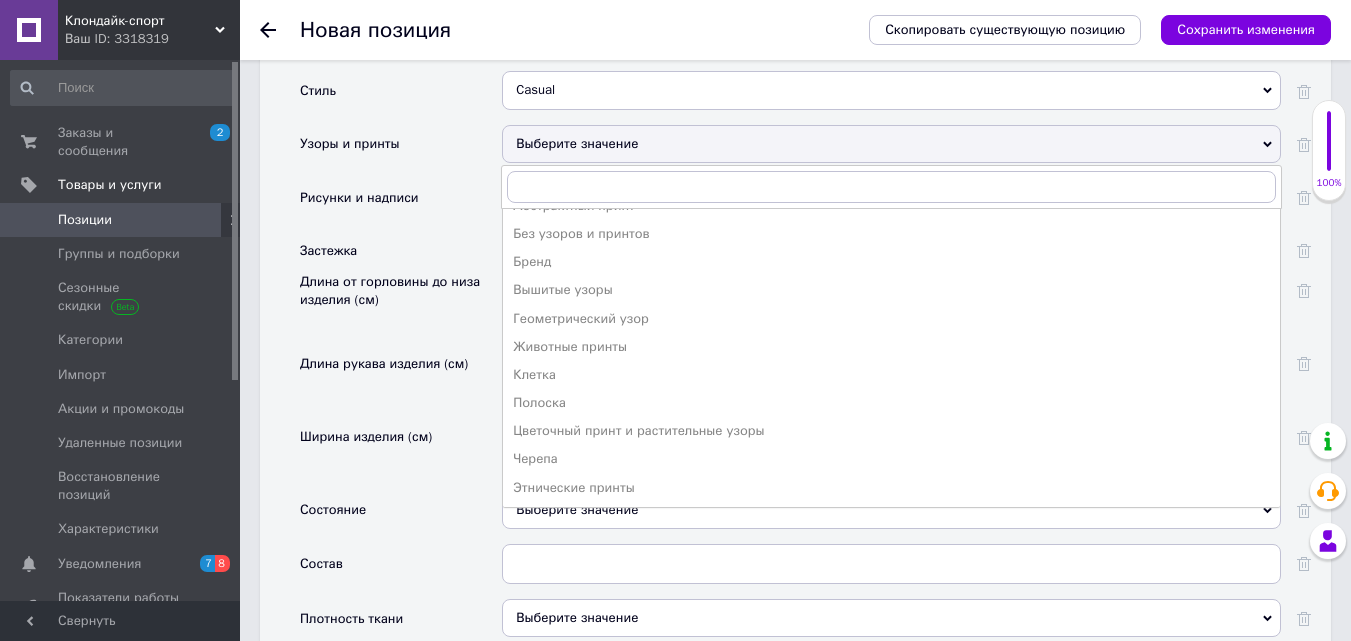 click on "Ширина изделия (см)" at bounding box center [401, 453] 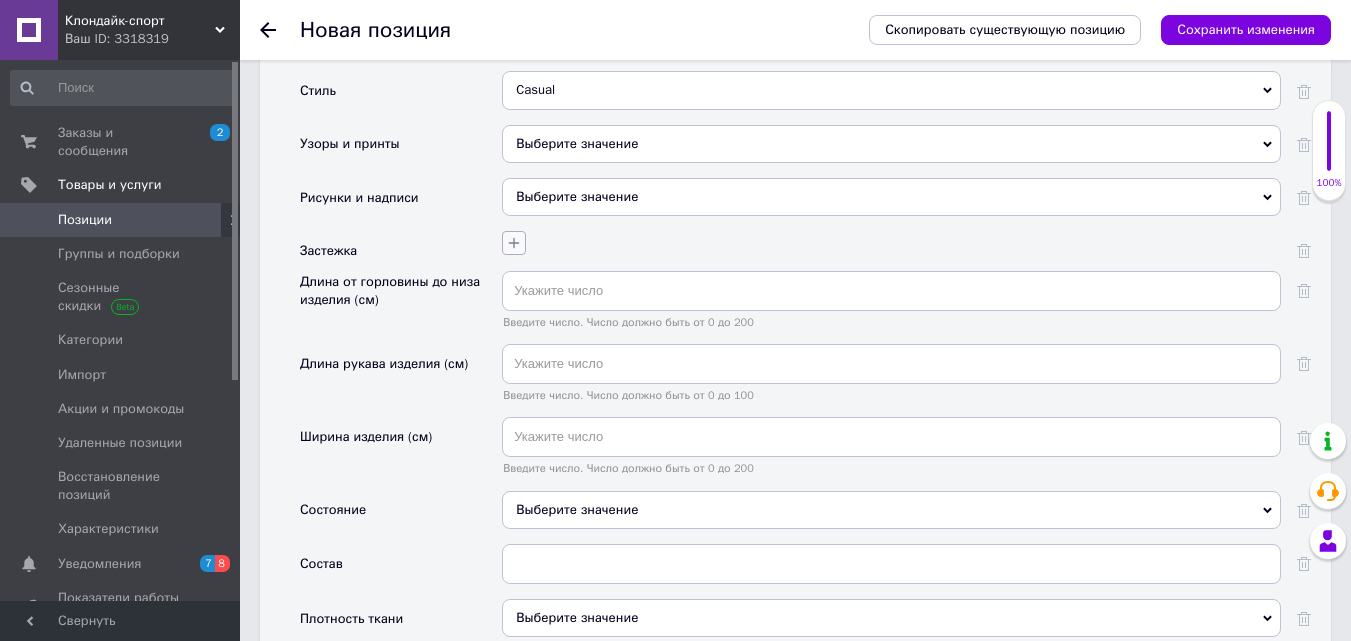 click 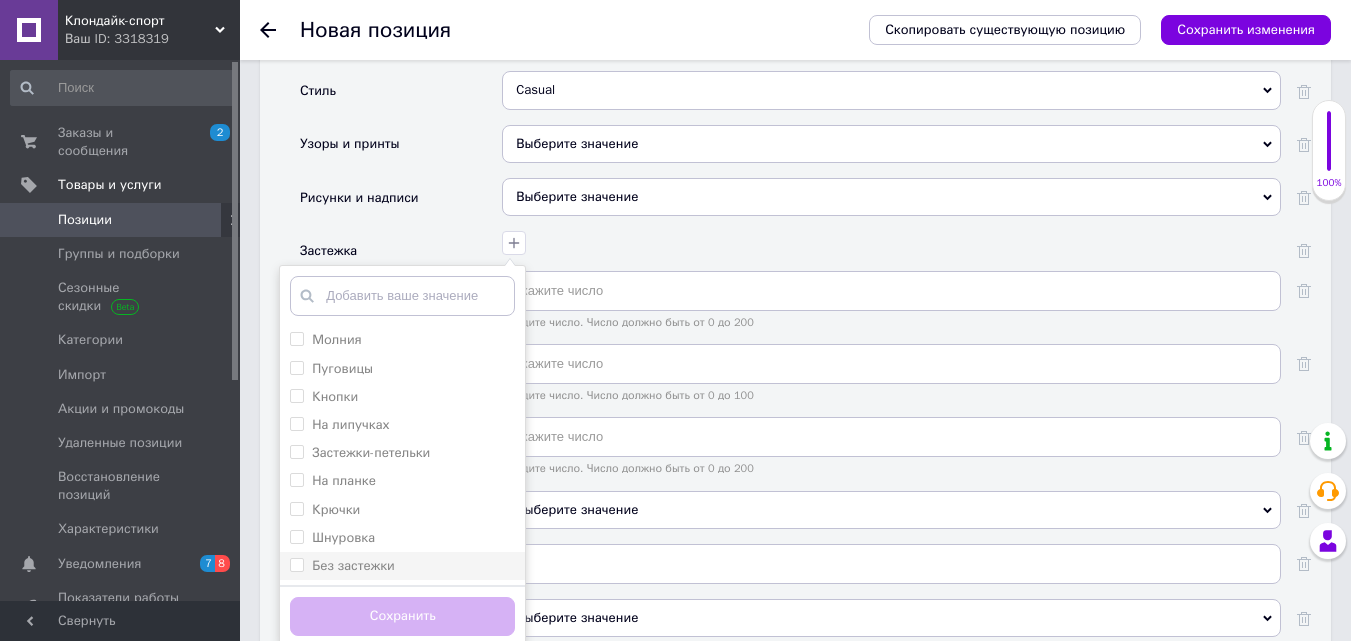 click on "Без застежки" at bounding box center [402, 566] 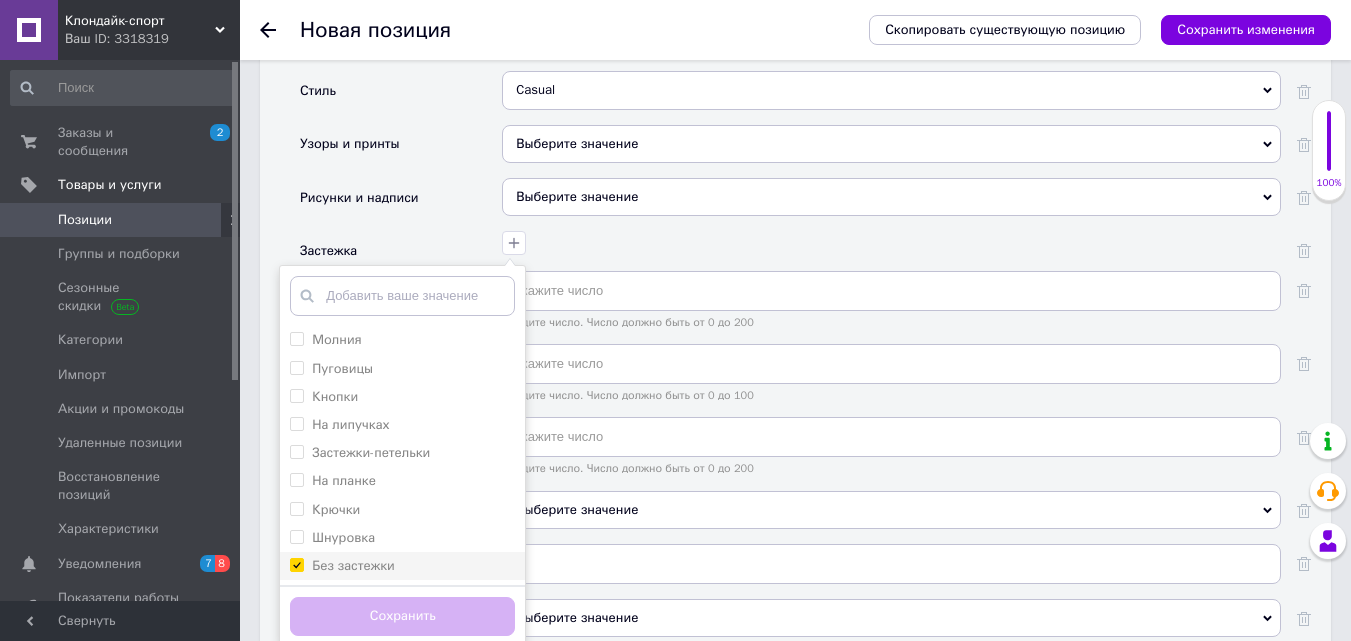 checkbox on "true" 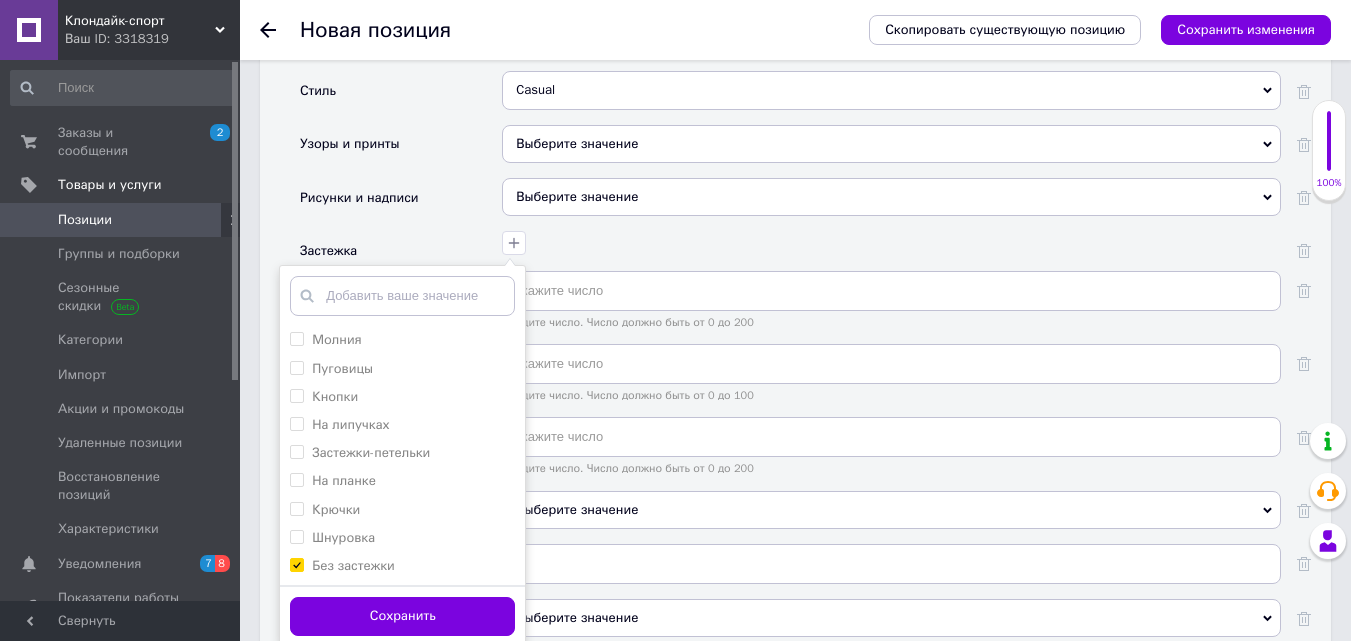 drag, startPoint x: 344, startPoint y: 558, endPoint x: 356, endPoint y: 545, distance: 17.691807 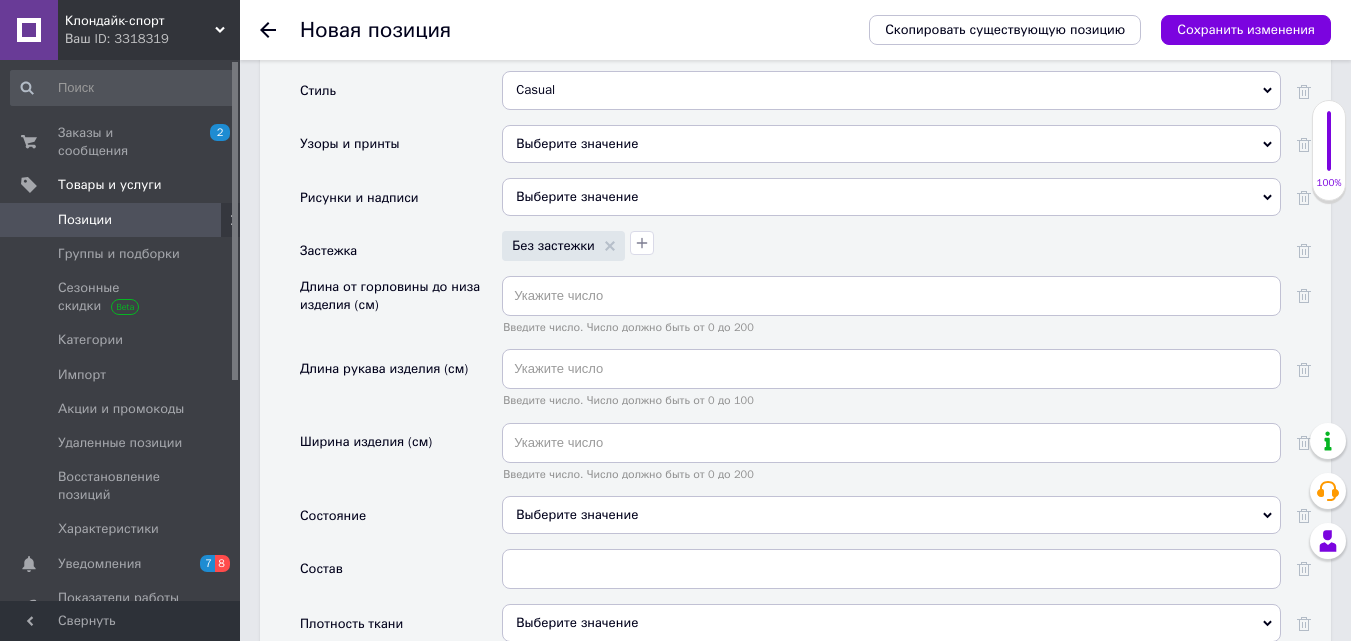 click on "Выберите значение" at bounding box center [891, 515] 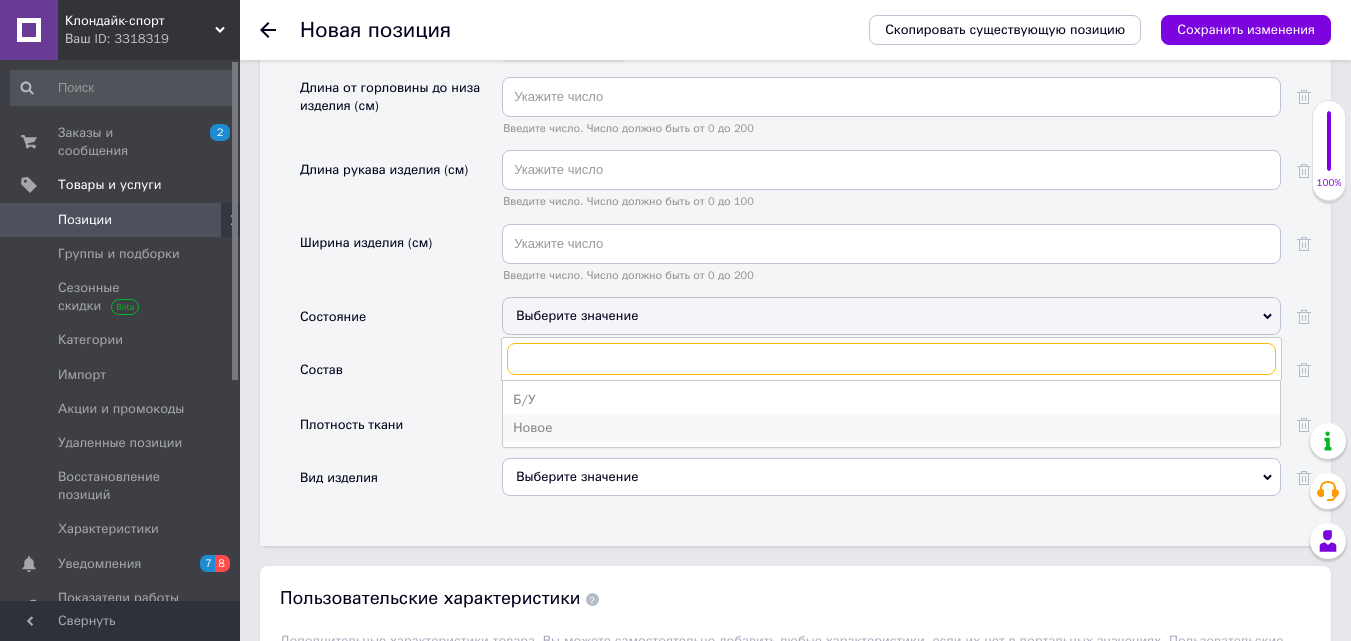 scroll, scrollTop: 2900, scrollLeft: 0, axis: vertical 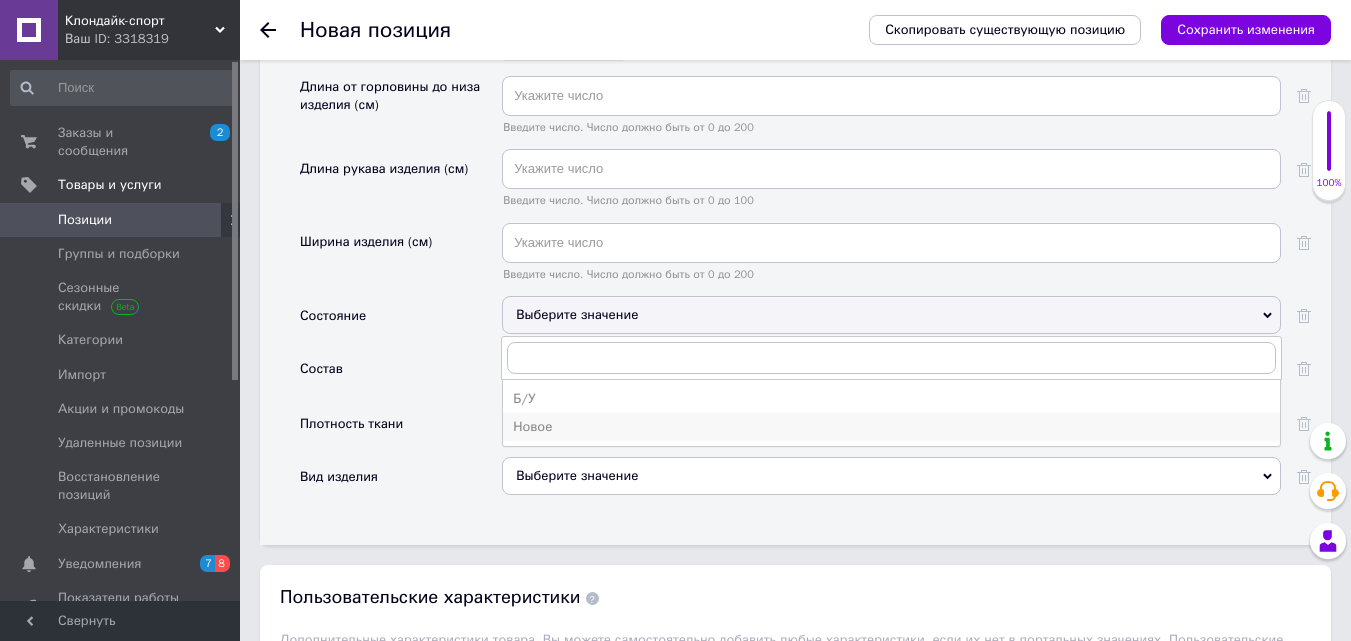 click on "Новое" at bounding box center [891, 427] 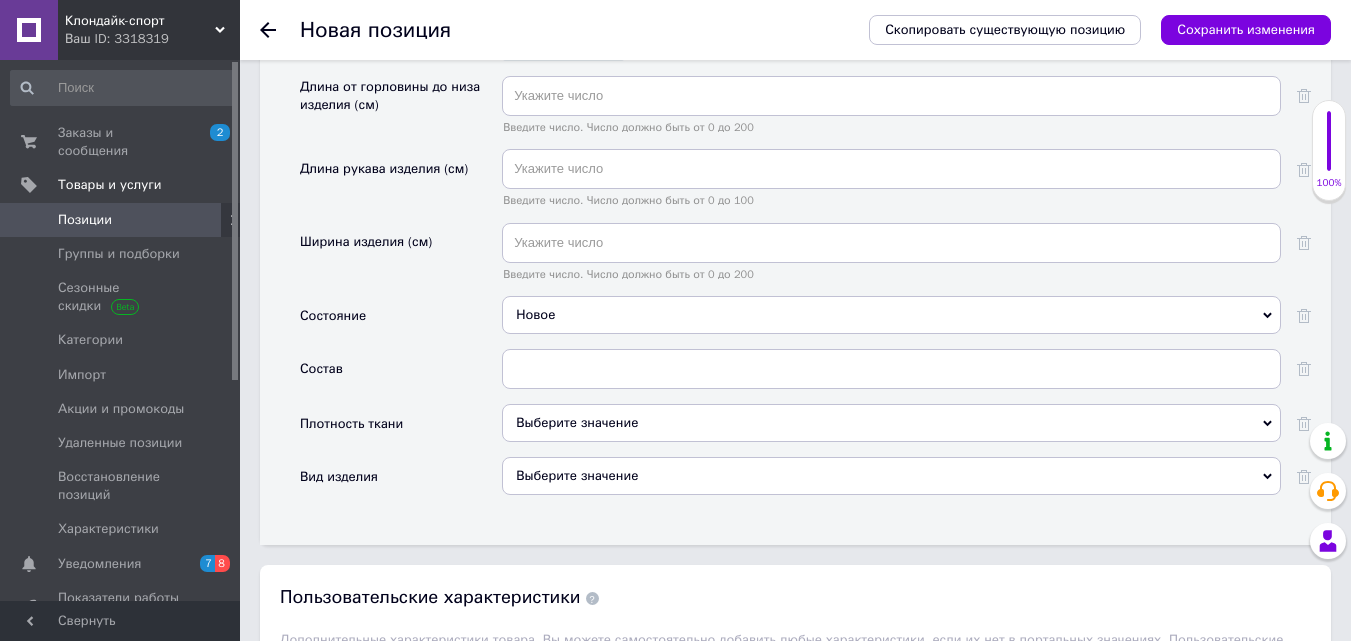 click 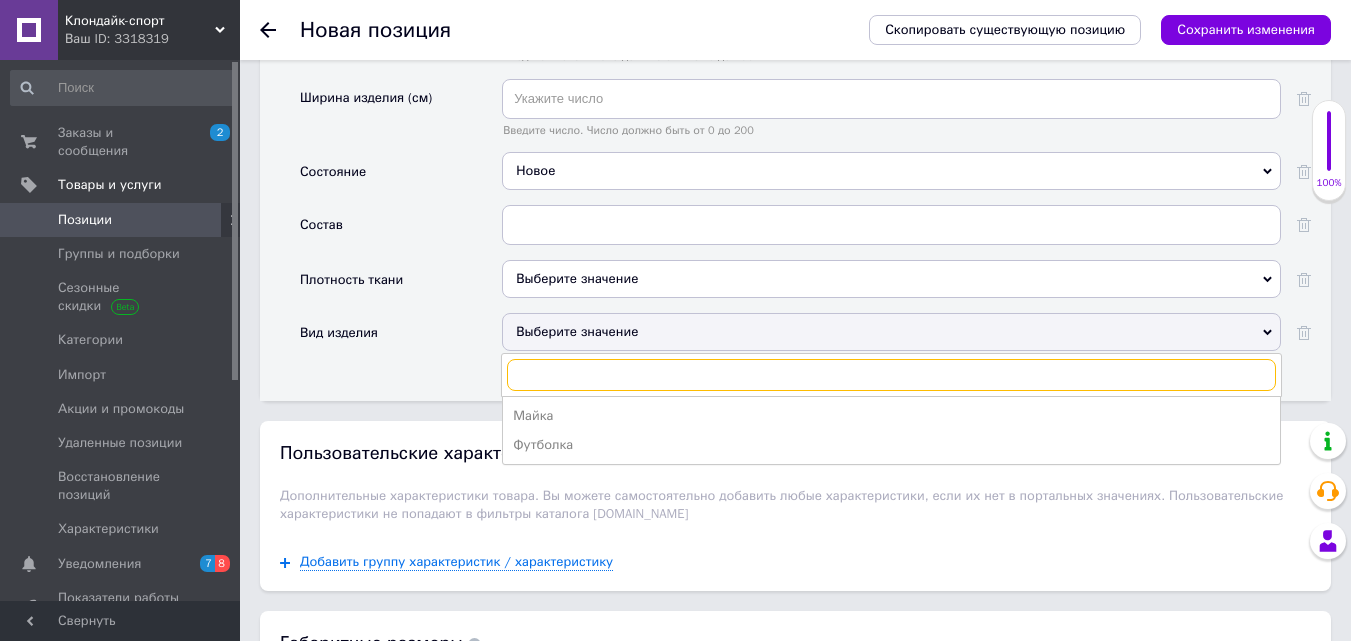 scroll, scrollTop: 3100, scrollLeft: 0, axis: vertical 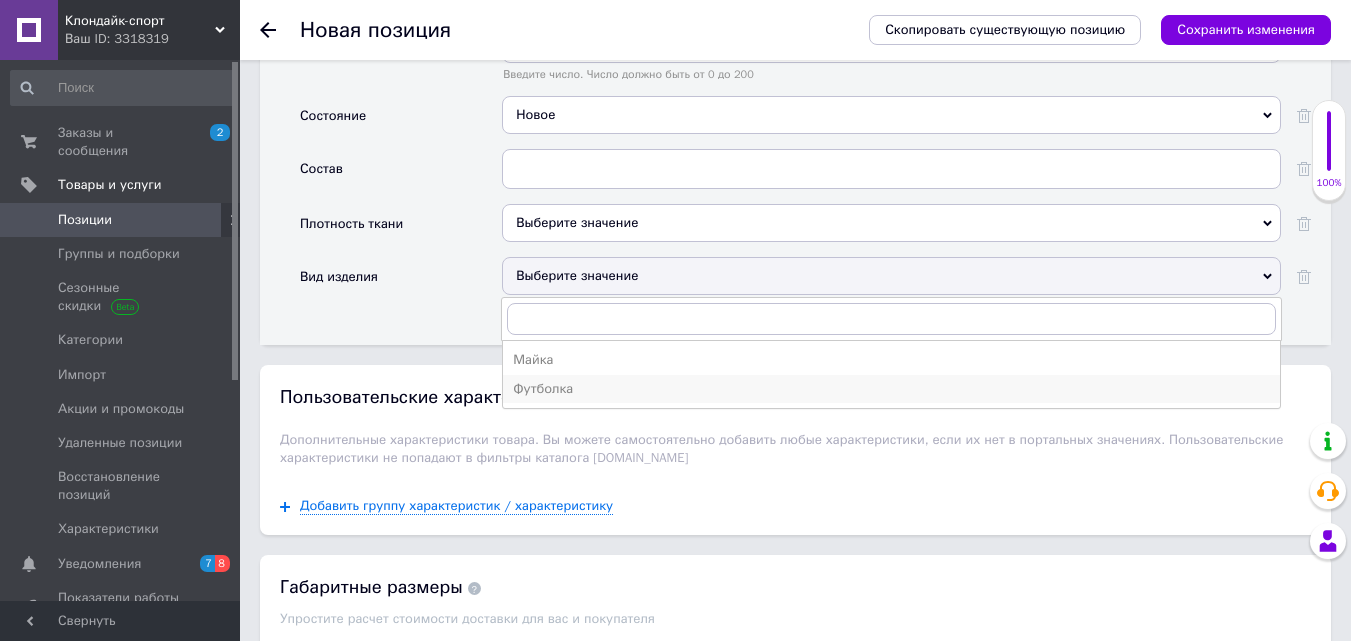 click on "Футболка" at bounding box center [891, 389] 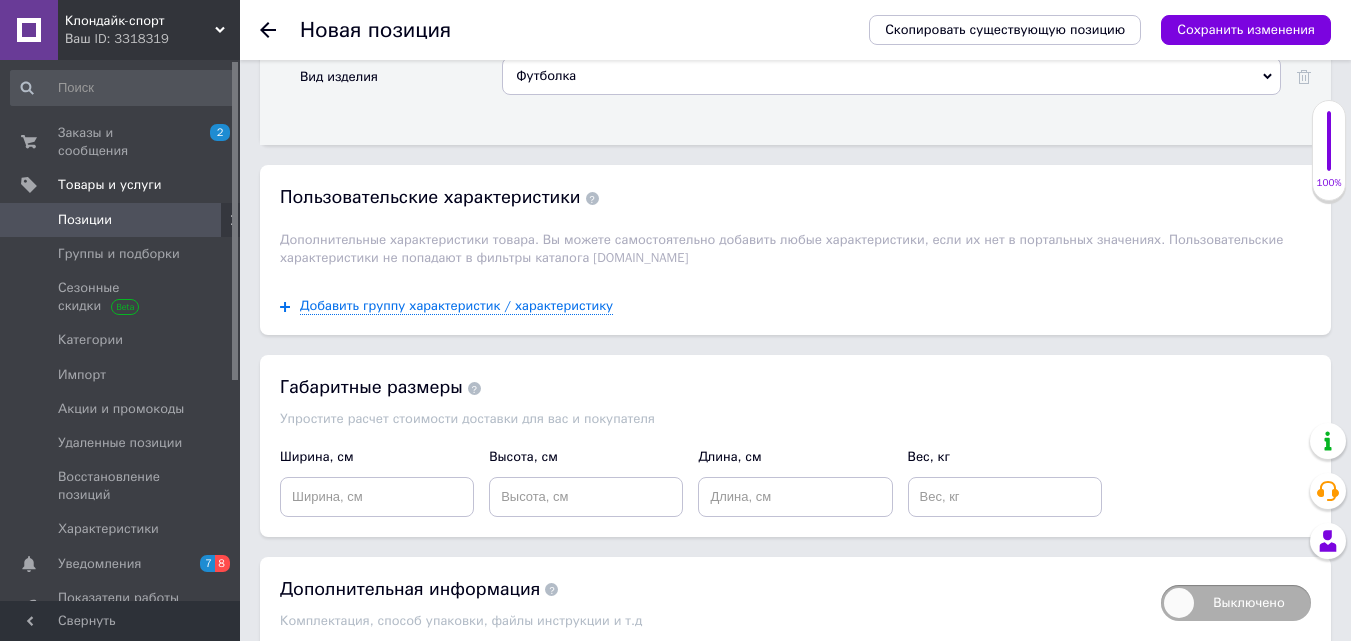 scroll, scrollTop: 3339, scrollLeft: 0, axis: vertical 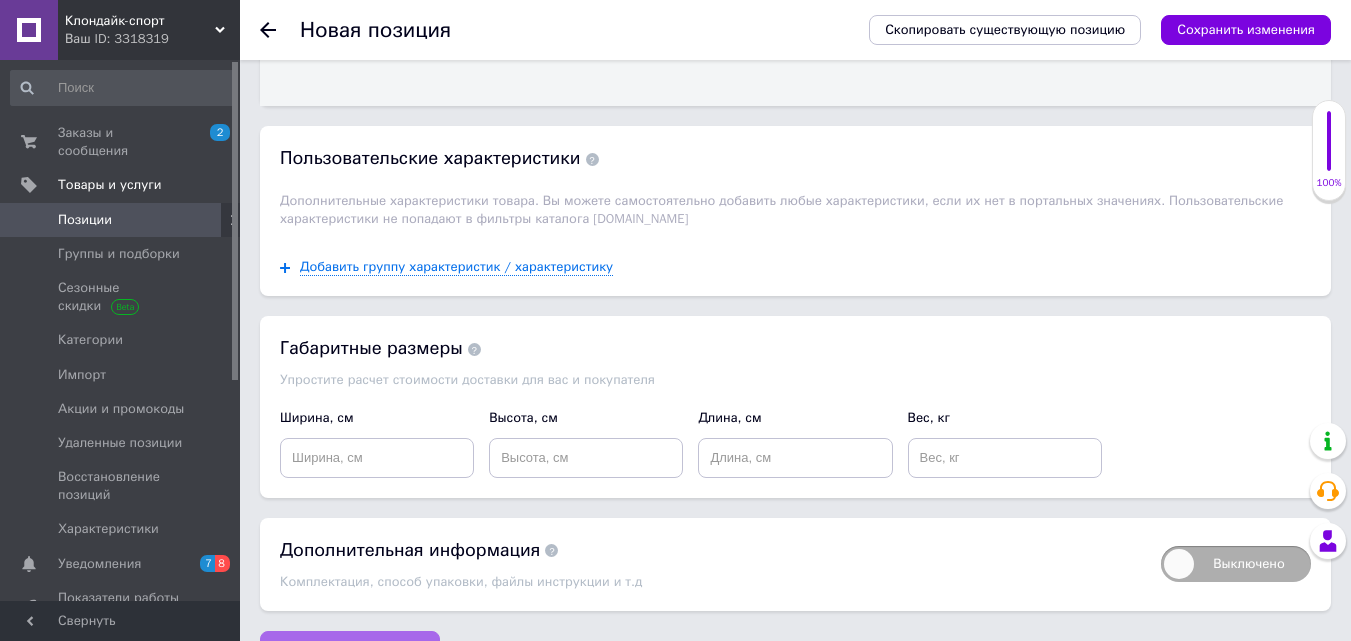 click on "Сохранить изменения" at bounding box center (350, 651) 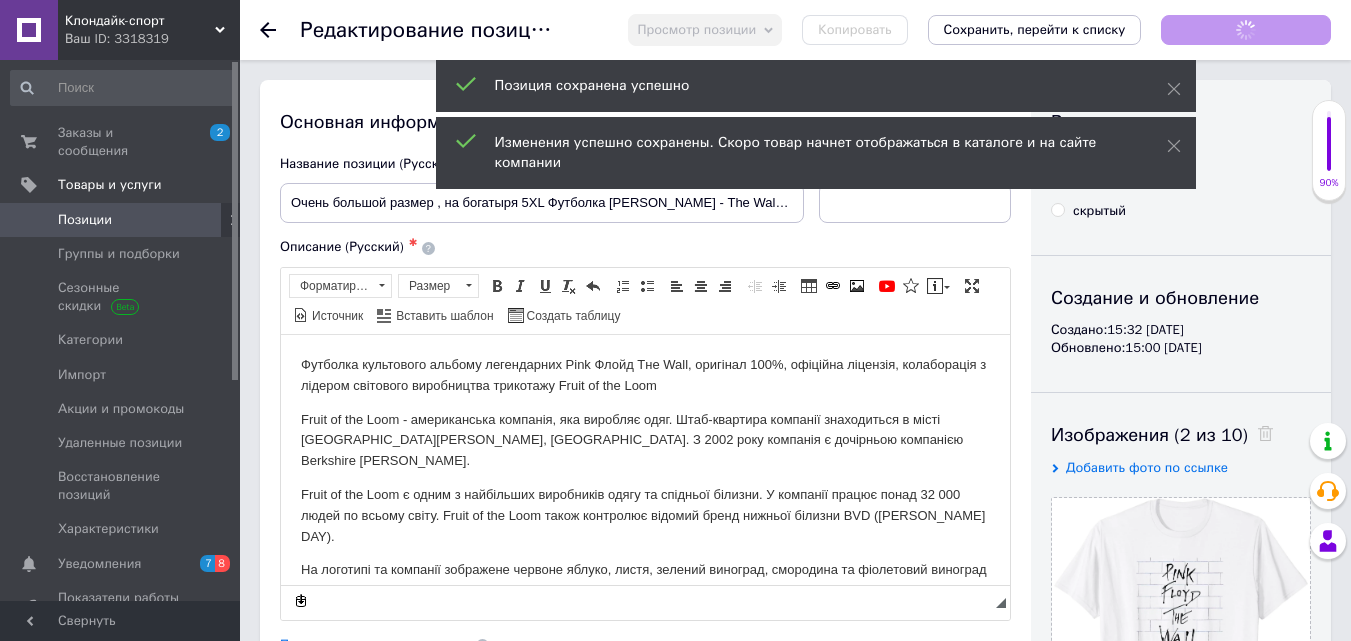 scroll, scrollTop: 0, scrollLeft: 0, axis: both 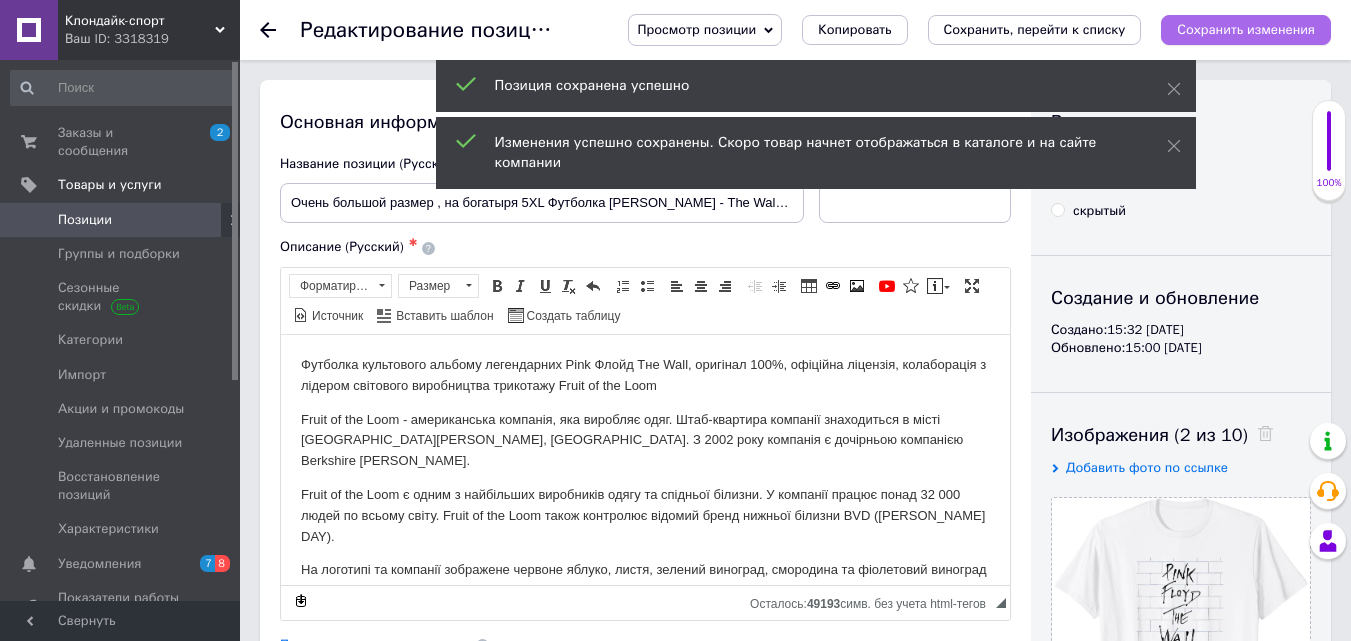click on "Сохранить изменения" at bounding box center [1246, 29] 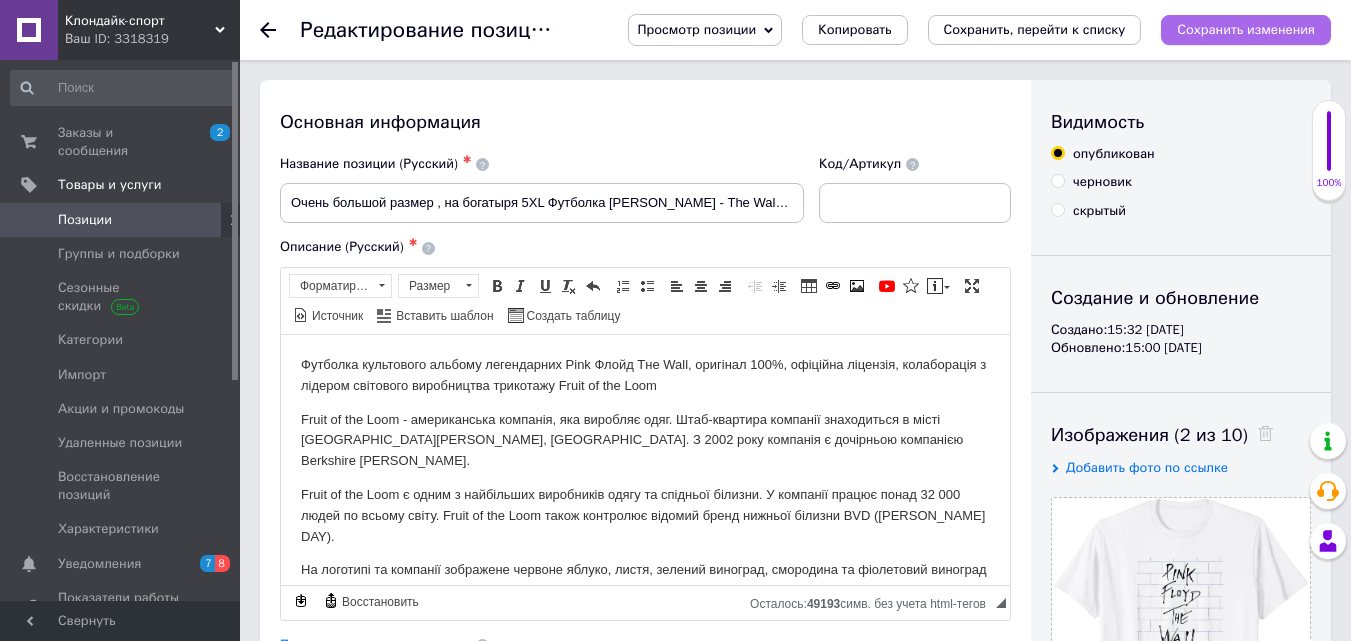 click on "Сохранить изменения" at bounding box center (1246, 29) 